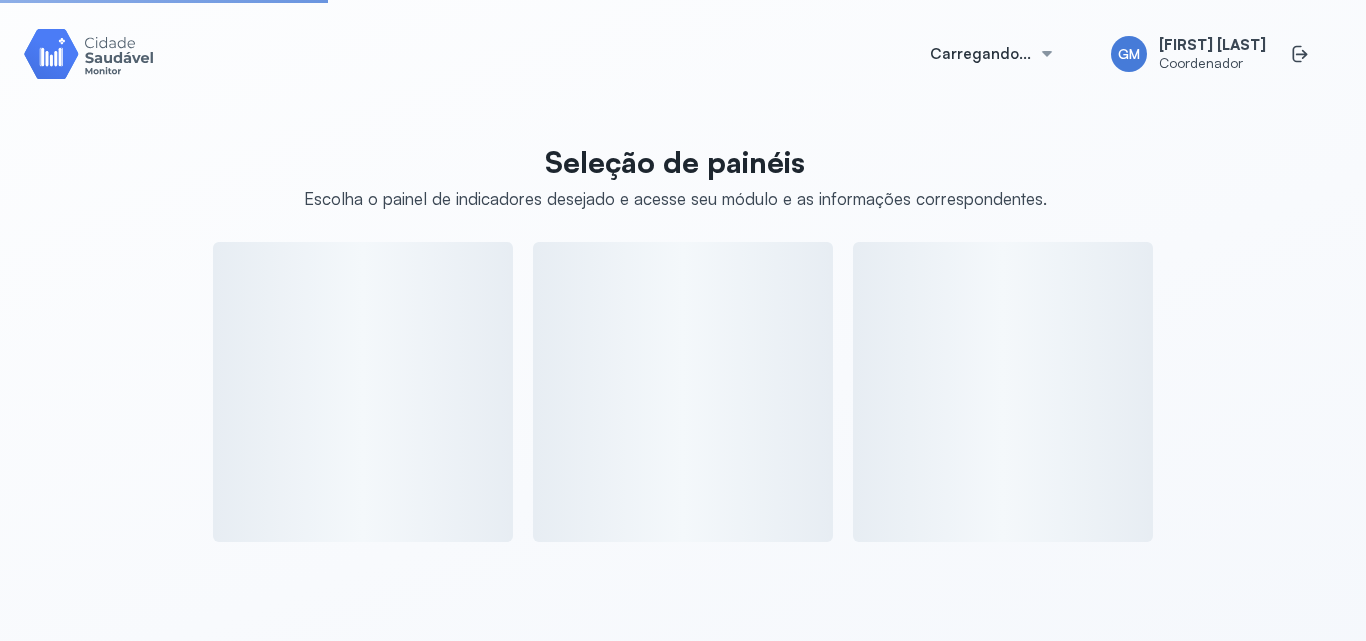 scroll, scrollTop: 0, scrollLeft: 0, axis: both 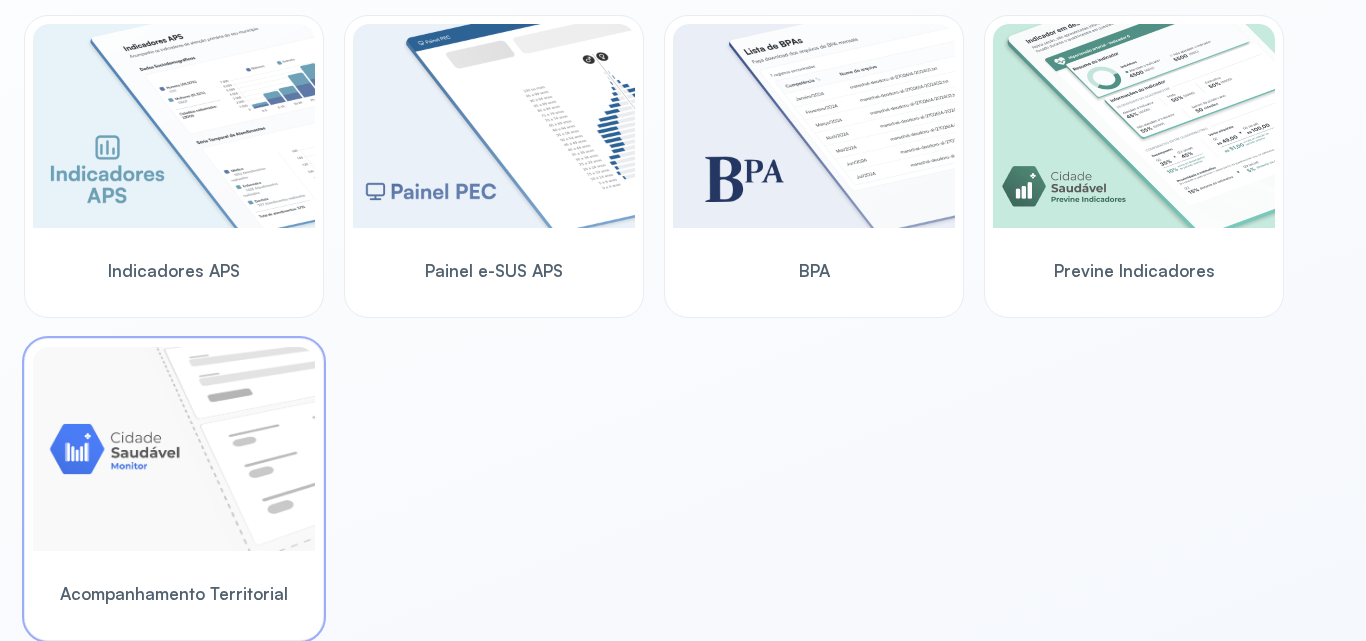 click at bounding box center (174, 449) 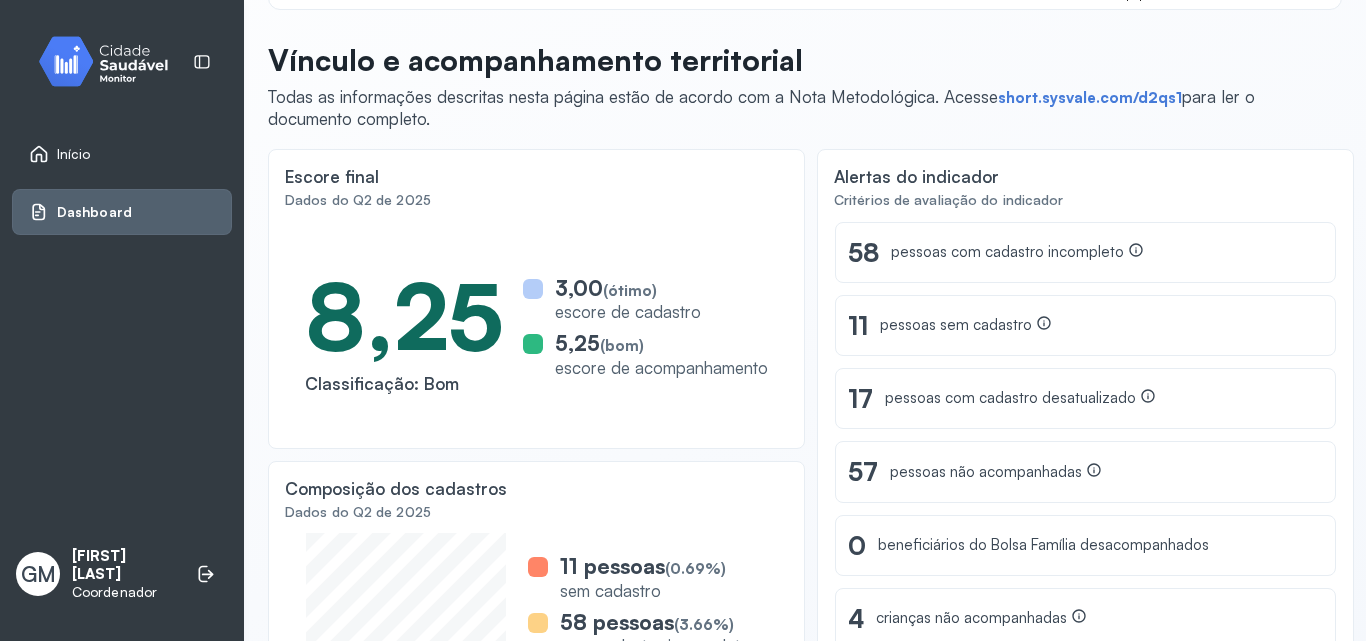 scroll, scrollTop: 100, scrollLeft: 0, axis: vertical 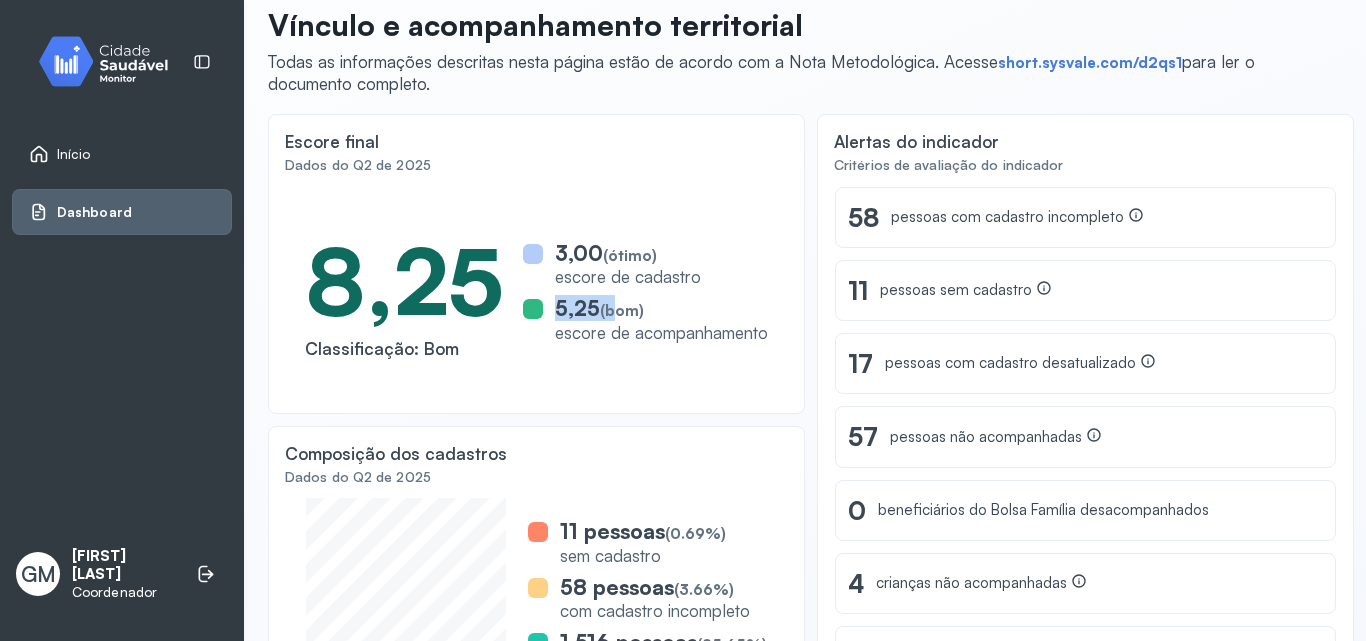 drag, startPoint x: 547, startPoint y: 305, endPoint x: 600, endPoint y: 301, distance: 53.15073 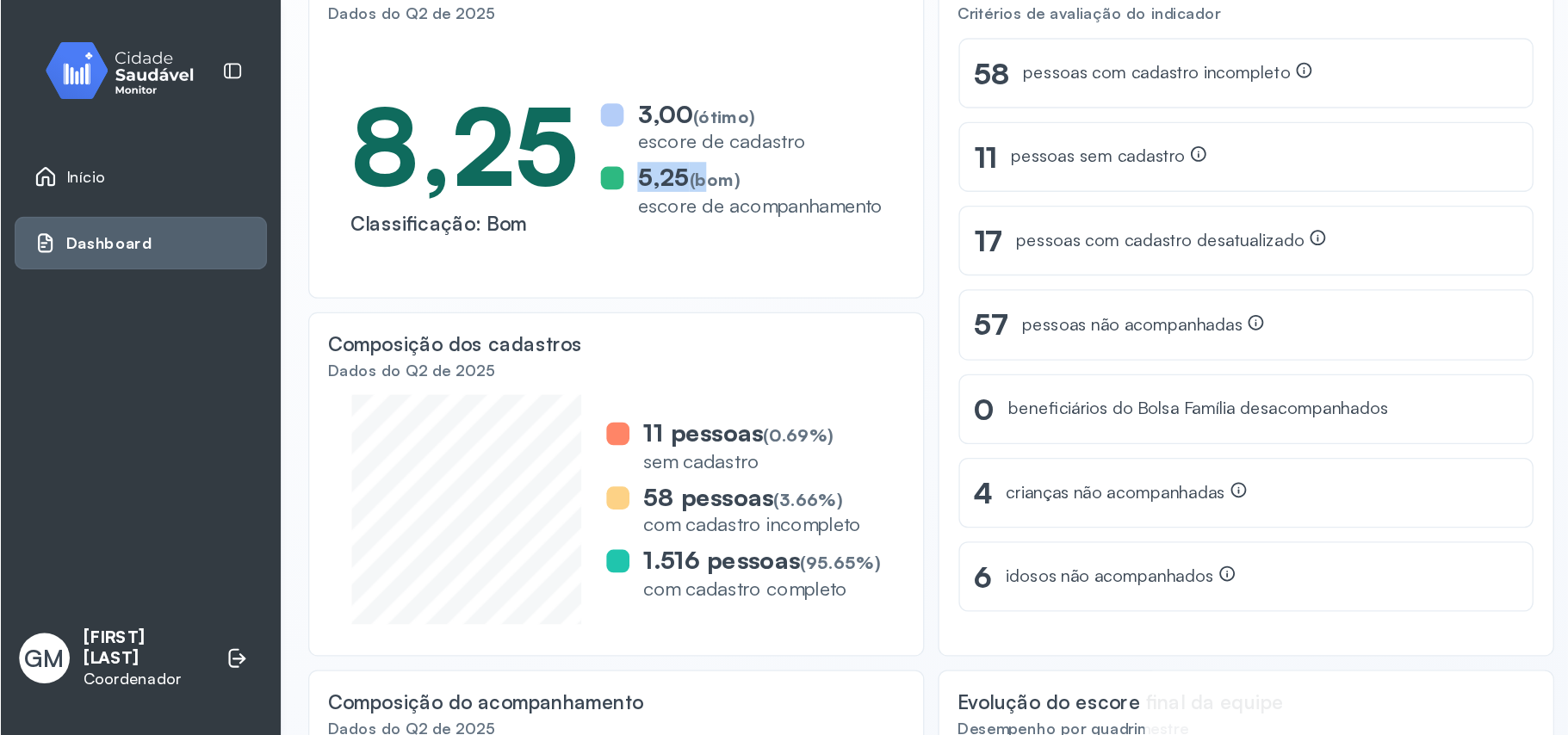 scroll, scrollTop: 170, scrollLeft: 0, axis: vertical 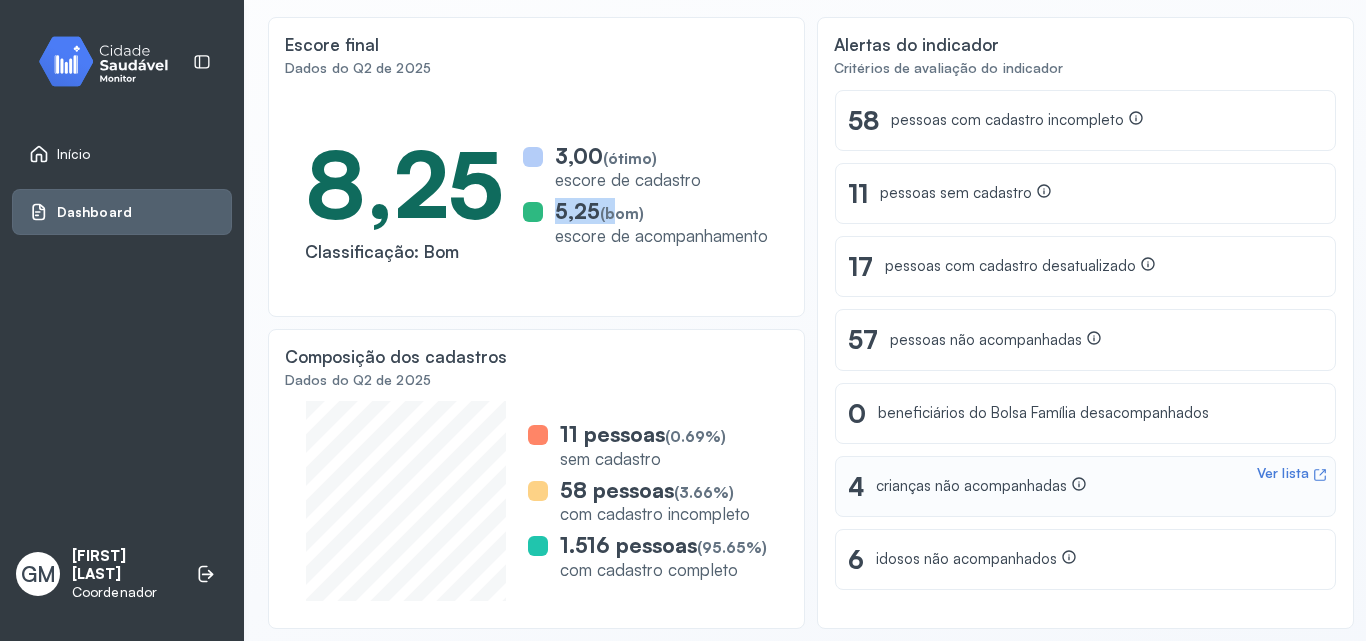 click on "Ver lista" at bounding box center (1283, 473) 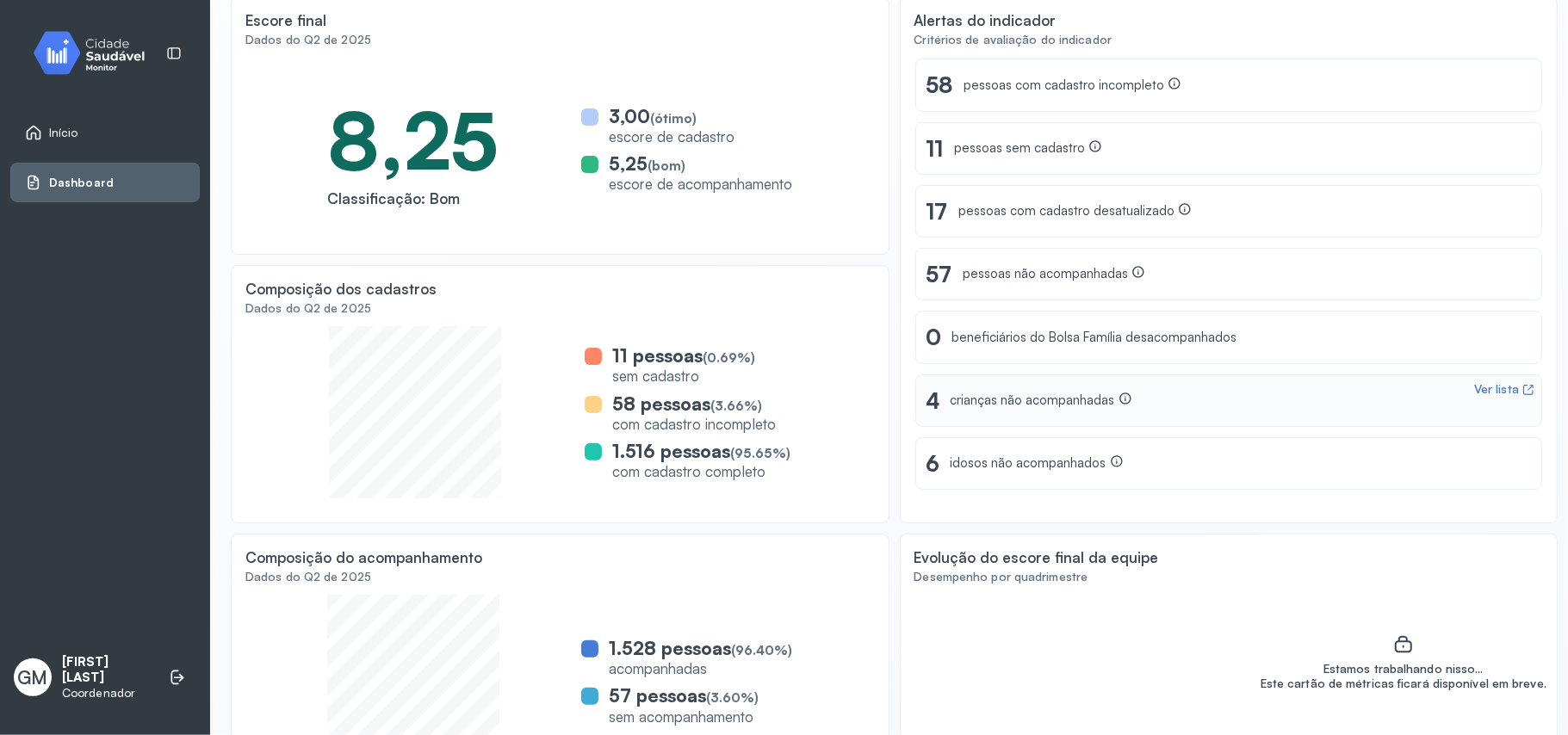 scroll, scrollTop: 170, scrollLeft: 0, axis: vertical 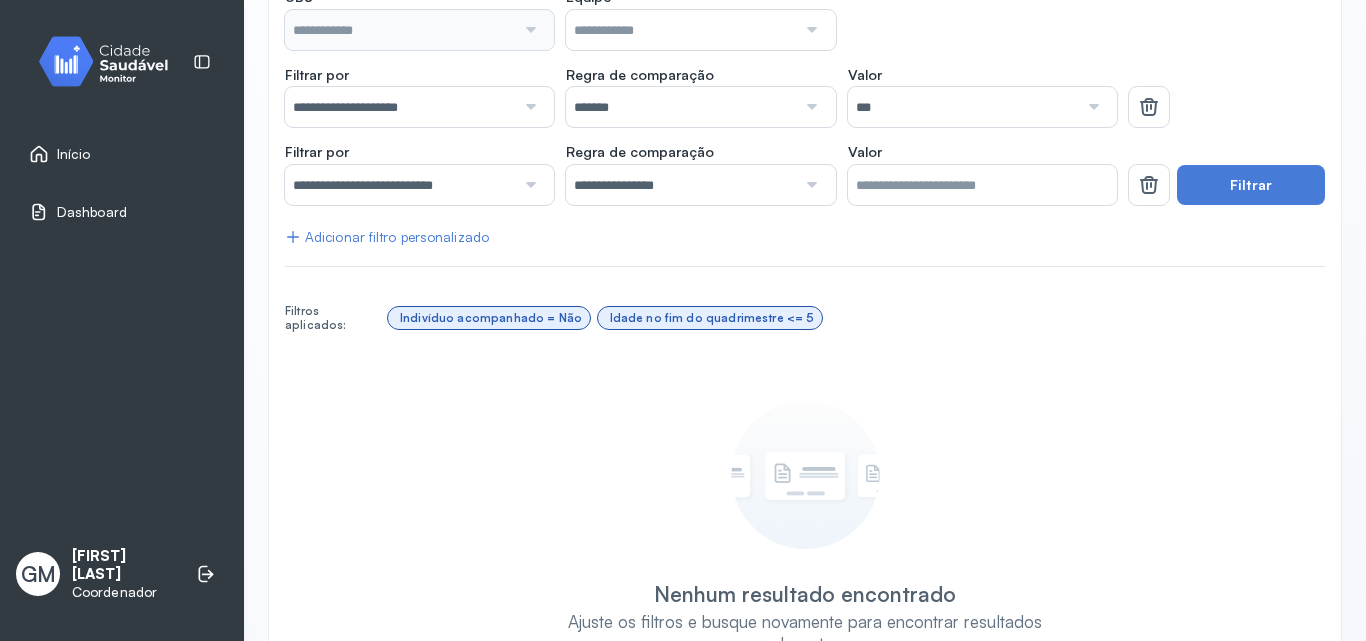 type on "**********" 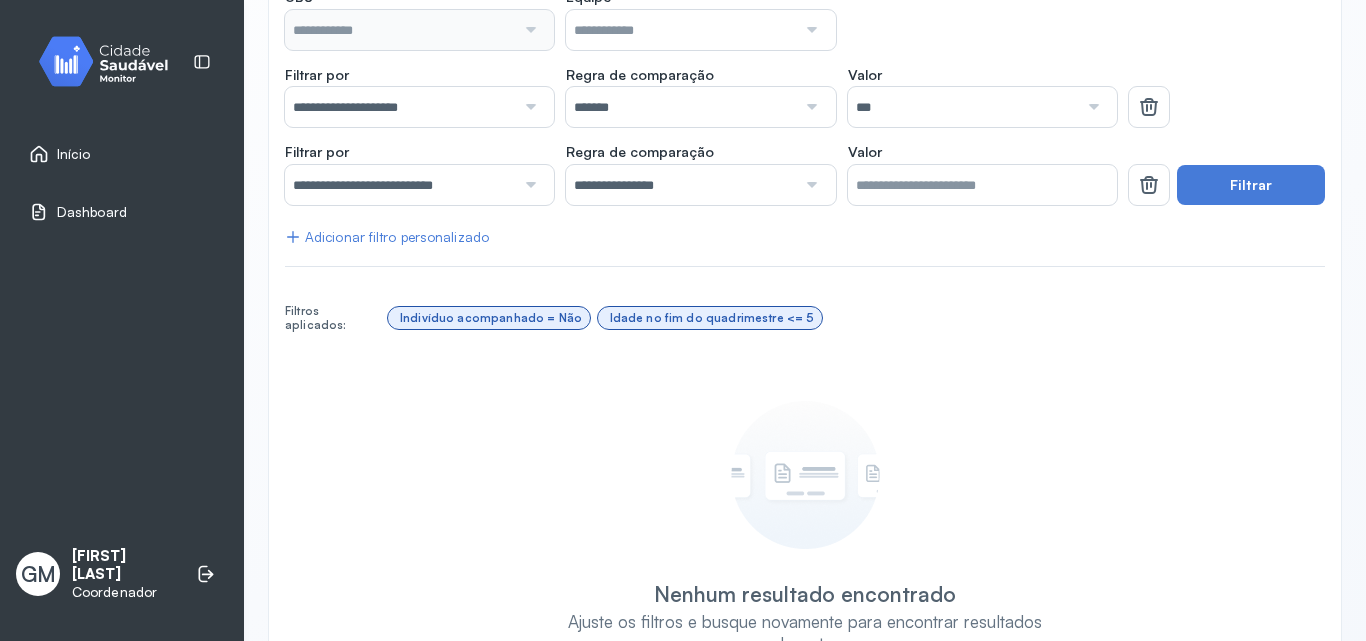 type on "**********" 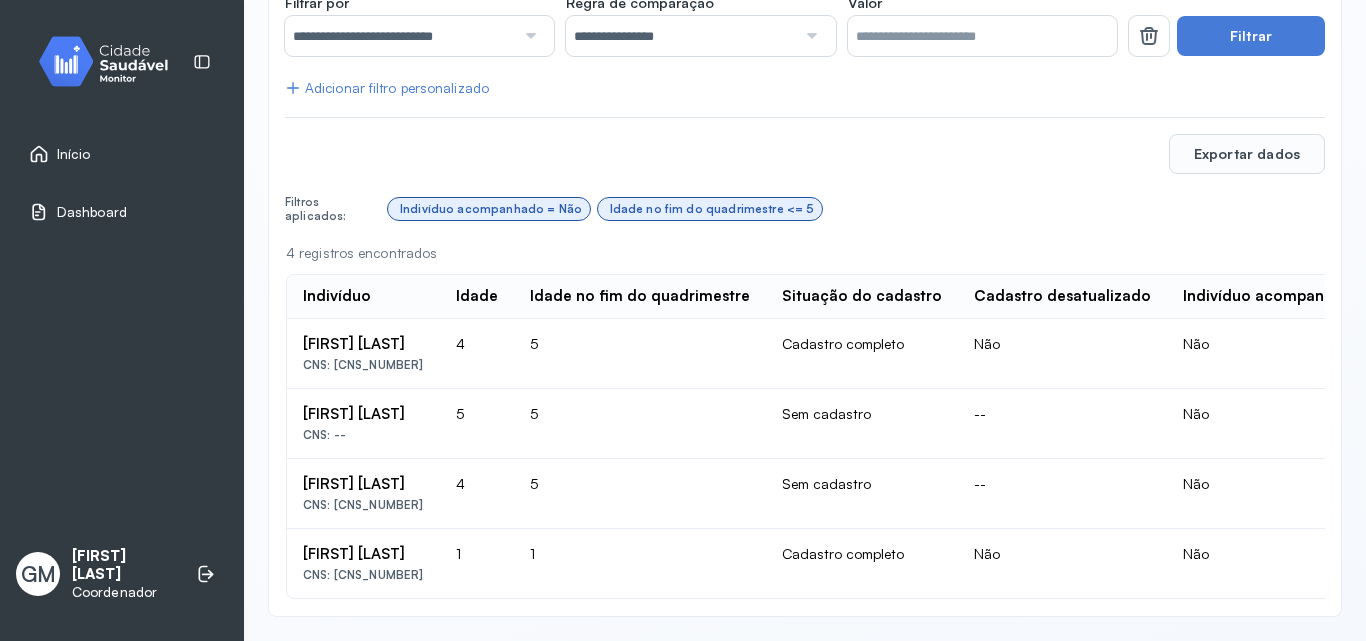 scroll, scrollTop: 470, scrollLeft: 0, axis: vertical 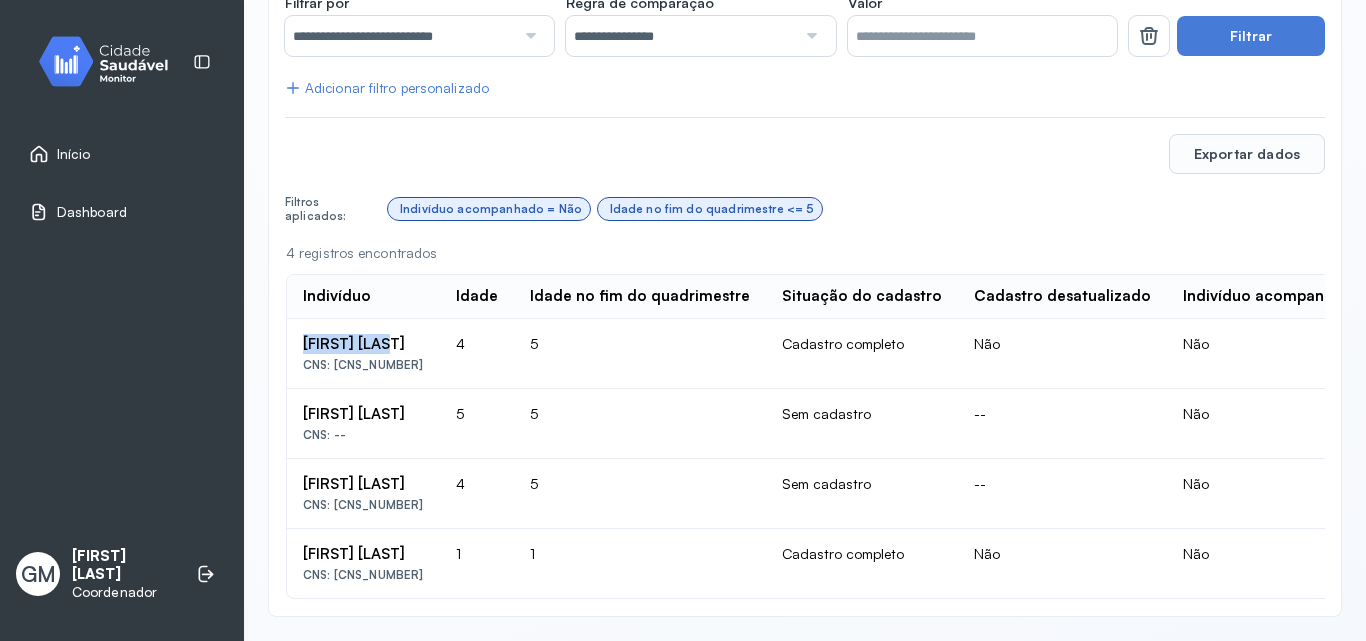 drag, startPoint x: 287, startPoint y: 314, endPoint x: 391, endPoint y: 324, distance: 104.47966 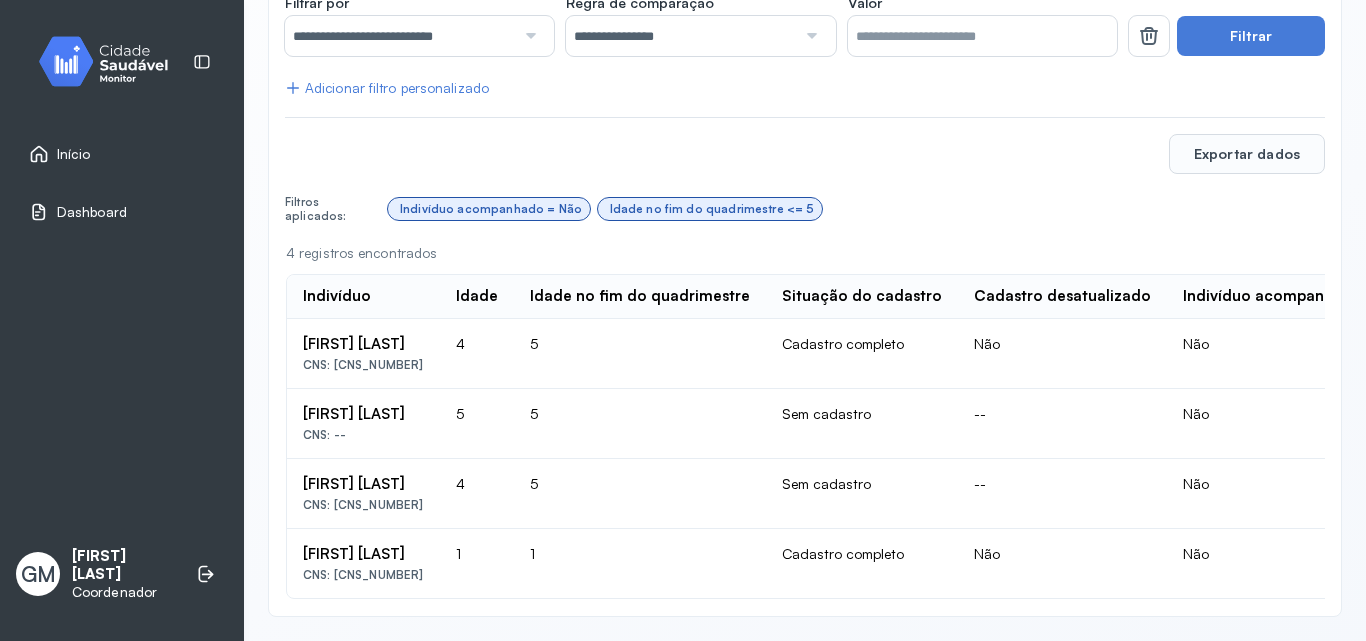 click on "[FIRST] [LAST]" at bounding box center [363, 344] 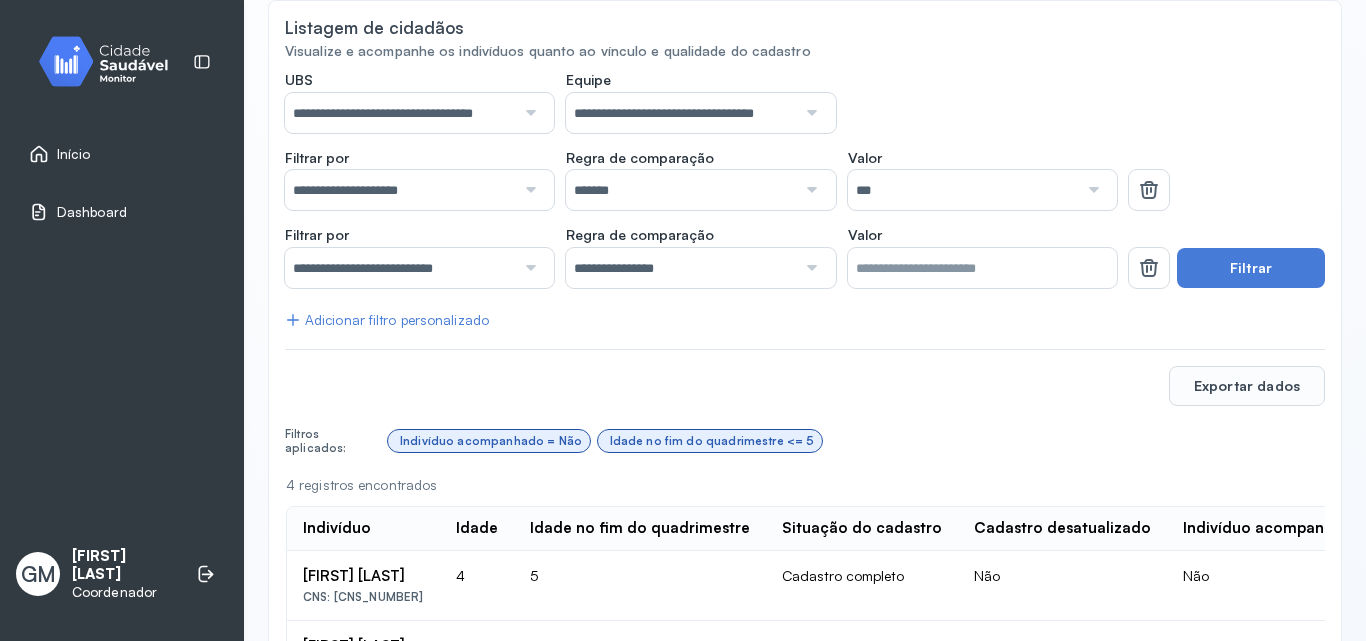 scroll, scrollTop: 170, scrollLeft: 0, axis: vertical 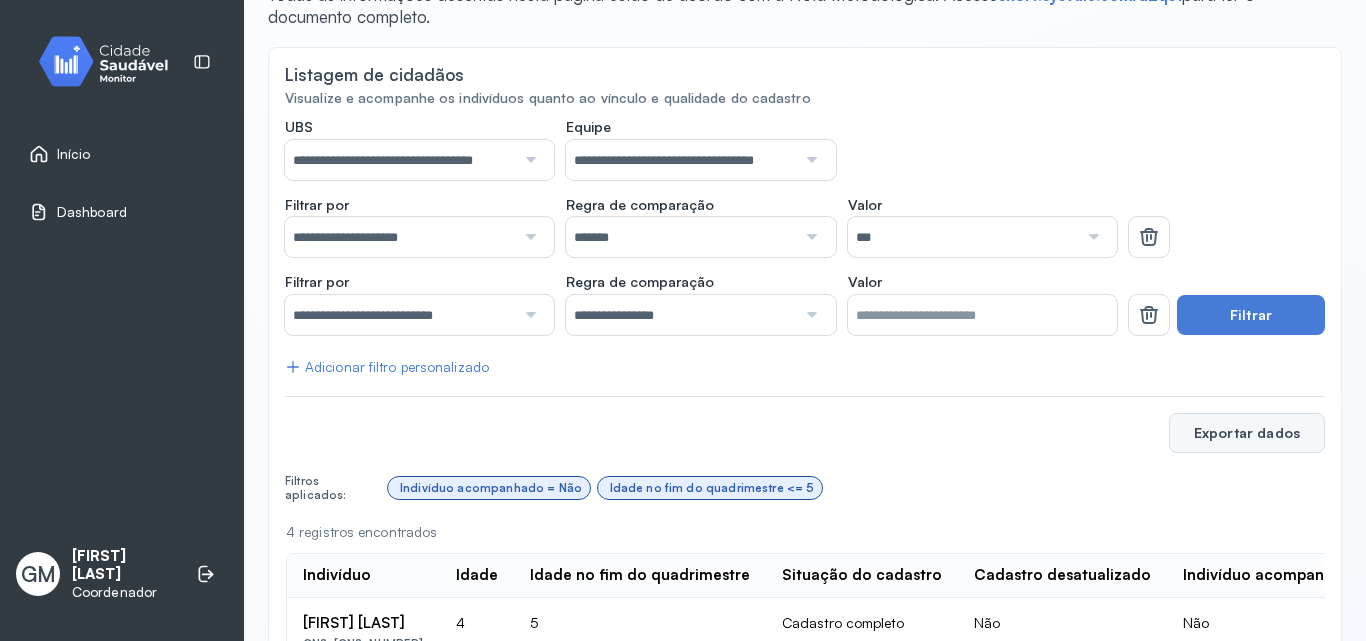 click on "Exportar dados" at bounding box center [1247, 433] 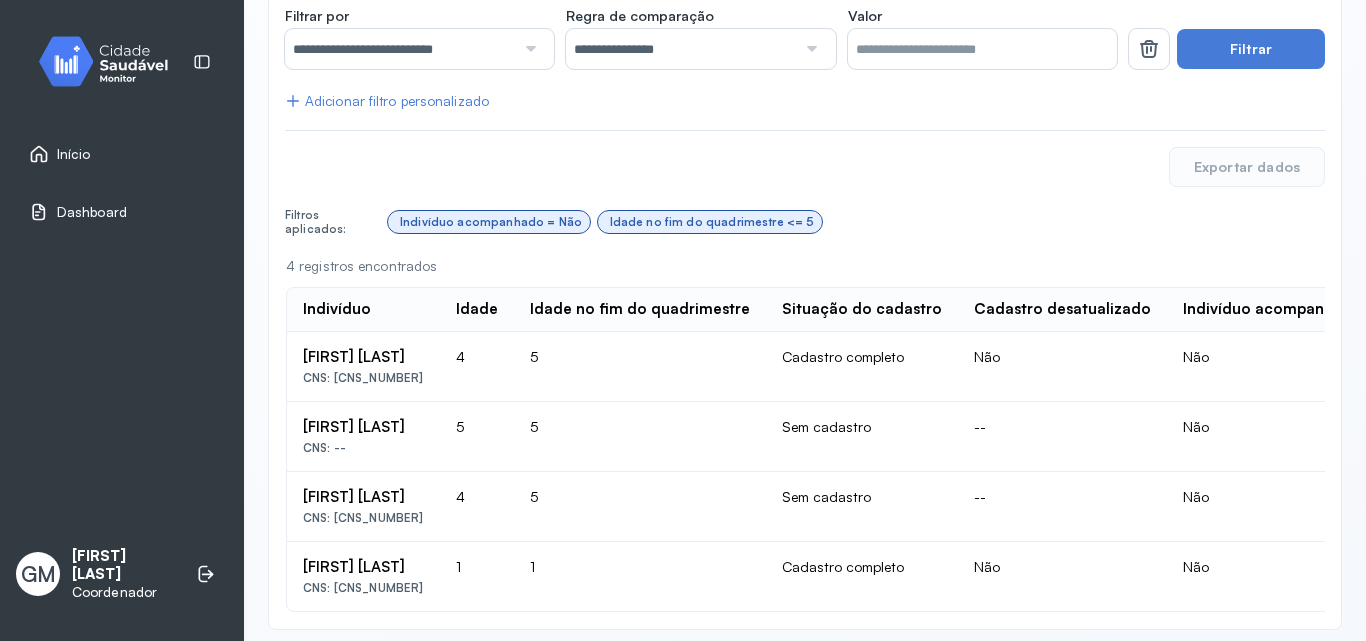 scroll, scrollTop: 470, scrollLeft: 0, axis: vertical 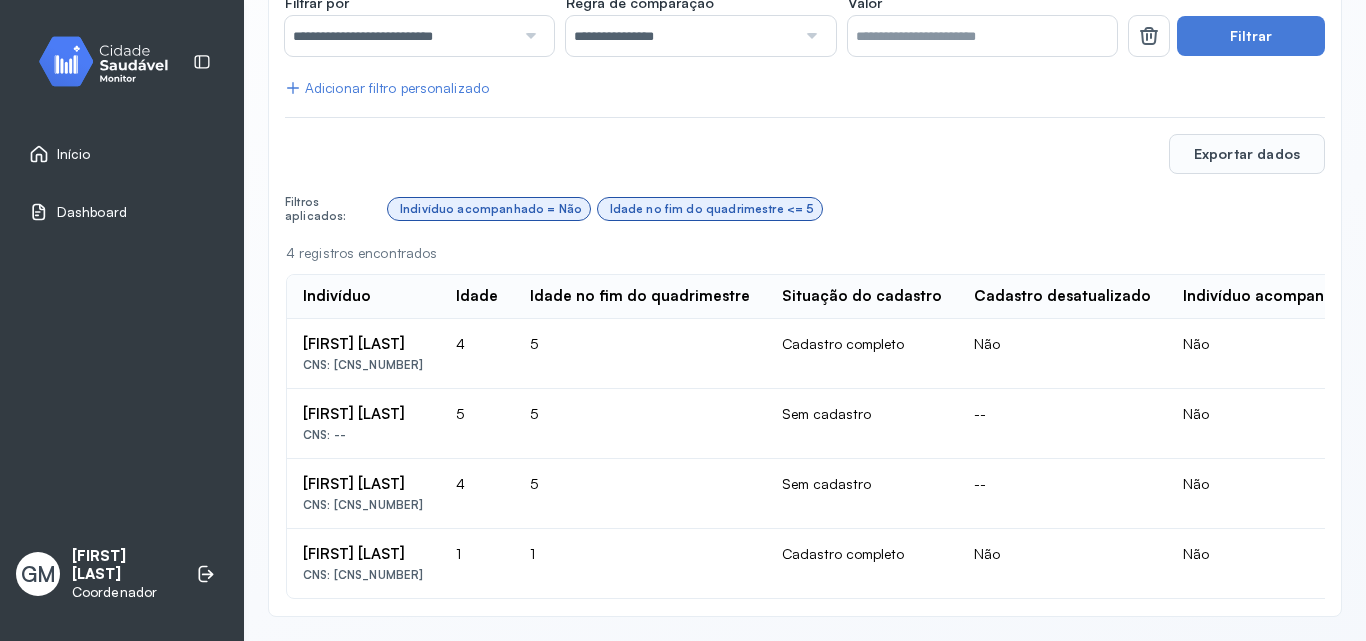 drag, startPoint x: 642, startPoint y: 578, endPoint x: 675, endPoint y: 583, distance: 33.37664 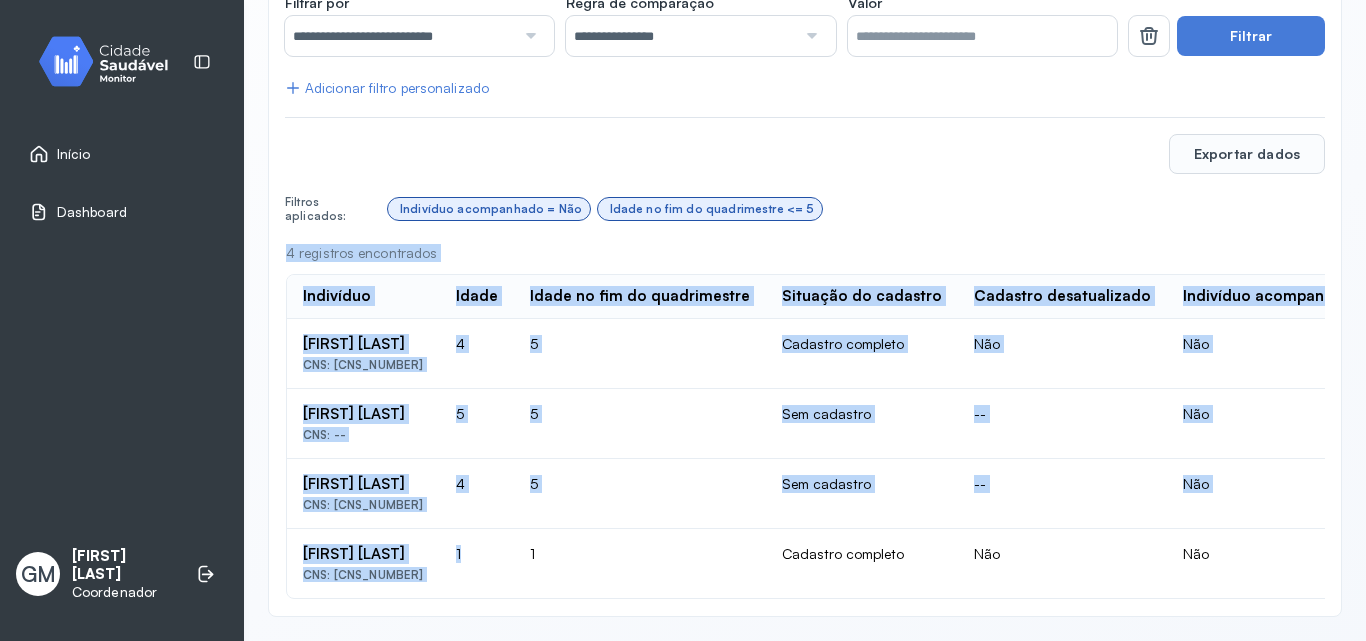 scroll, scrollTop: 0, scrollLeft: 897, axis: horizontal 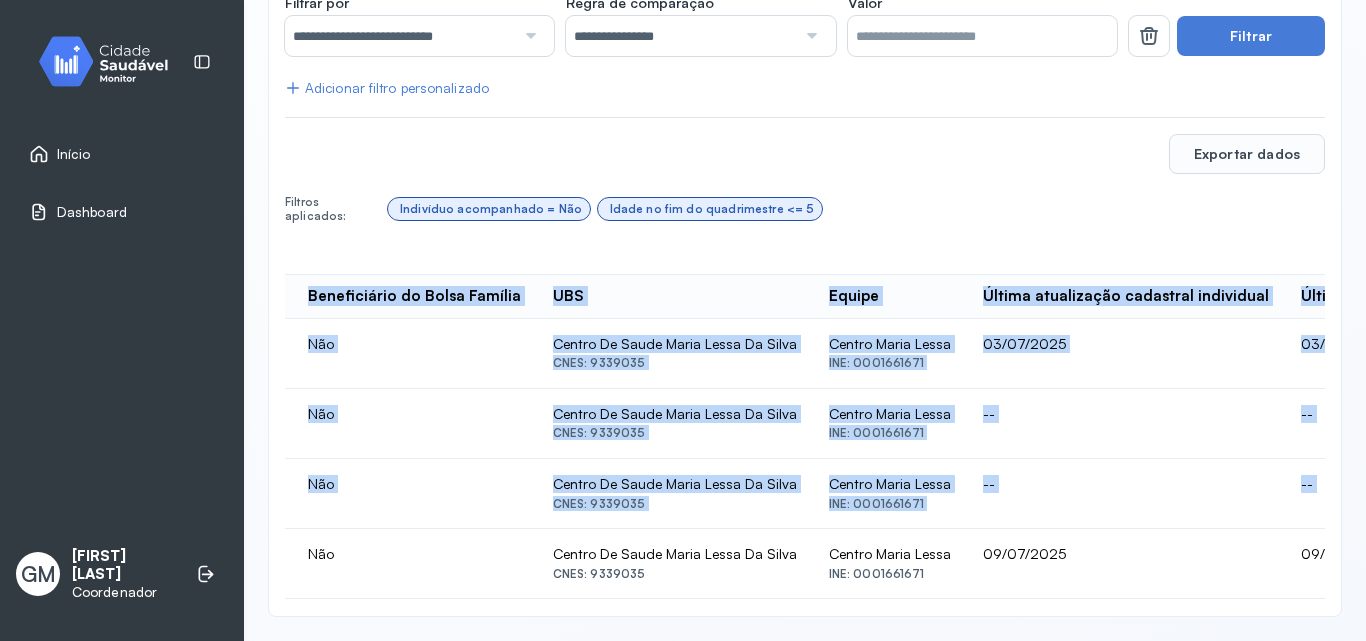 click on "**********" at bounding box center [805, 96] 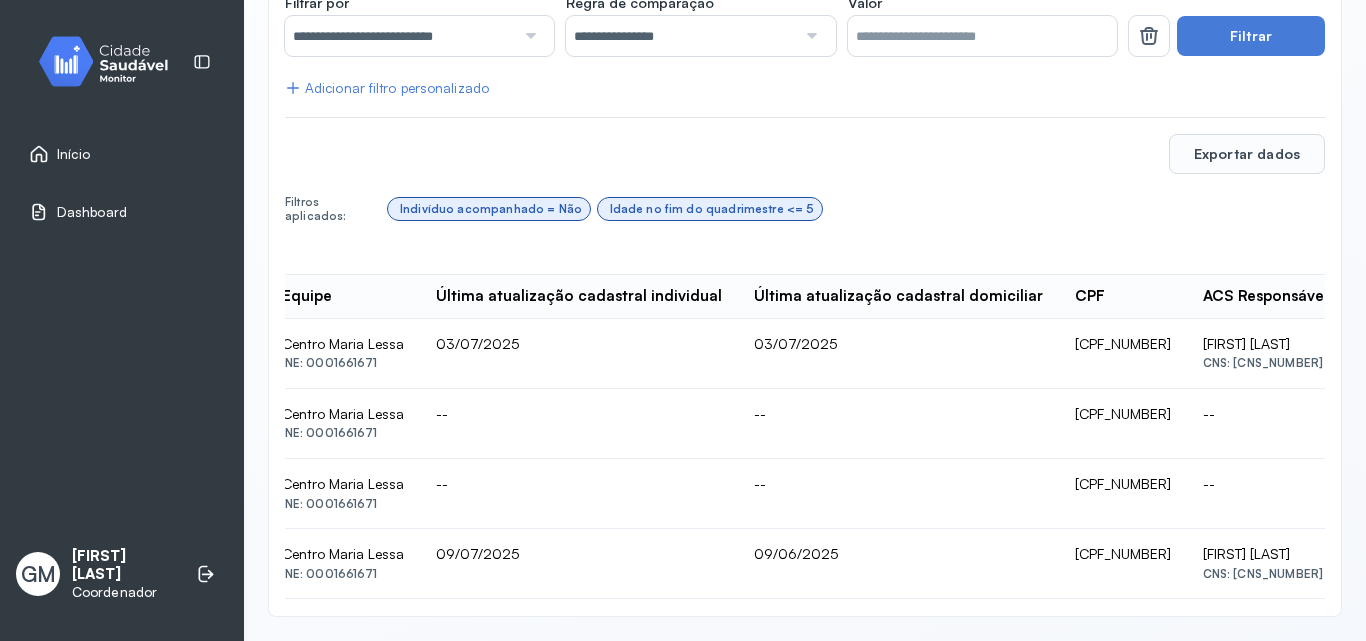 scroll, scrollTop: 0, scrollLeft: 1743, axis: horizontal 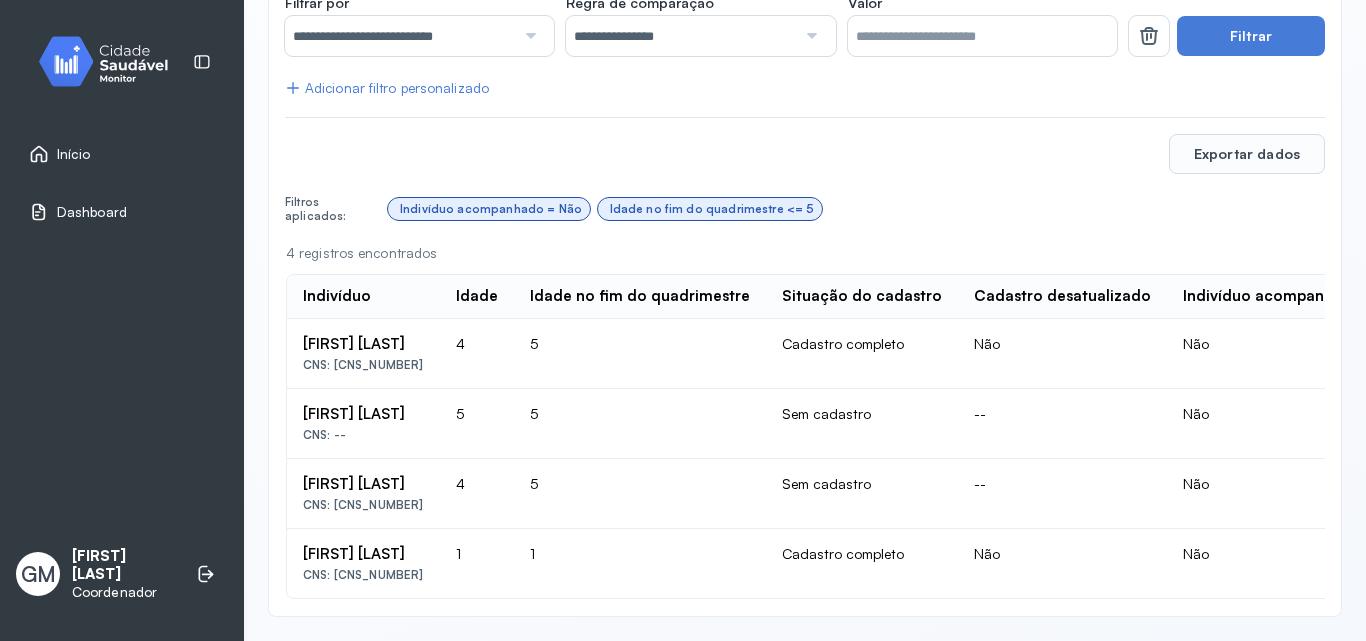 drag, startPoint x: 425, startPoint y: 590, endPoint x: 468, endPoint y: 599, distance: 43.931767 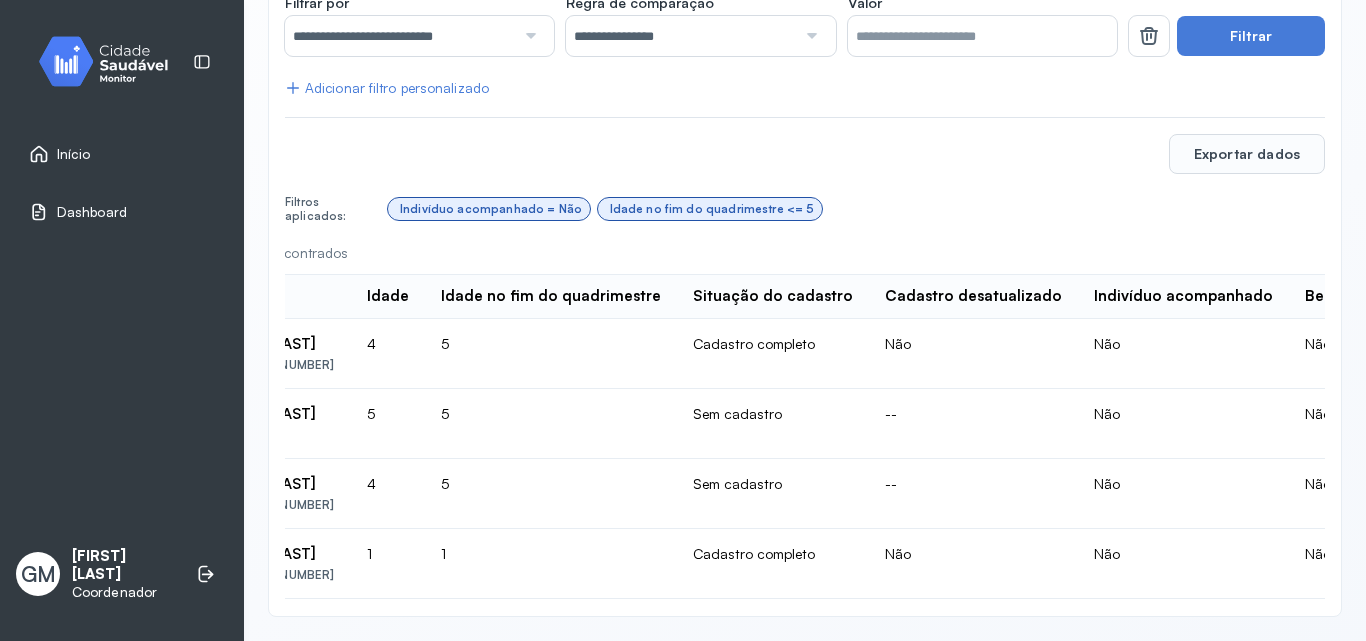 scroll, scrollTop: 0, scrollLeft: 125, axis: horizontal 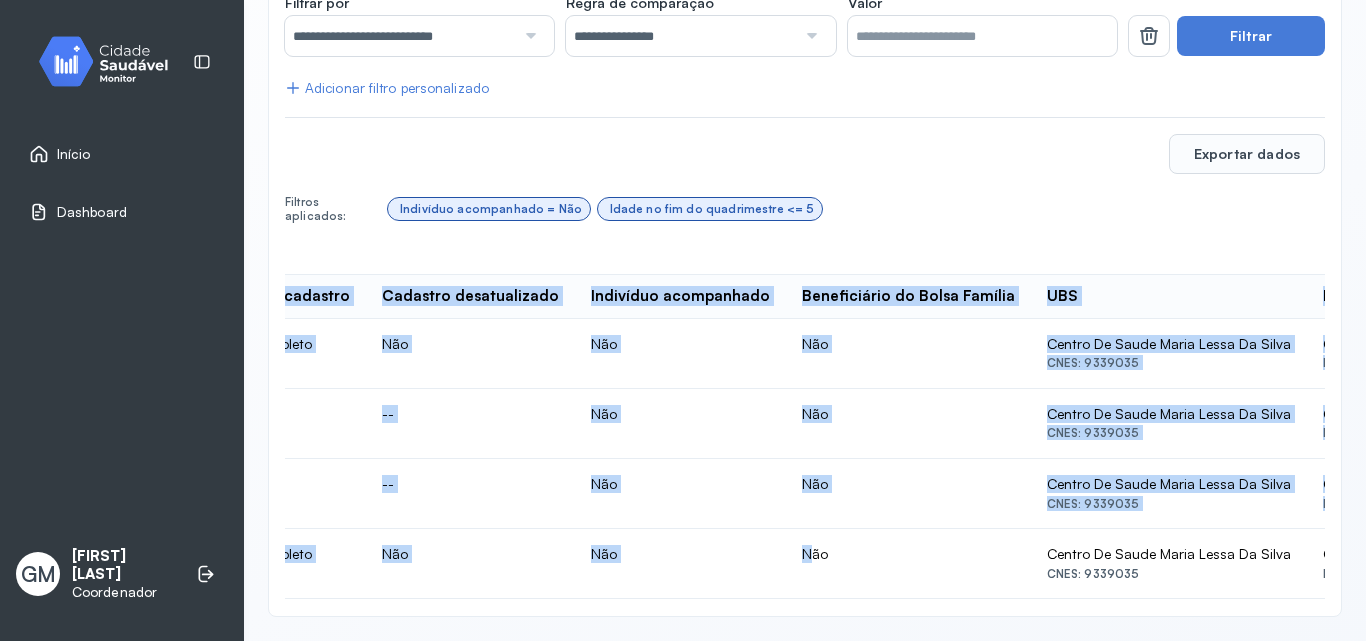 click on "Super dica!  Clique para mais informações  4 registros encontrados Indivíduo  Idade  Idade no fim do quadrimestre  Situação do cadastro  Cadastro desatualizado  Indivíduo acompanhado  Beneficiário do Bolsa Família  UBS  Equipe  Última atualização cadastral individual  Última atualização cadastral domiciliar  CPF  ACS Responsável  Gabriel Santos  CNS: 702 3075 2191 1820 4 5 Cadastro completo Não Não Não Centro De Saude Maria Lessa Da Silva  CNES: 9339035 Centro Maria Lessa  INE: 0001661671 03/07/2025 03/07/2025 172.770.224-75 Maria Ines Santana Da Silva  CNS: 120 1525 6654 0004 Helena Silva Dos Reis  CNS: -- 5 5 Sem cadastro -- Não Não Centro De Saude Maria Lessa Da Silva  CNES: 9339035 Centro Maria Lessa  INE: 0001661671 -- -- 585.354.918-99 -- Maria Isabela Da Conceicao Santos  CNS: 708 4063 8141 7370 4 5 Sem cadastro -- Não Não Centro De Saude Maria Lessa Da Silva  CNES: 9339035 Centro Maria Lessa  INE: 0001661671 -- -- 587.261.938-33 -- Louise Maciel Rodrigues  CNS: 700 3089 2940 7740" at bounding box center [805, 422] 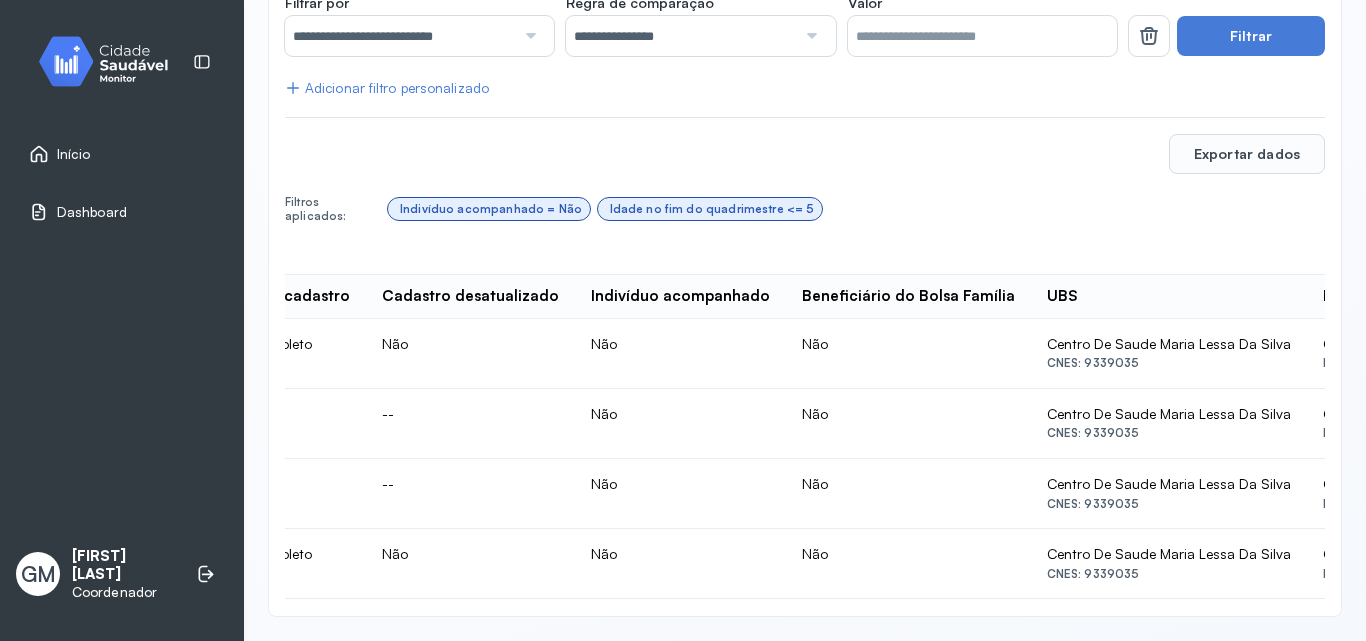 click on "Não" 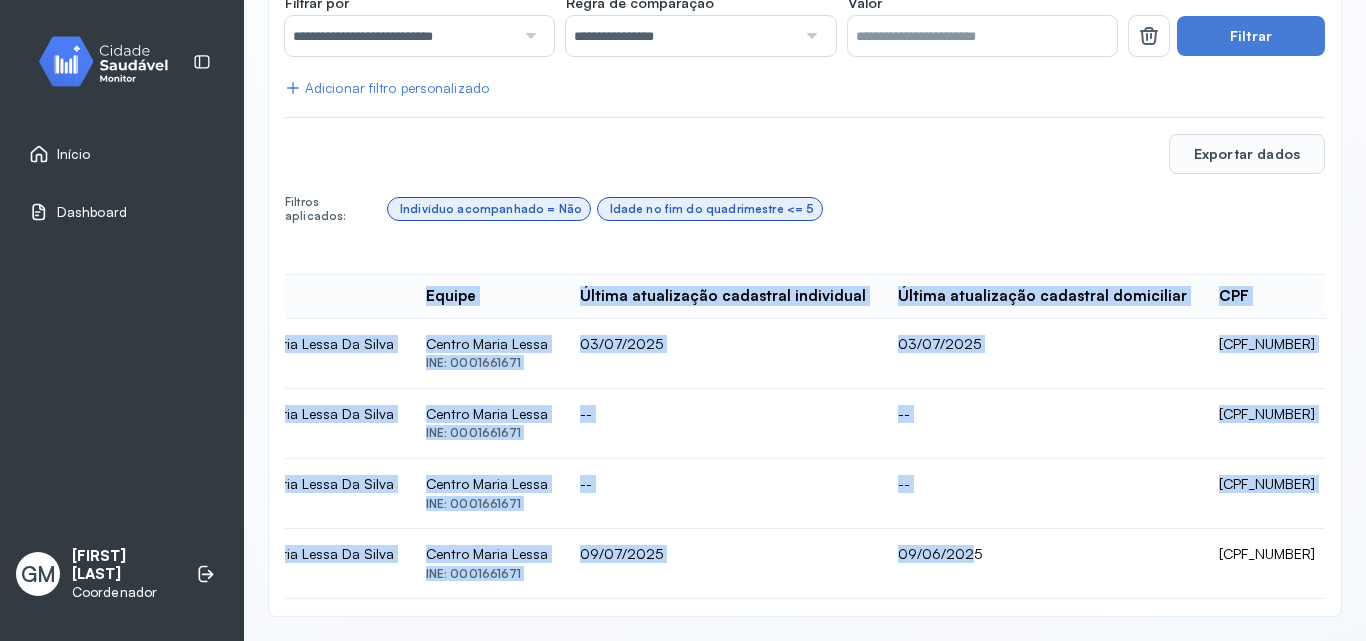 drag, startPoint x: 997, startPoint y: 591, endPoint x: 1059, endPoint y: 601, distance: 62.801273 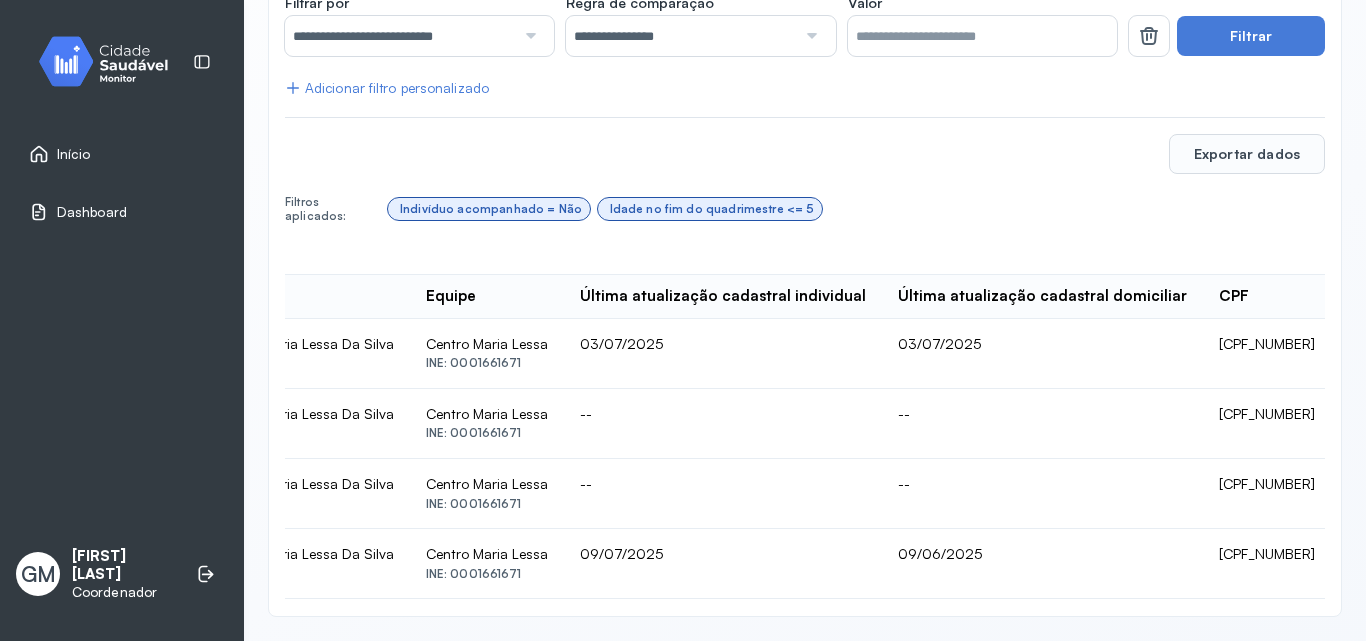 drag, startPoint x: 1096, startPoint y: 605, endPoint x: 1186, endPoint y: 601, distance: 90.088844 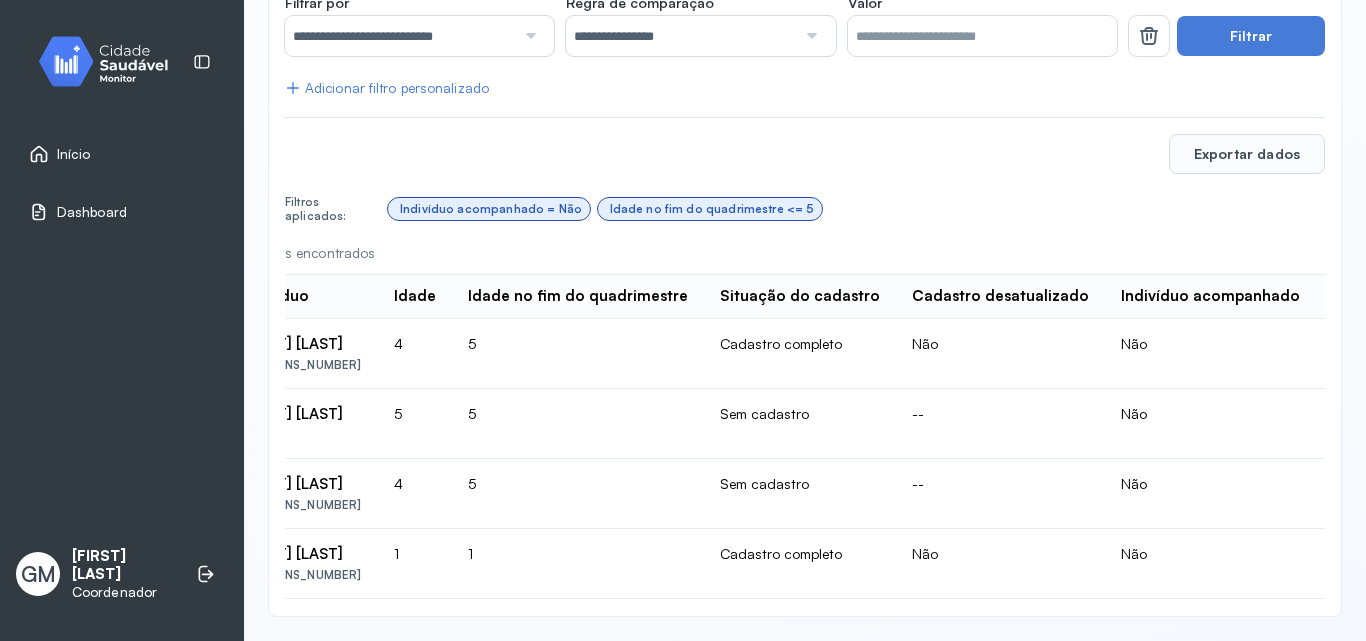 scroll, scrollTop: 0, scrollLeft: 0, axis: both 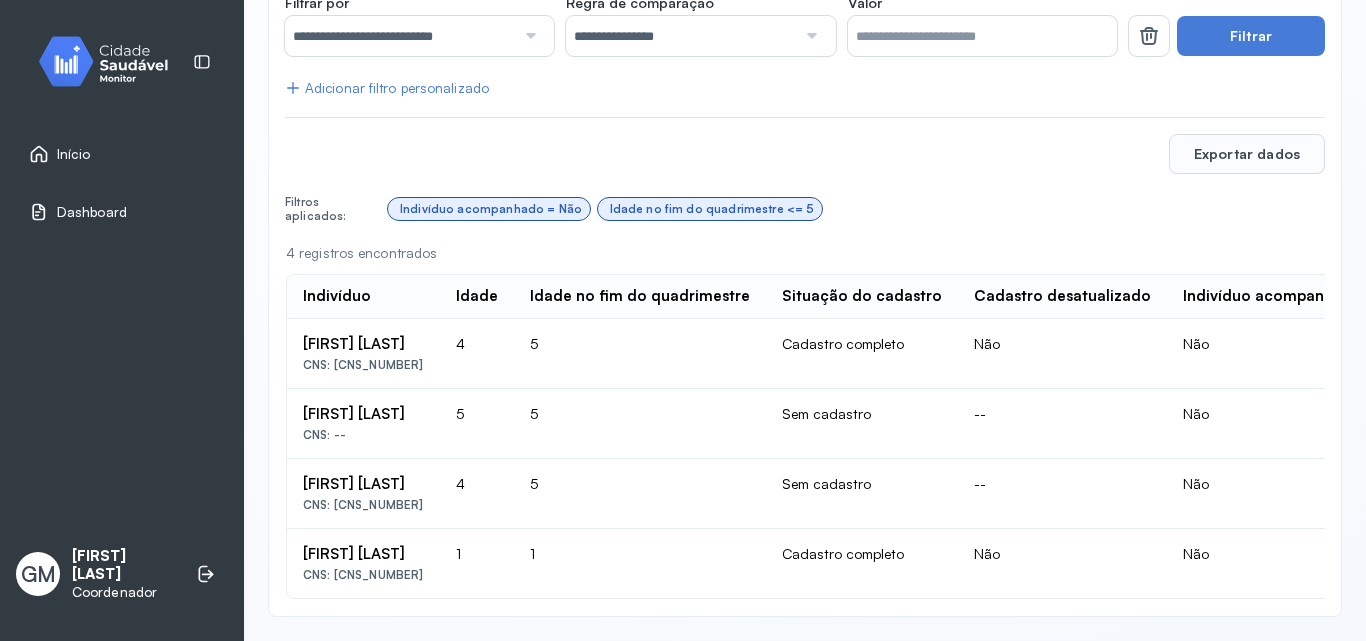 click on "Helena Silva Dos Reis" at bounding box center [363, 344] 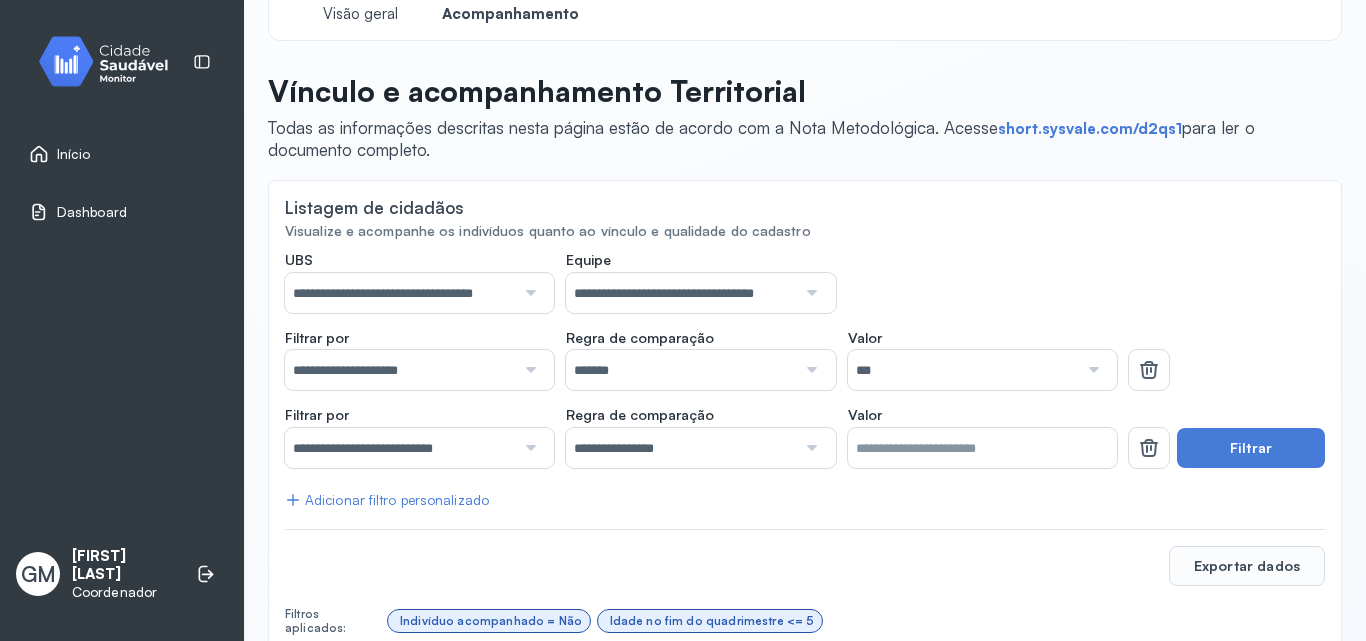 scroll, scrollTop: 0, scrollLeft: 0, axis: both 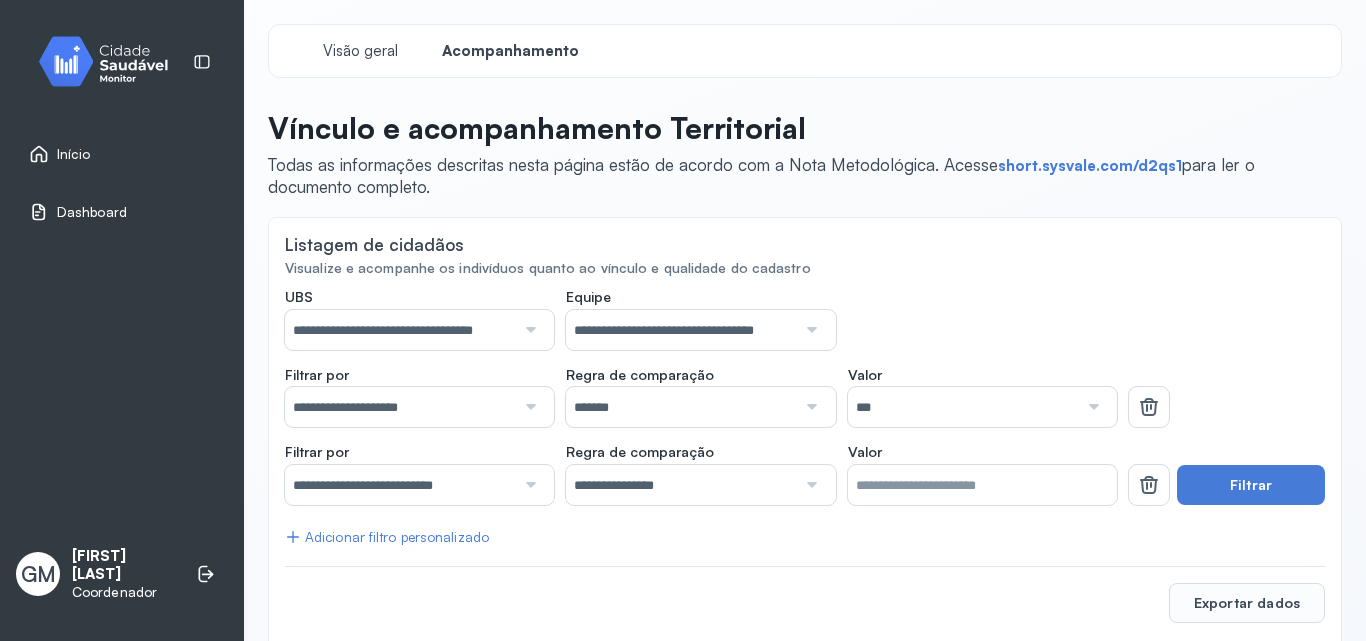 click on "Dashboard" at bounding box center (92, 212) 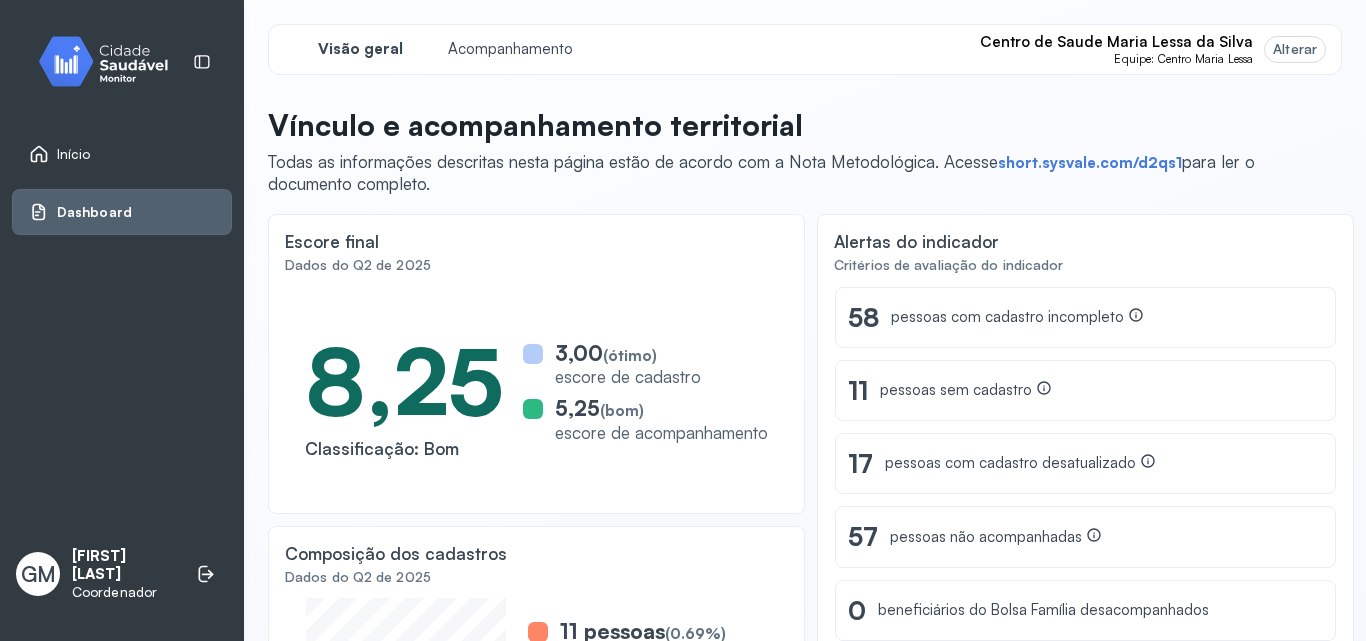 click on "Alterar" at bounding box center [1295, 49] 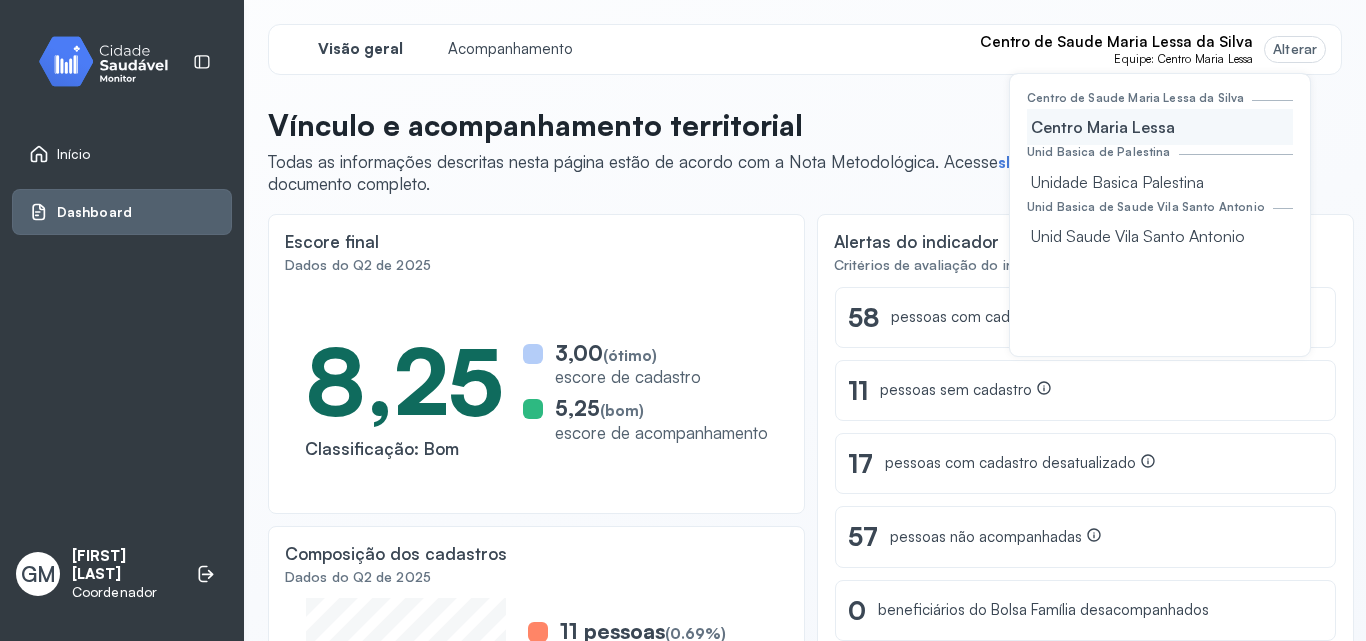 click on "Unidade Basica Palestina" 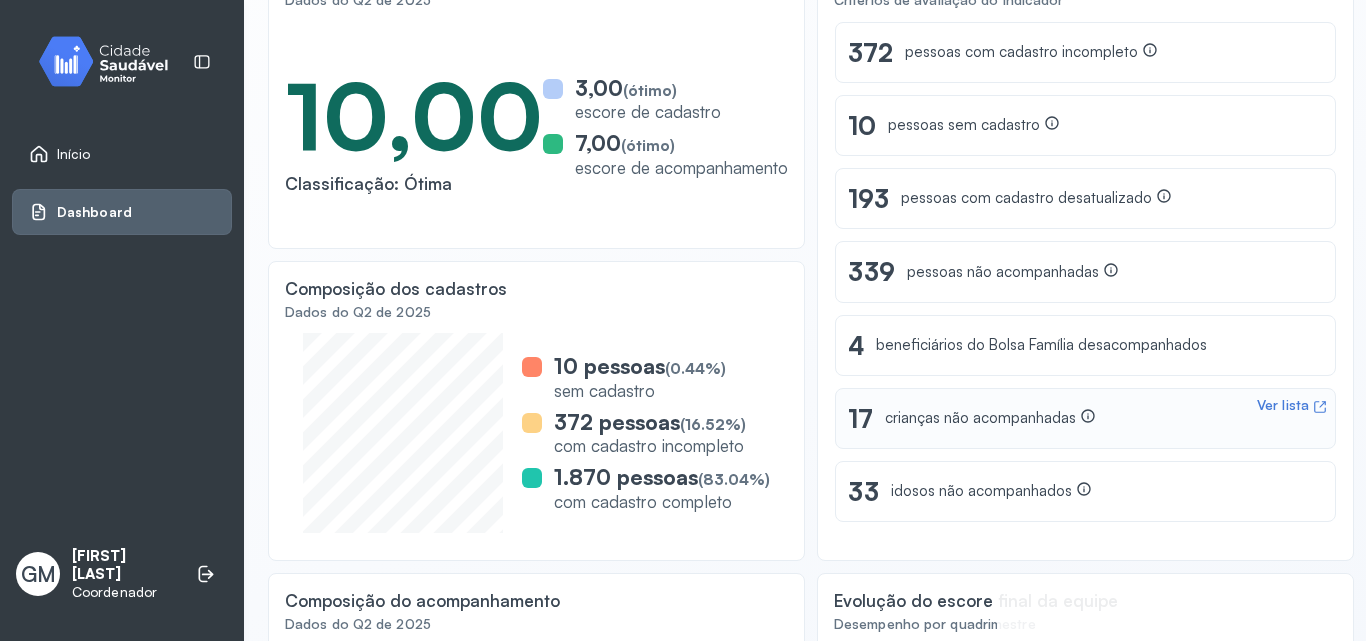 scroll, scrollTop: 300, scrollLeft: 0, axis: vertical 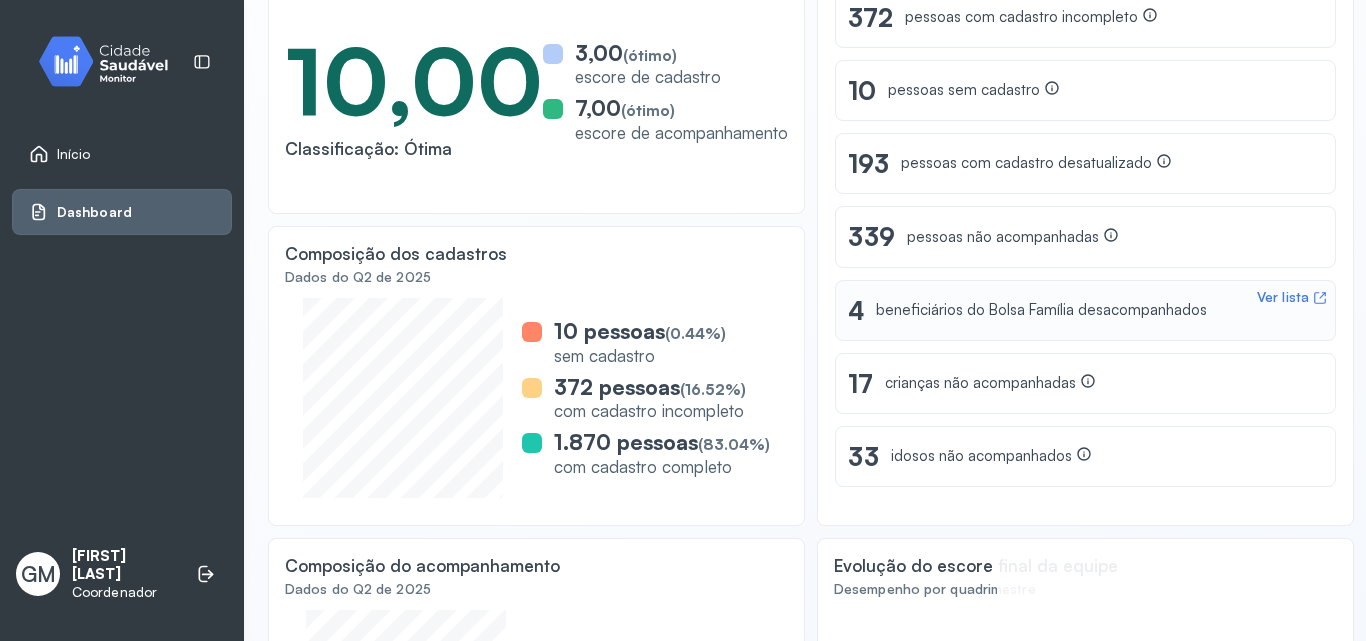 click on "beneficiários do Bolsa Família desacompanhados" at bounding box center [1041, 310] 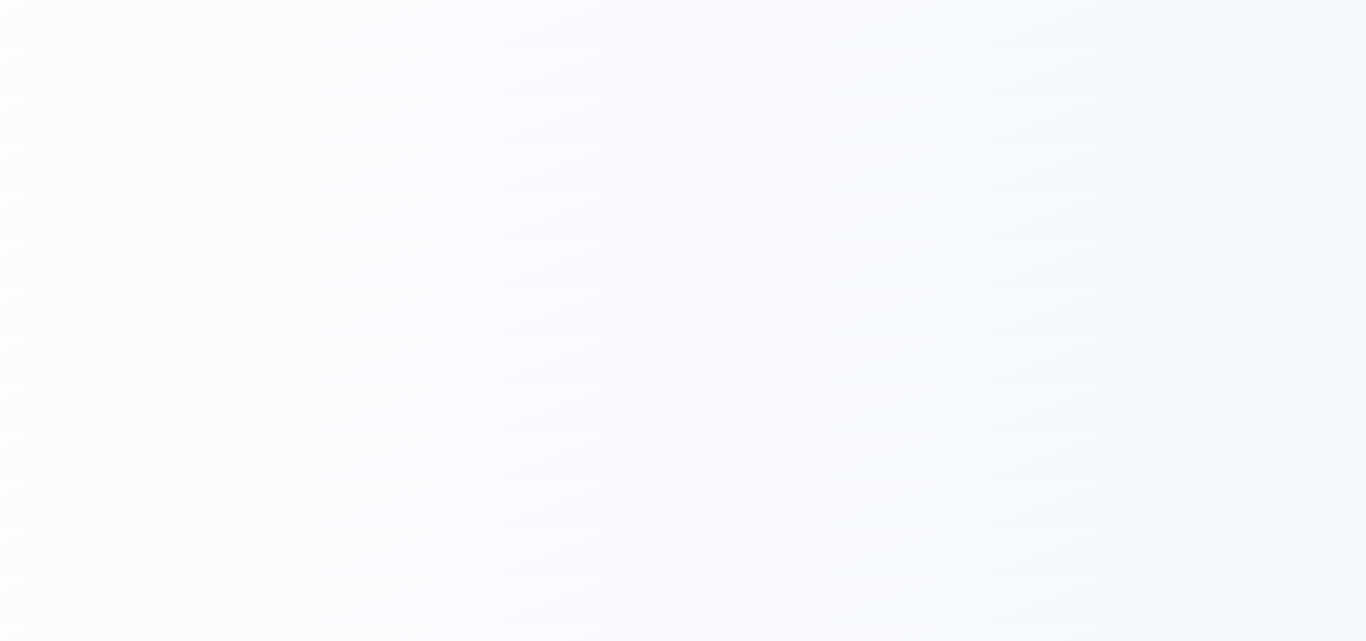 scroll, scrollTop: 0, scrollLeft: 0, axis: both 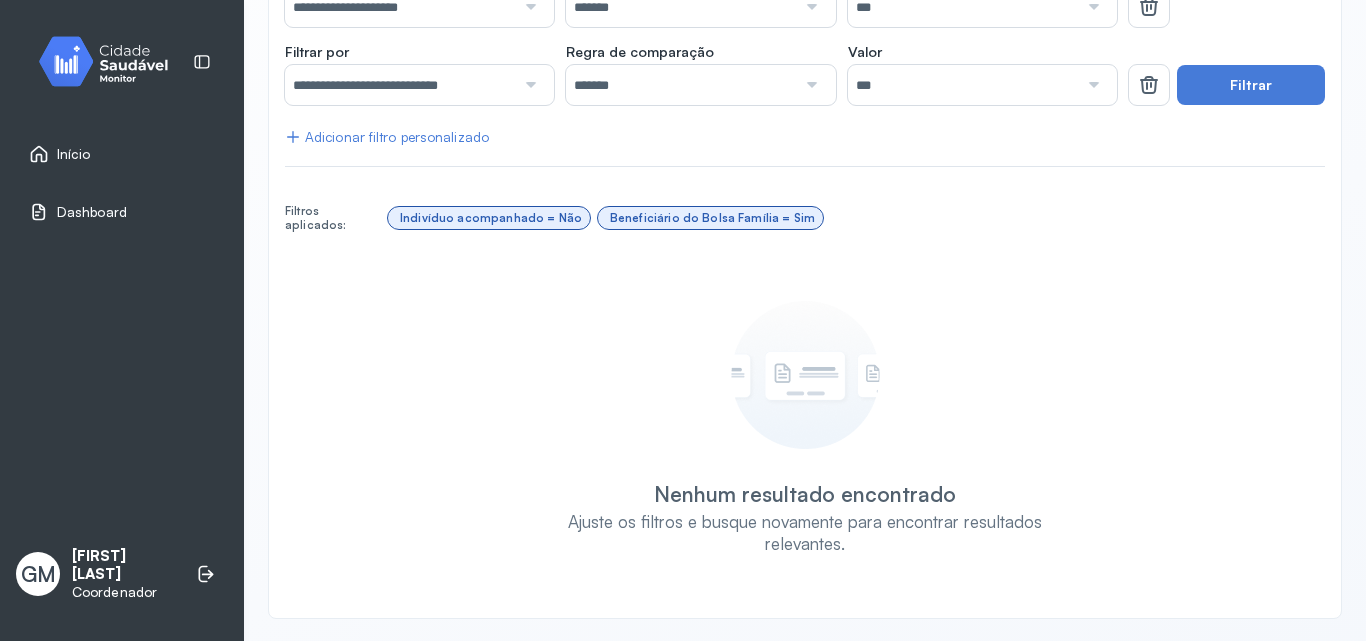 type on "**********" 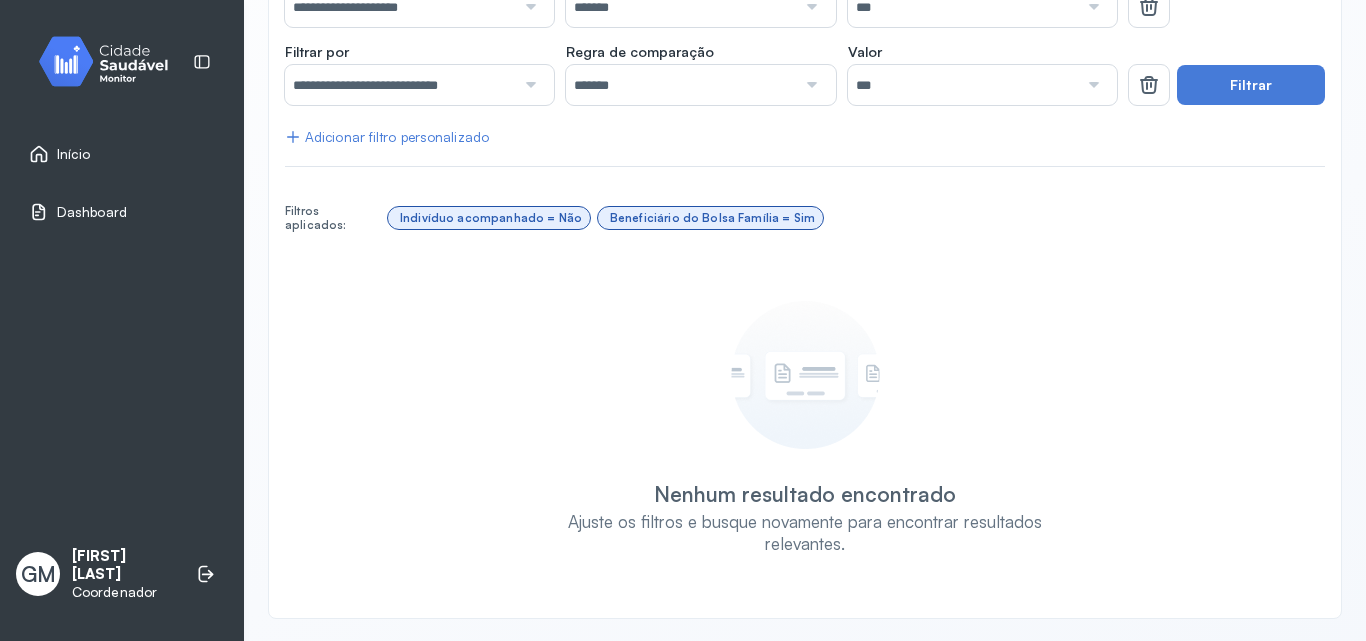 type on "**********" 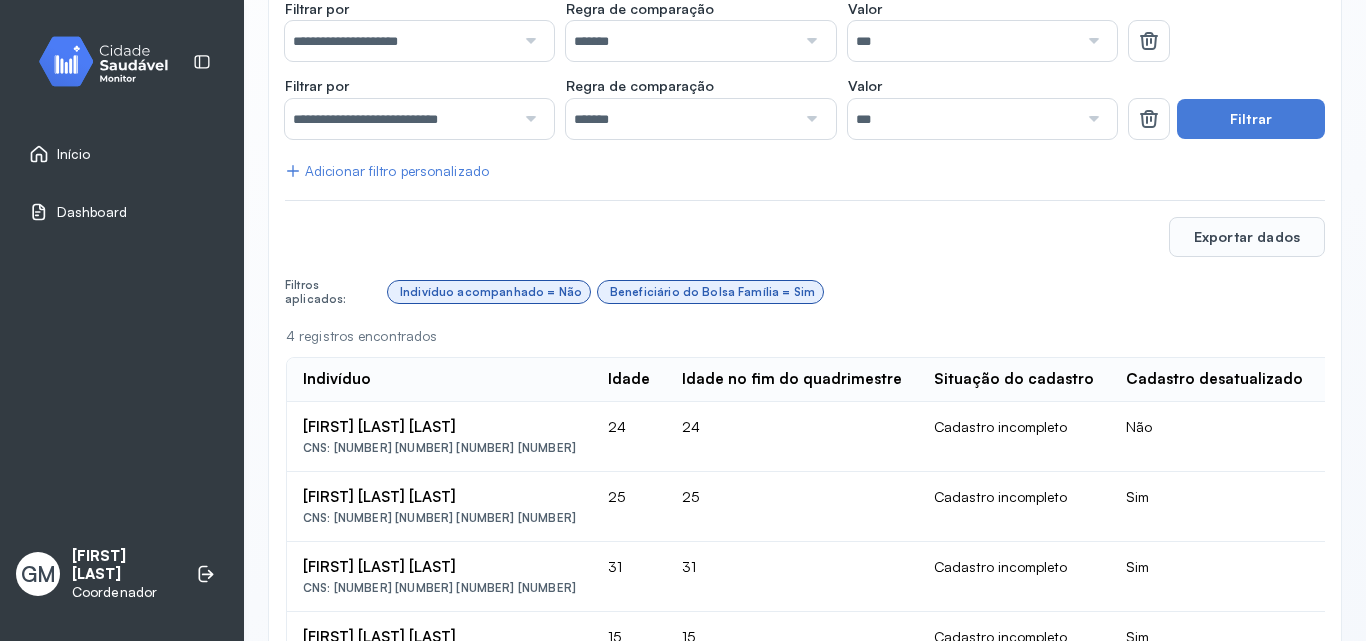 scroll, scrollTop: 470, scrollLeft: 0, axis: vertical 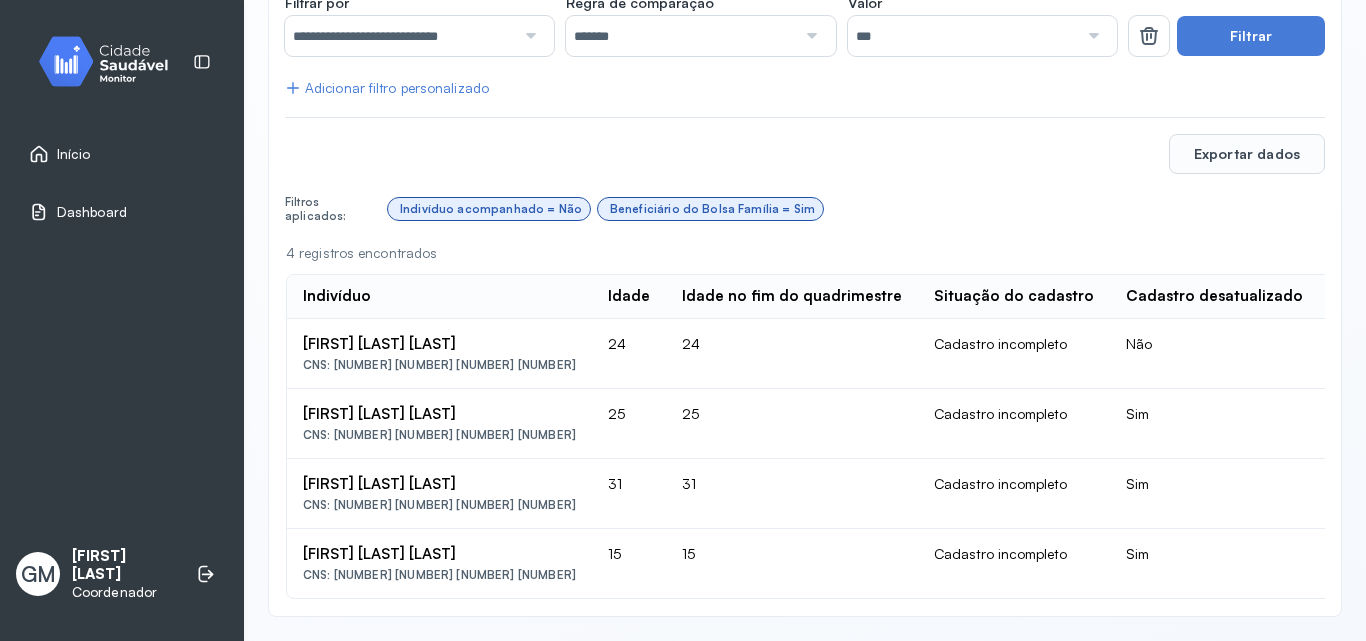 drag, startPoint x: 598, startPoint y: 585, endPoint x: 653, endPoint y: 592, distance: 55.443665 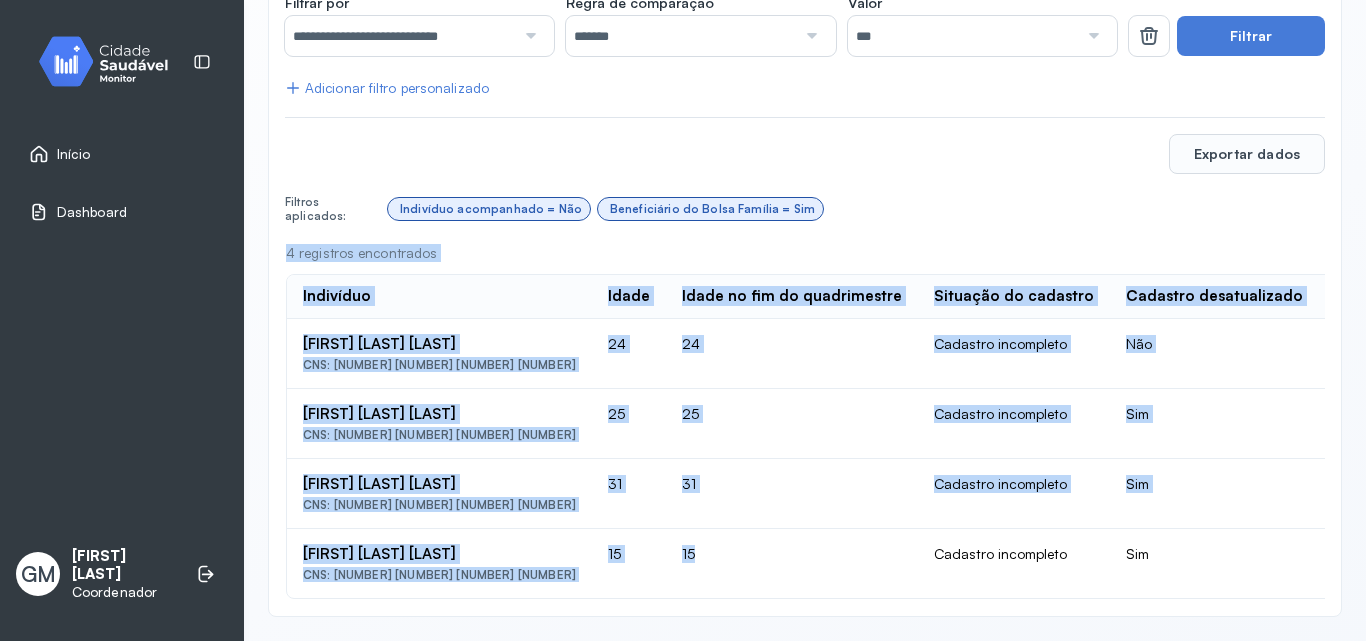 drag, startPoint x: 664, startPoint y: 578, endPoint x: 784, endPoint y: 590, distance: 120.59851 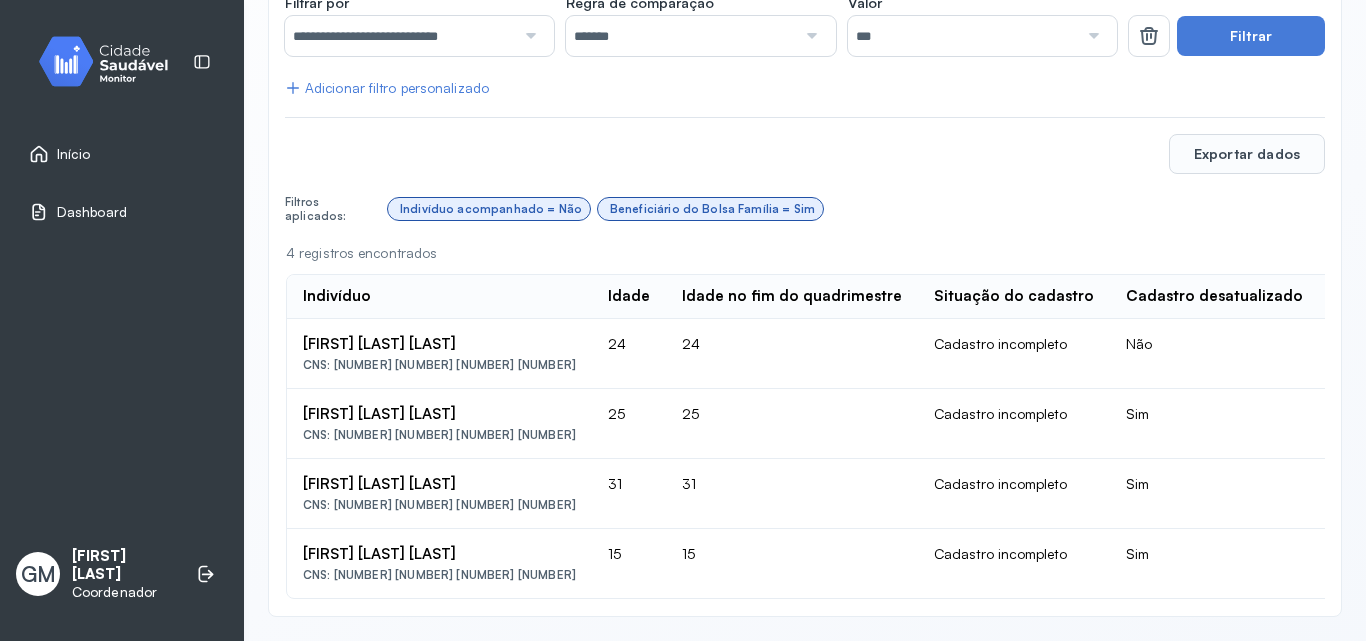 click on "**********" at bounding box center (805, 192) 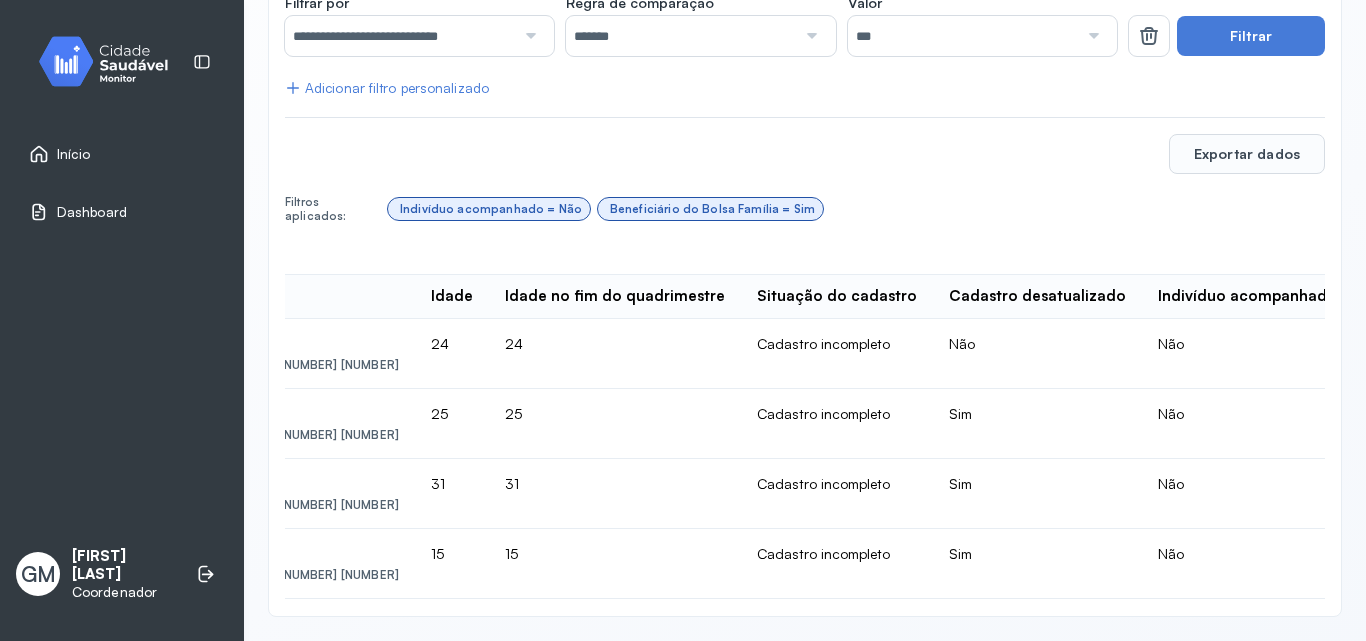scroll, scrollTop: 0, scrollLeft: 253, axis: horizontal 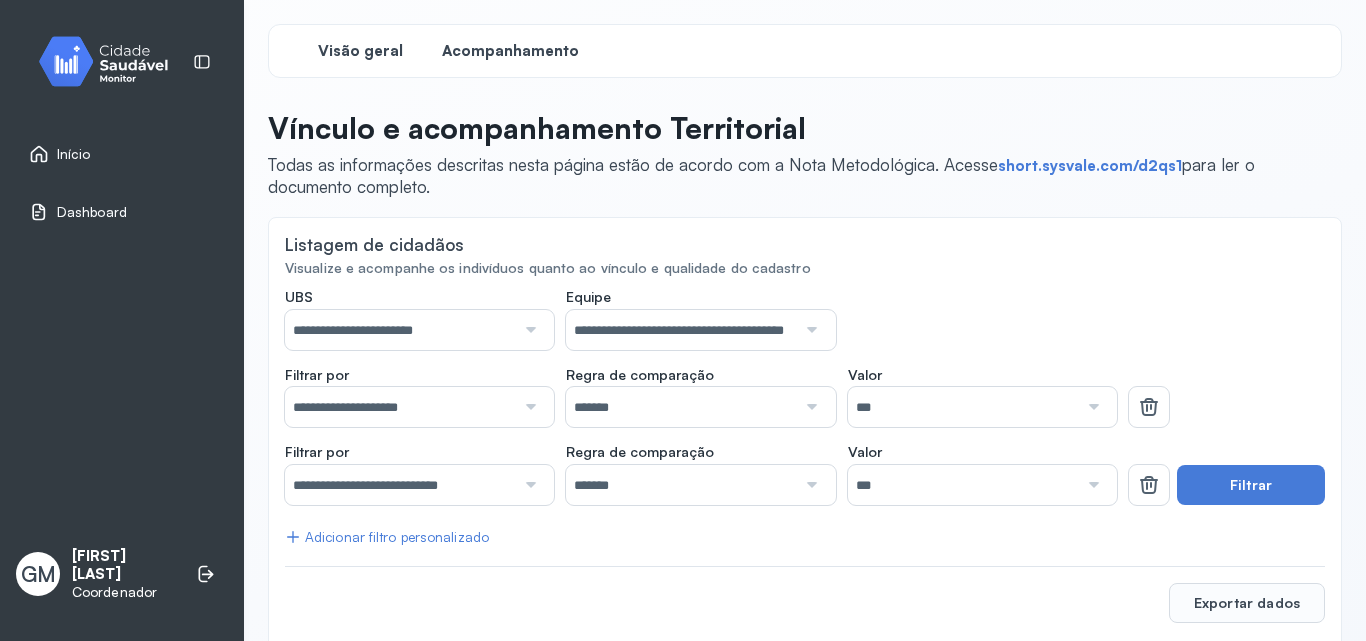 click on "Visão geral" at bounding box center [360, 51] 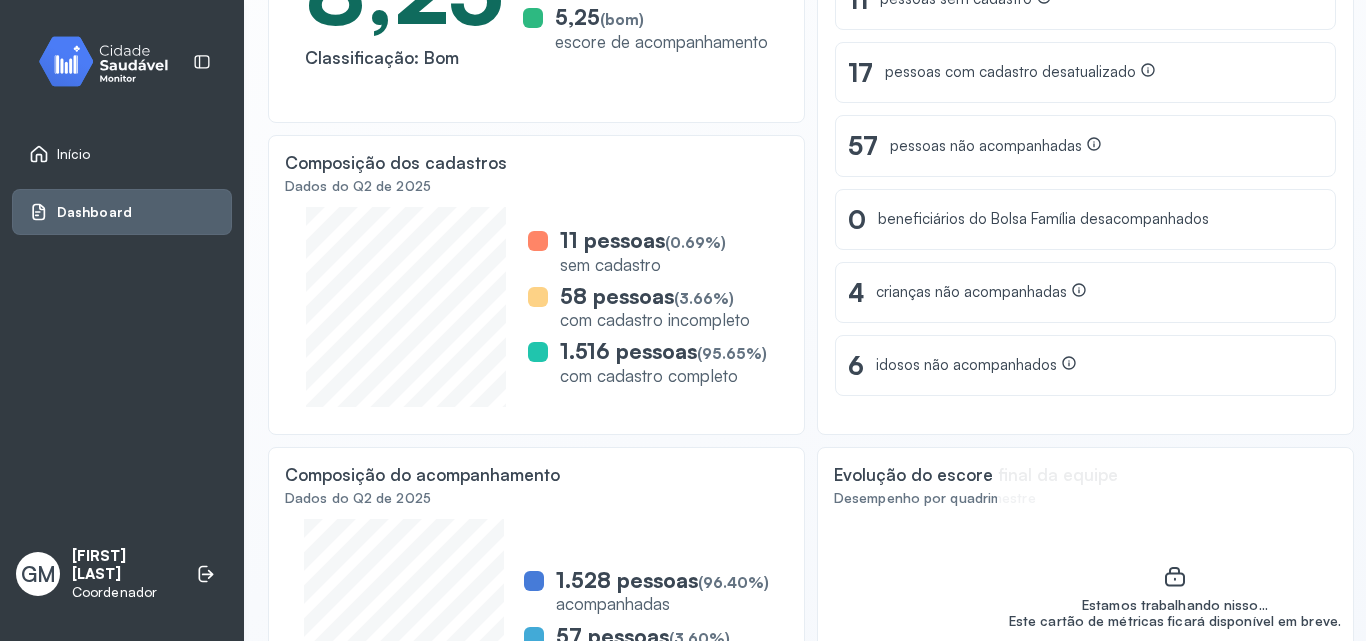 scroll, scrollTop: 400, scrollLeft: 0, axis: vertical 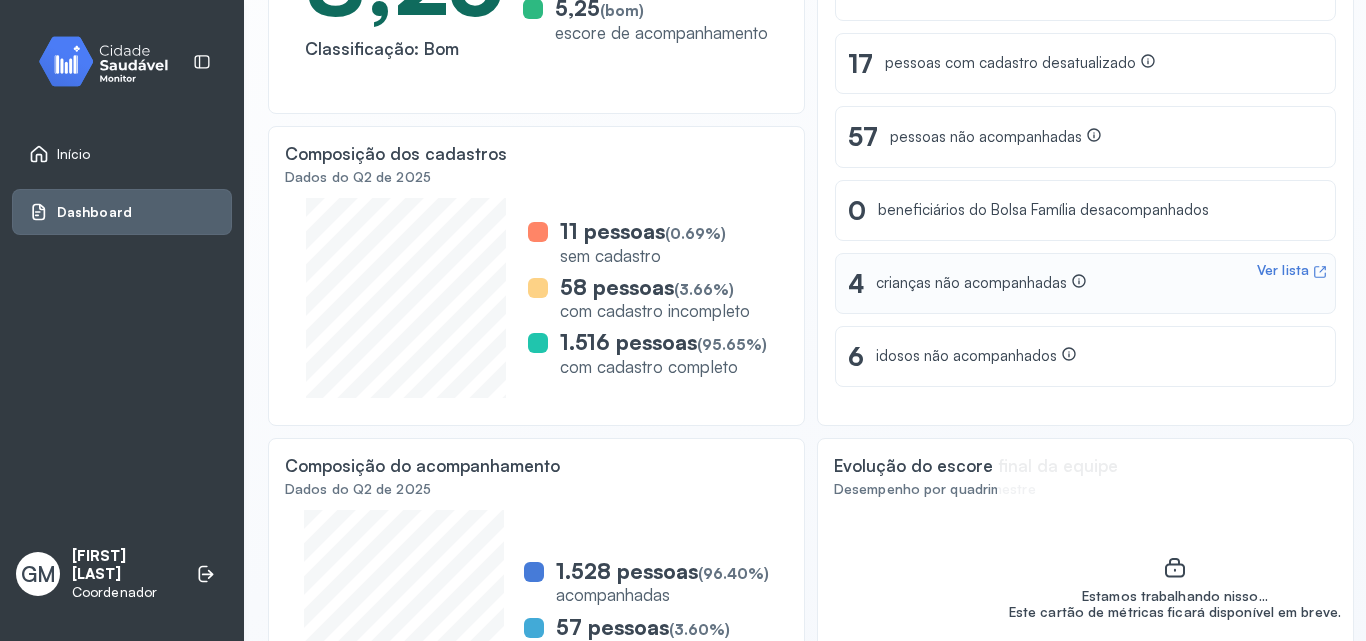 click on "Ver lista  4 crianças não acompanhadas" at bounding box center [1085, 283] 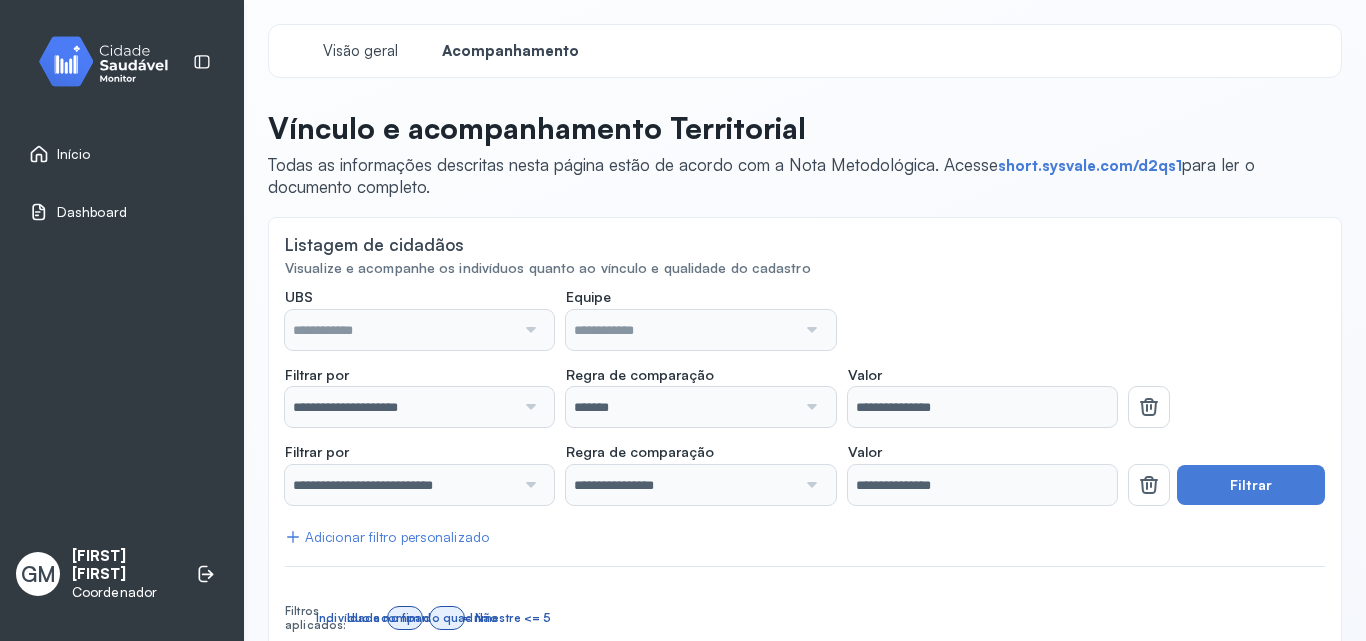 scroll, scrollTop: 0, scrollLeft: 0, axis: both 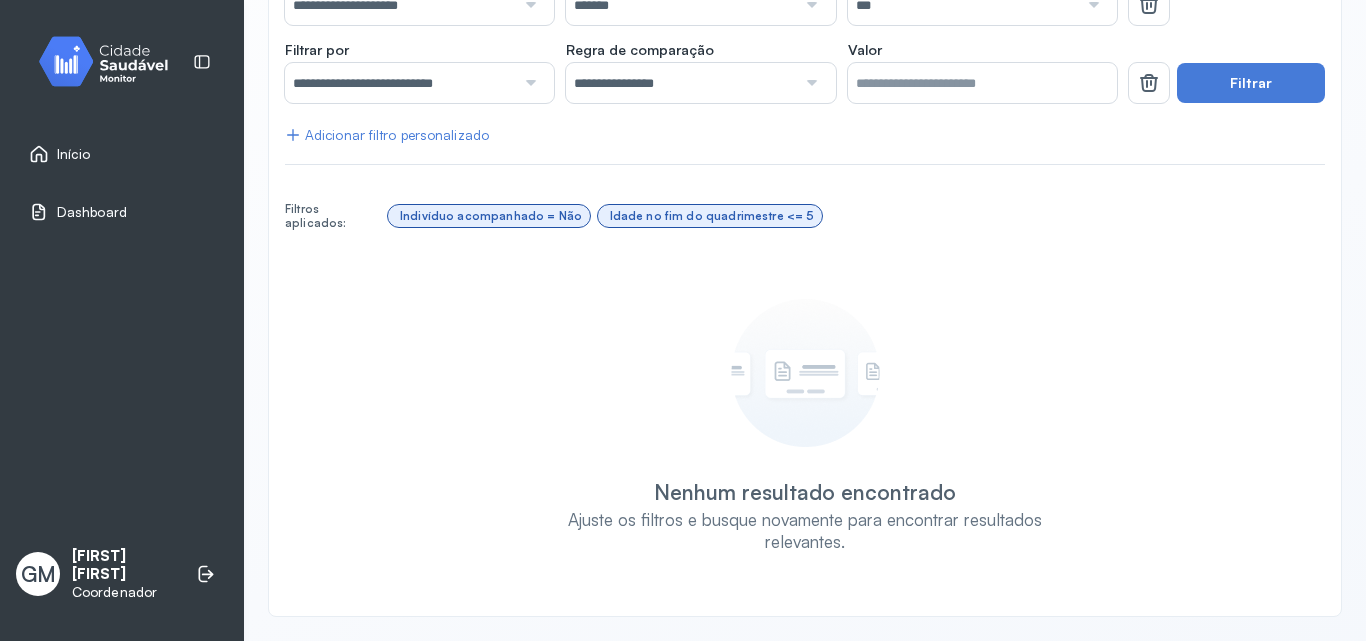type on "**********" 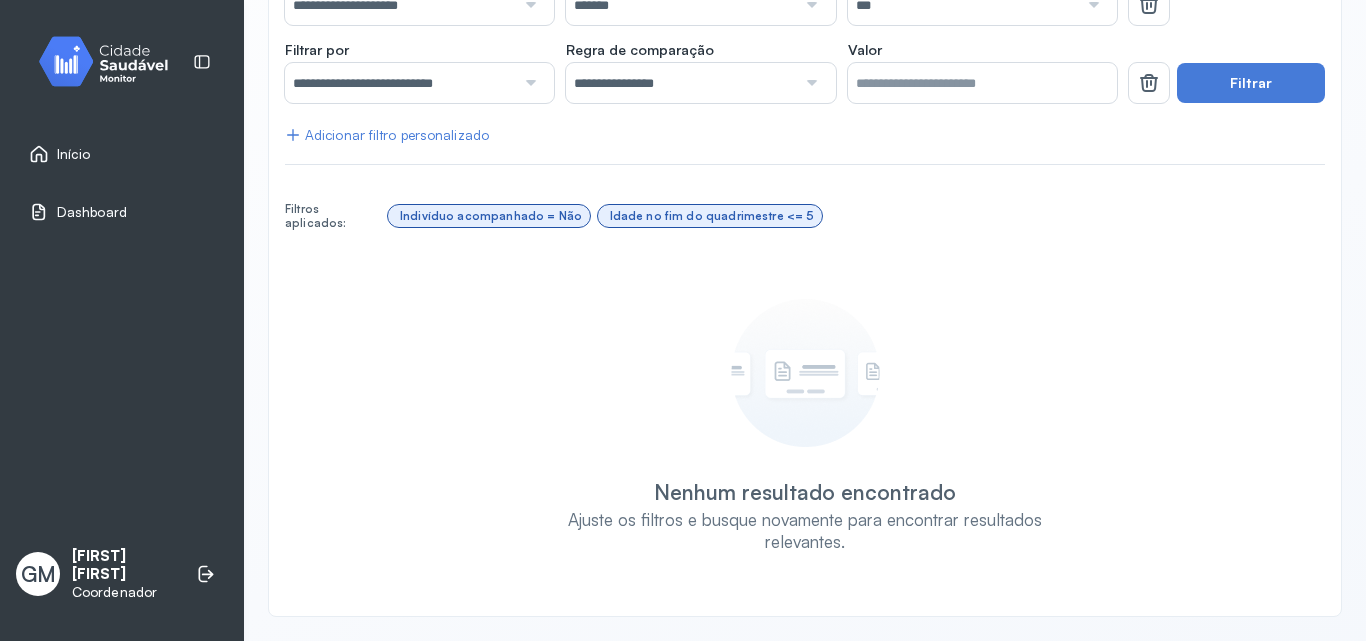 type on "**********" 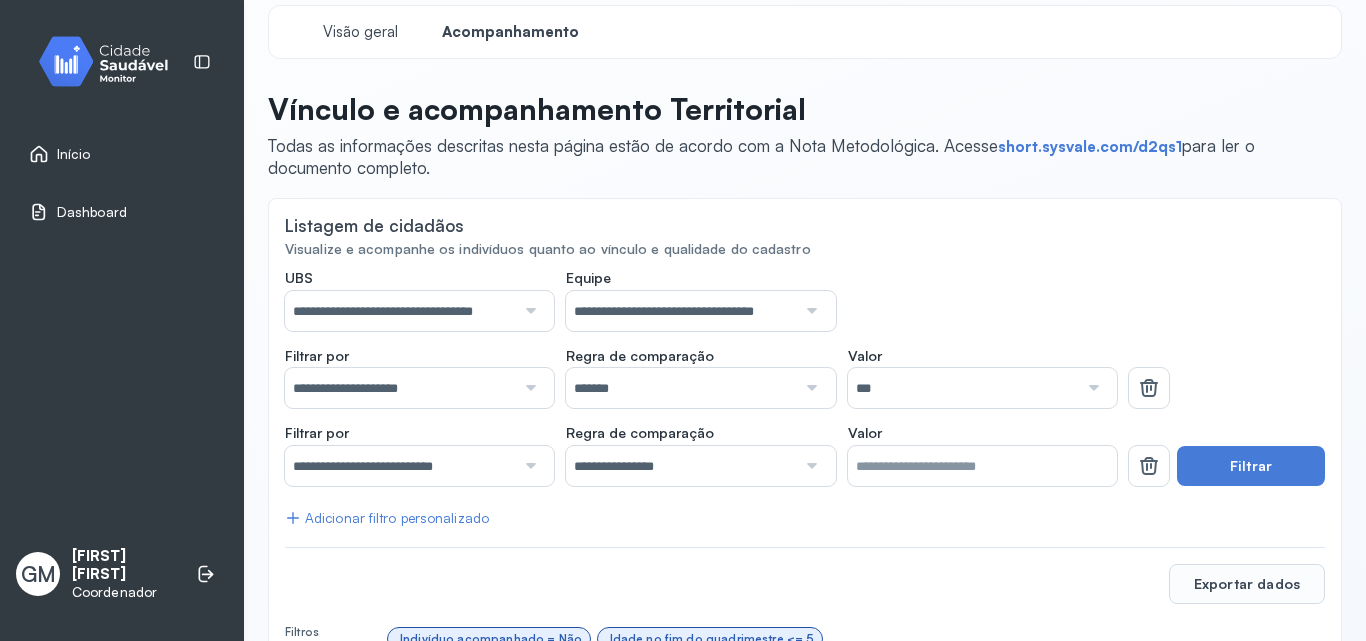 scroll, scrollTop: 0, scrollLeft: 0, axis: both 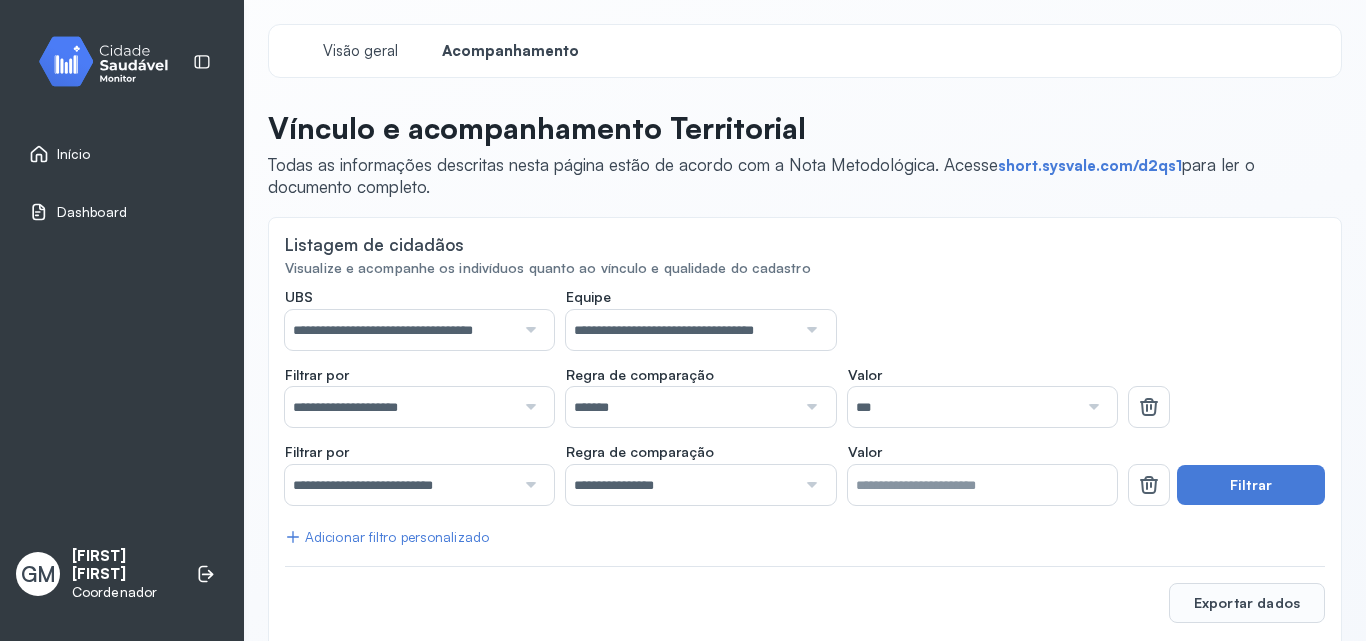 click at bounding box center [809, 330] 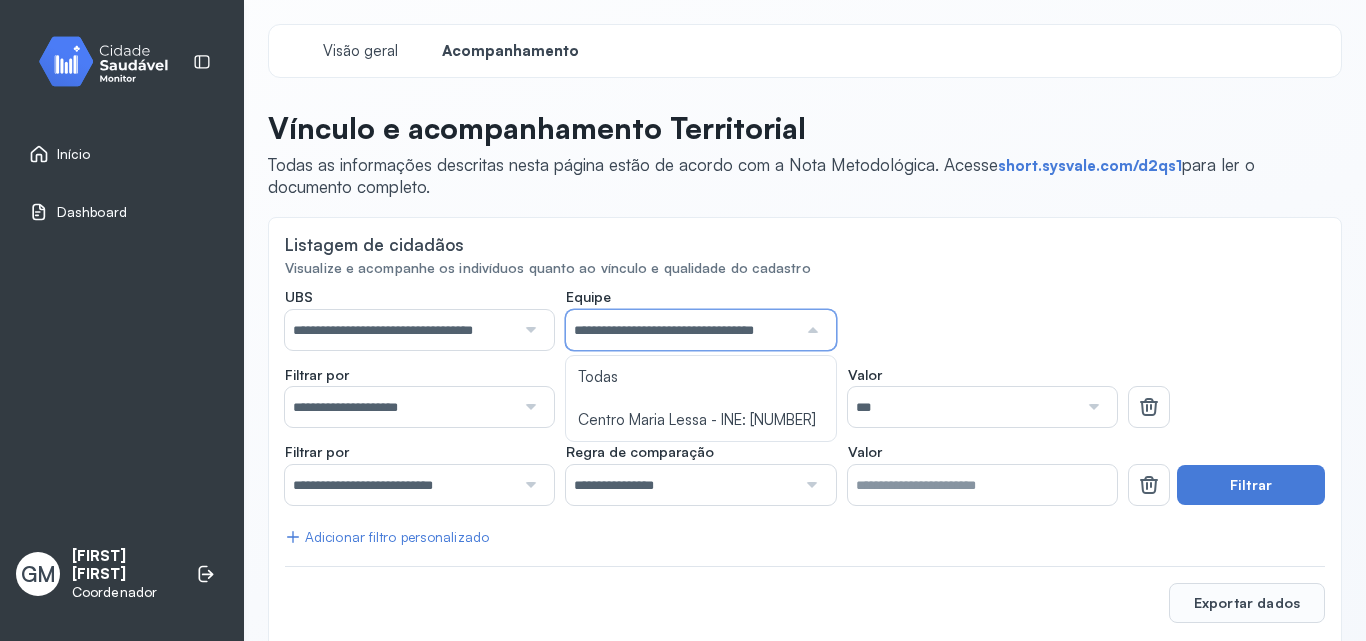 drag, startPoint x: 405, startPoint y: 308, endPoint x: 408, endPoint y: 319, distance: 11.401754 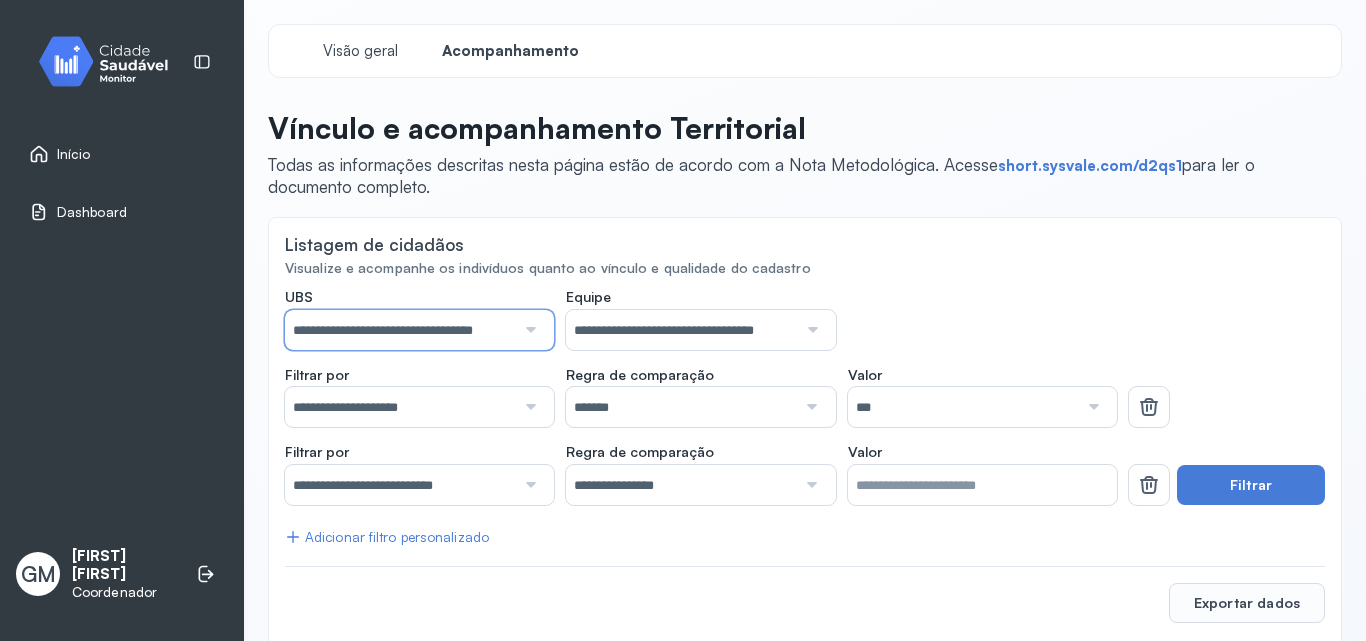 click on "**********" at bounding box center (400, 330) 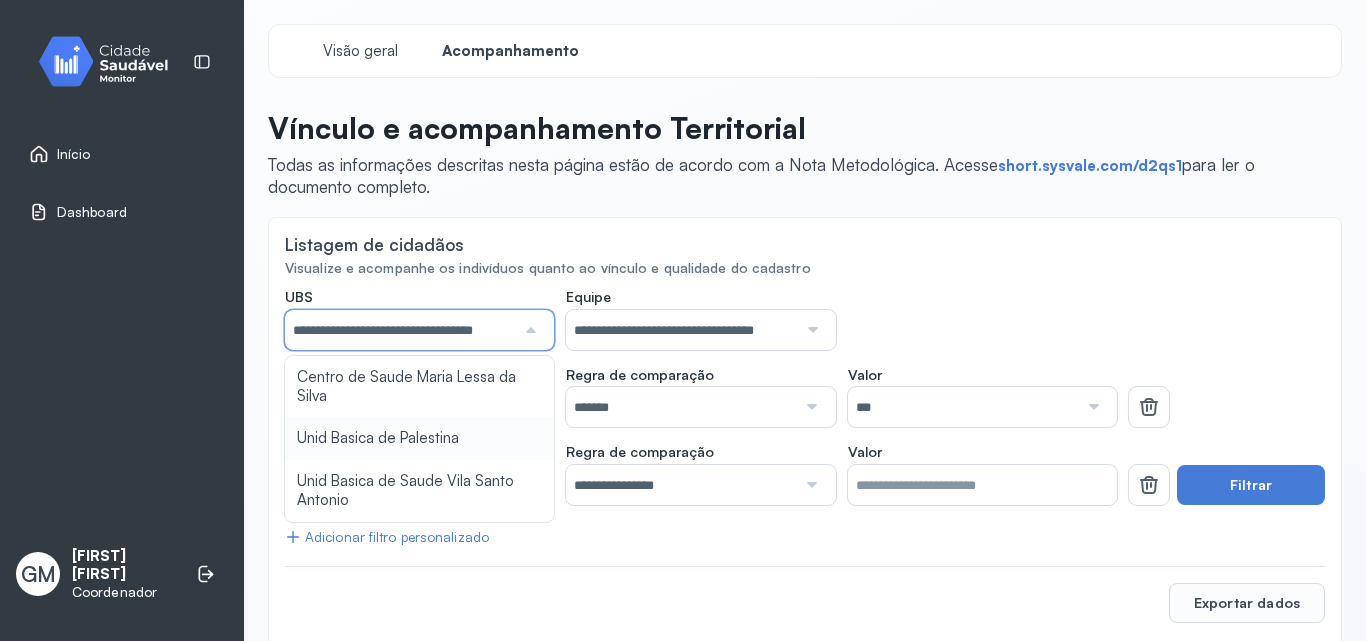 type on "**********" 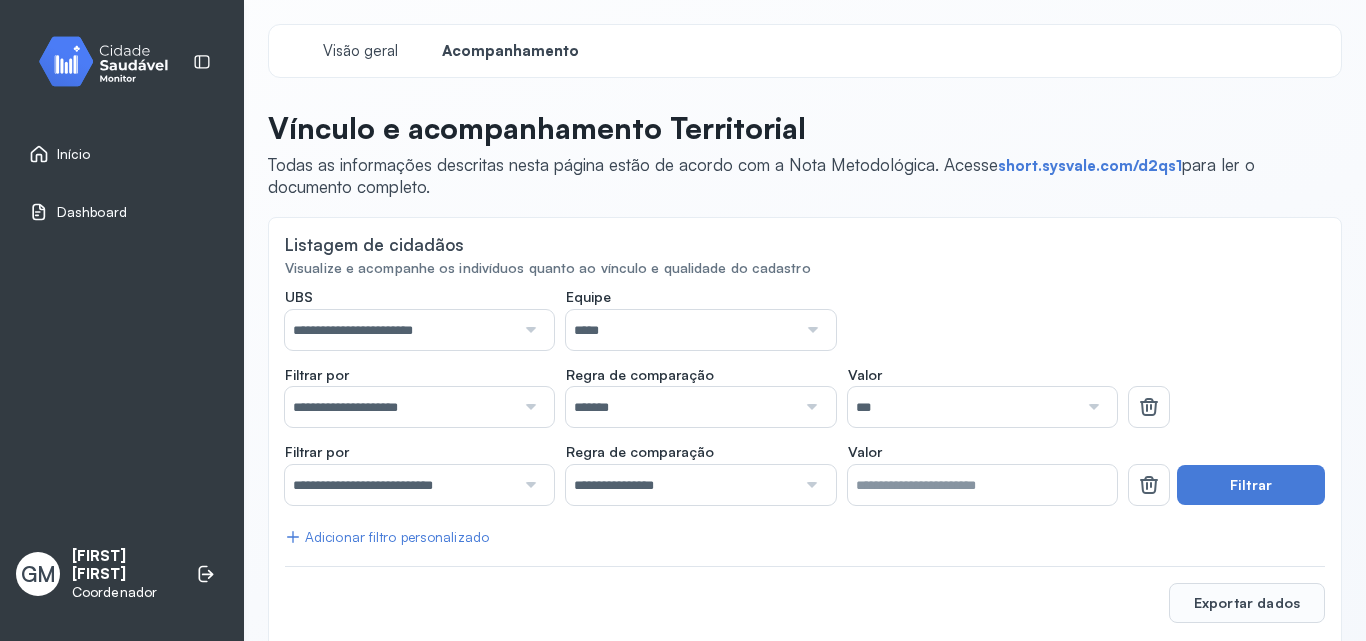 click on "**********" 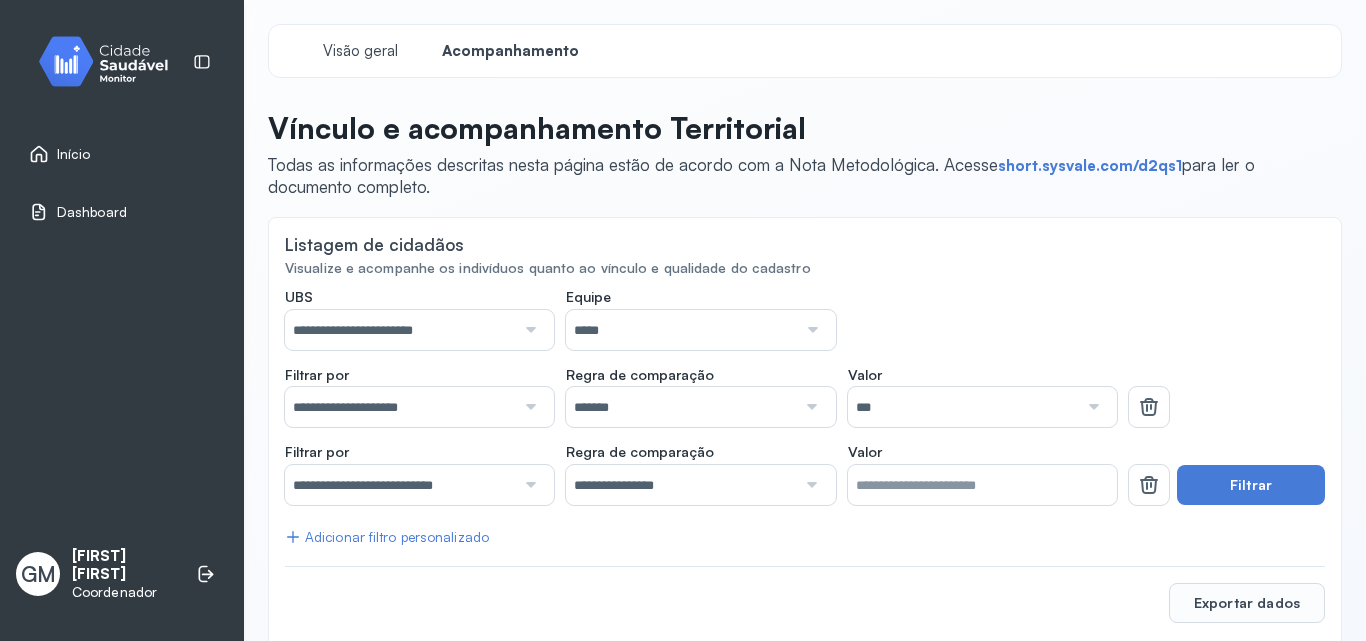 click at bounding box center (810, 330) 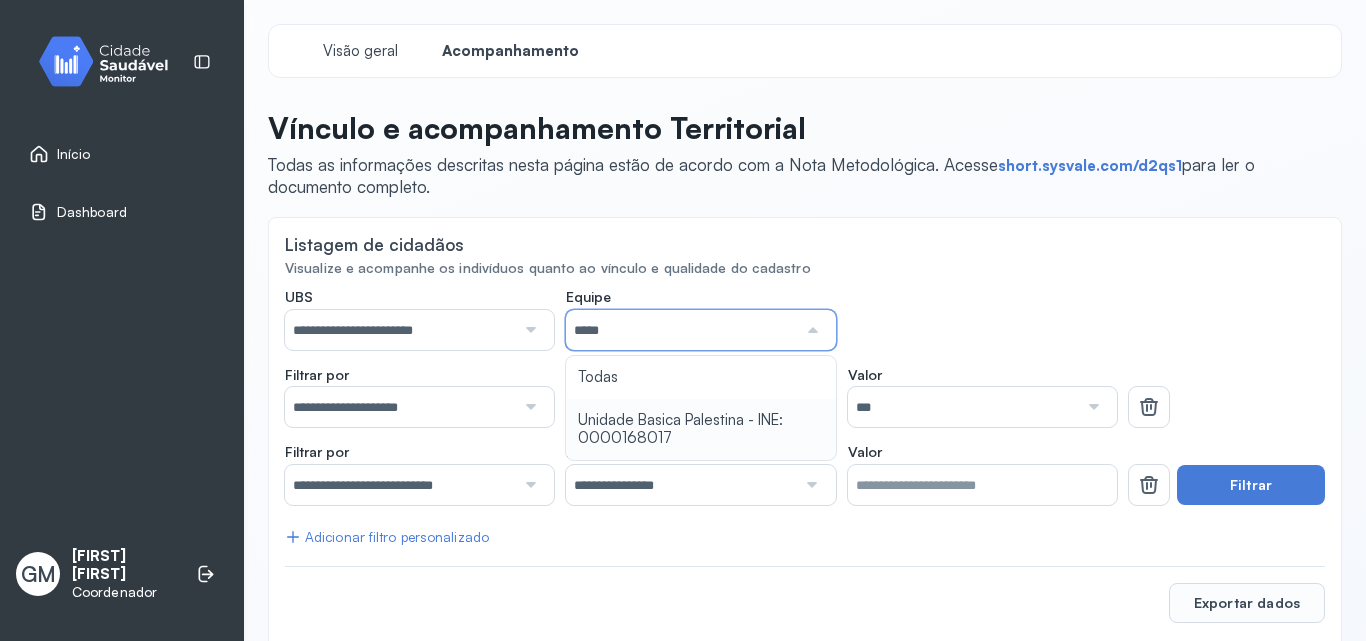 type on "**********" 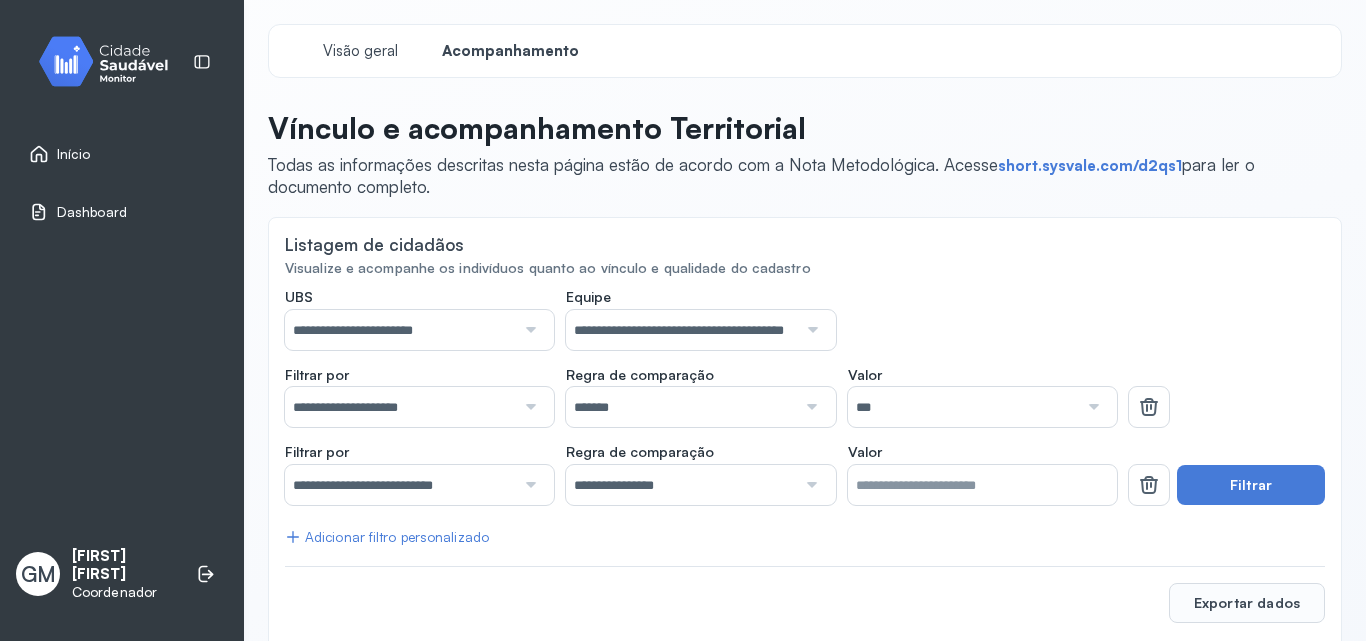 click on "**********" 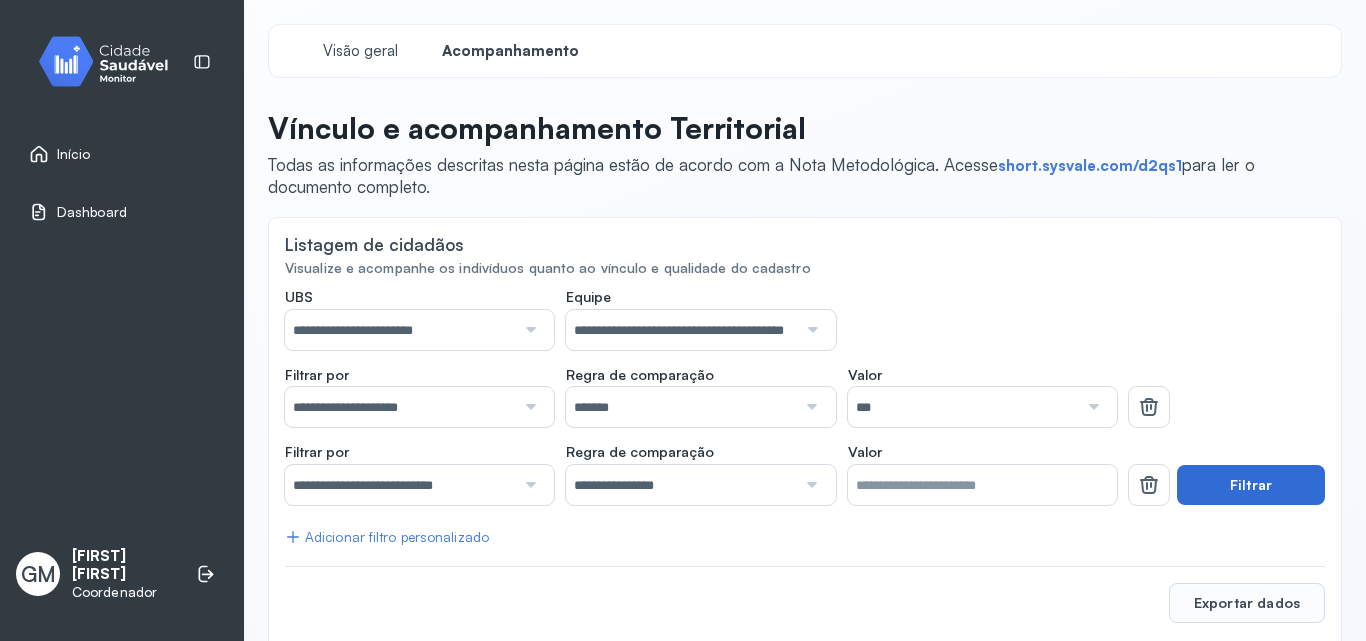 click on "Filtrar" at bounding box center (1251, 485) 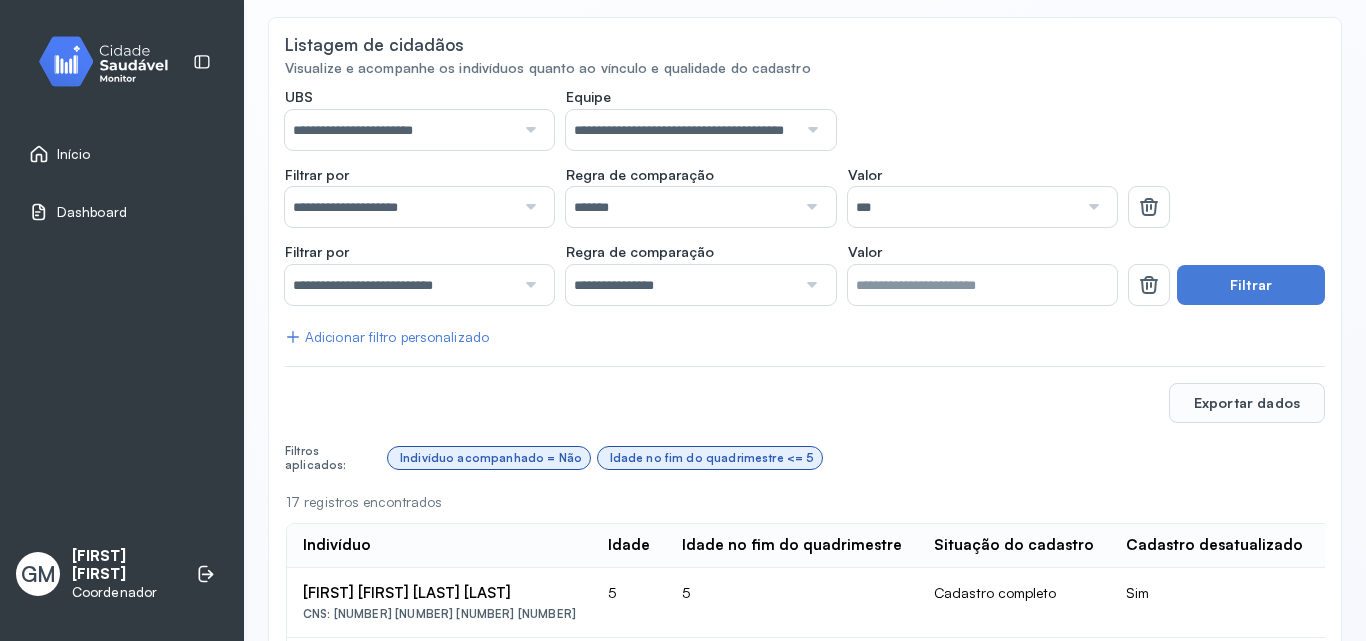 scroll, scrollTop: 0, scrollLeft: 0, axis: both 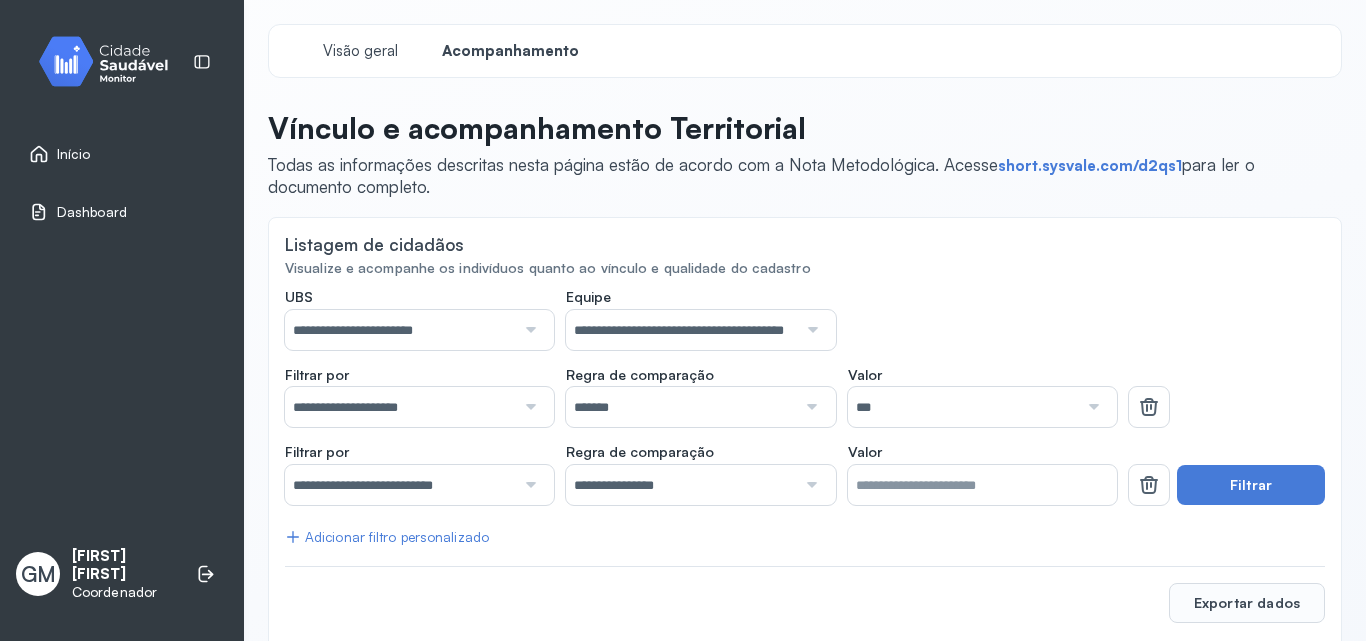 click at bounding box center (528, 407) 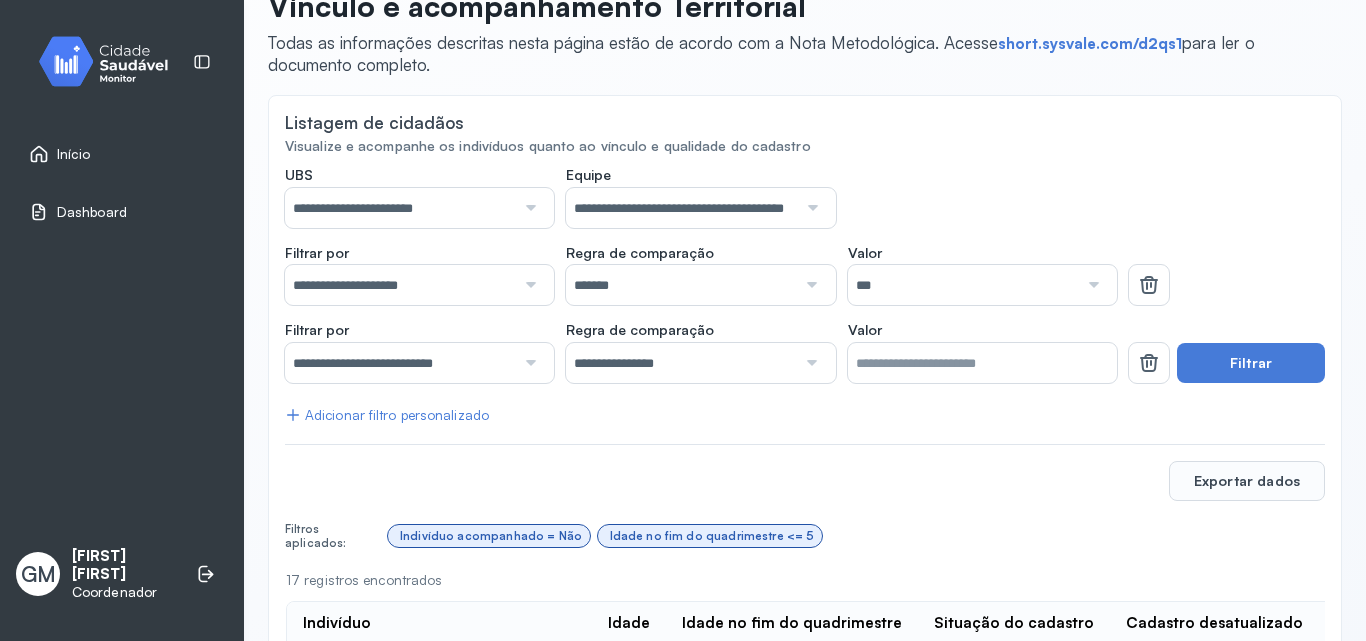 scroll, scrollTop: 100, scrollLeft: 0, axis: vertical 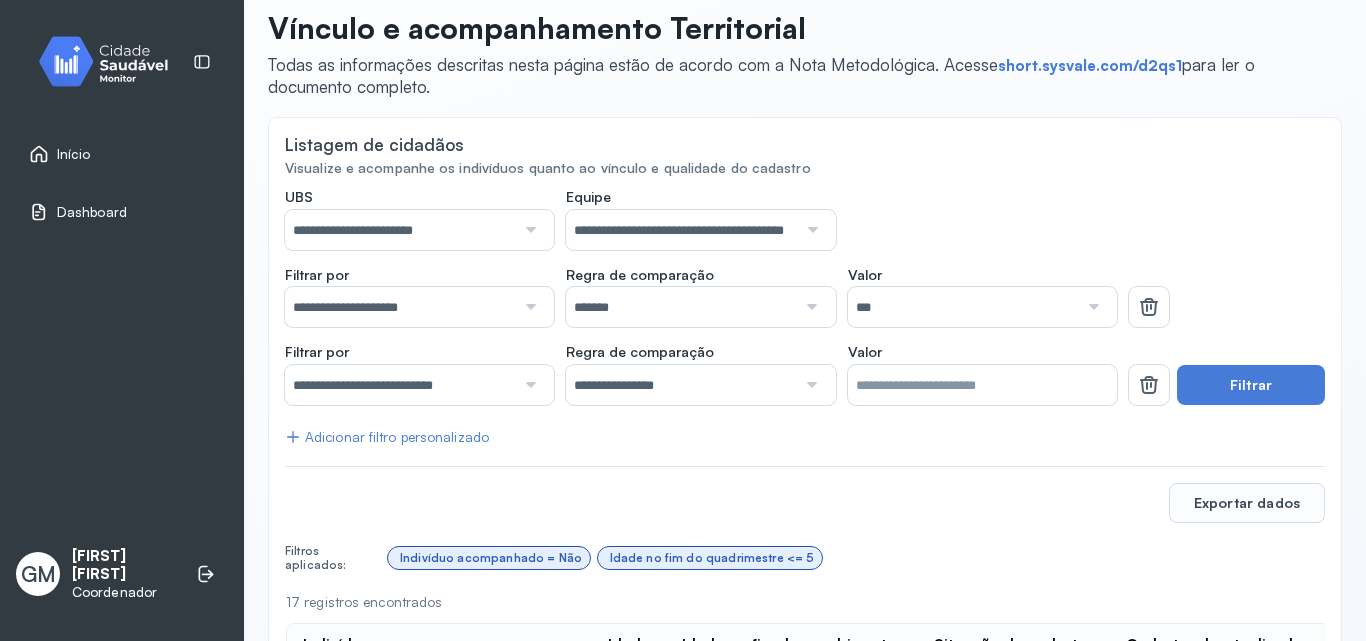 click at bounding box center [809, 385] 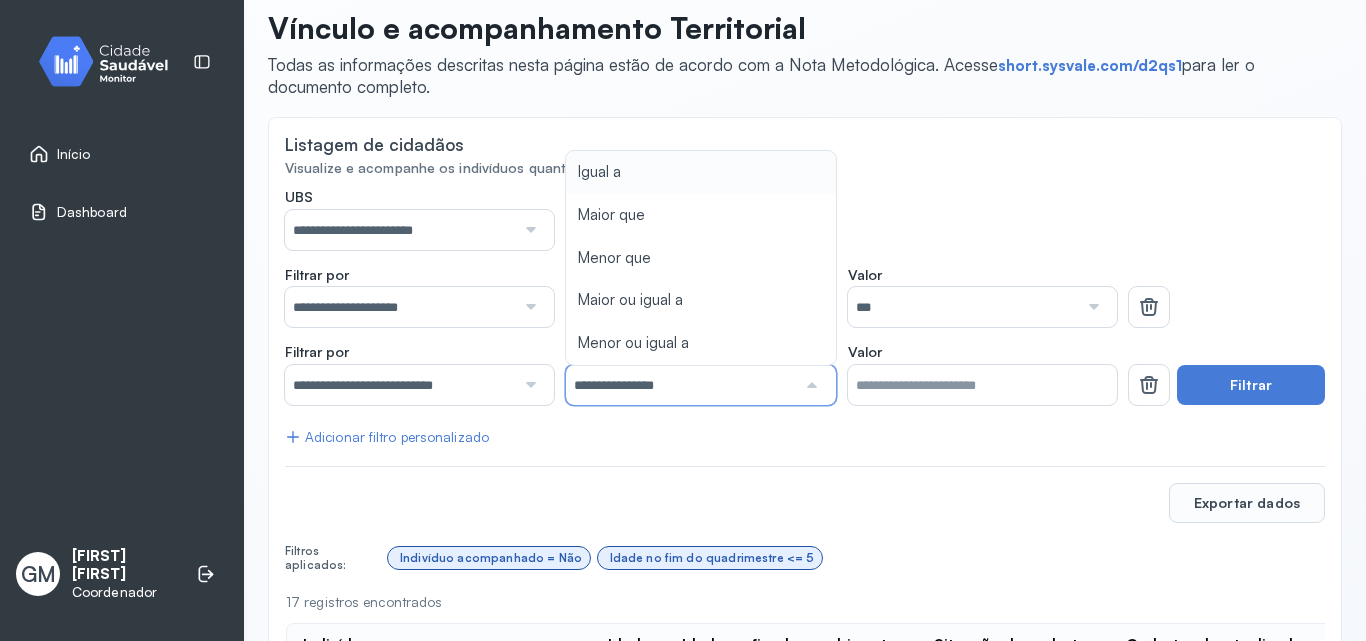 click at bounding box center (809, 385) 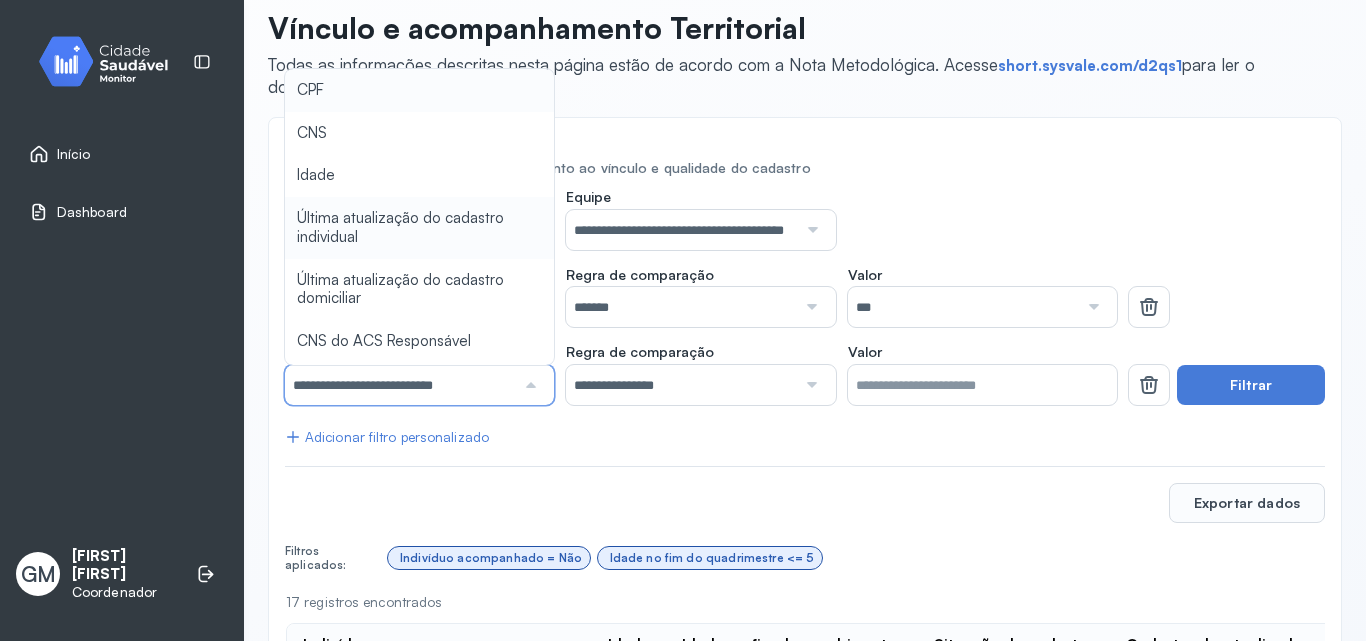 type on "**********" 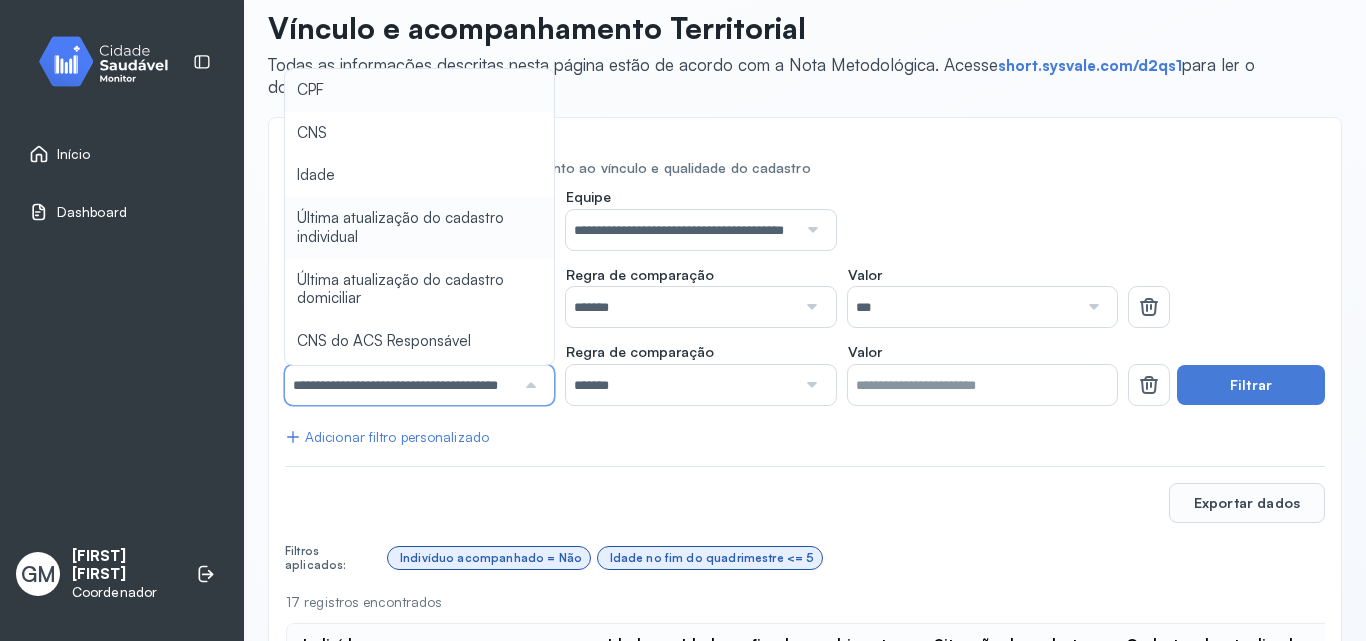 click on "**********" 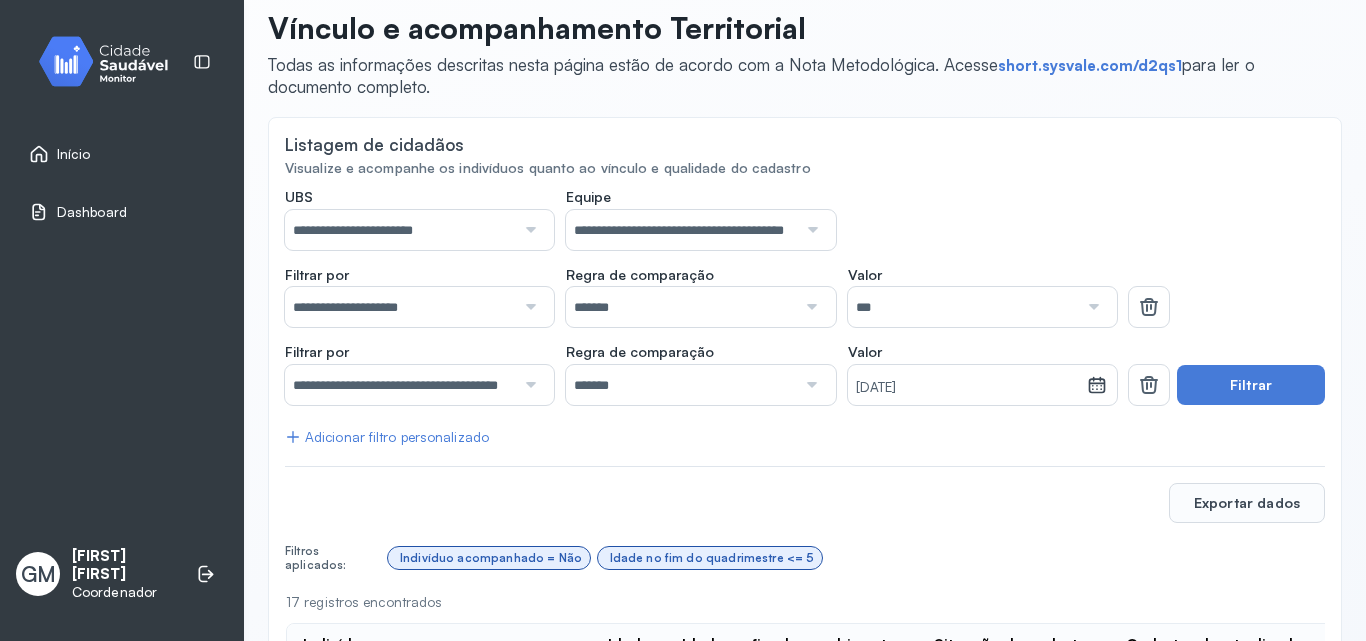 scroll, scrollTop: 0, scrollLeft: 0, axis: both 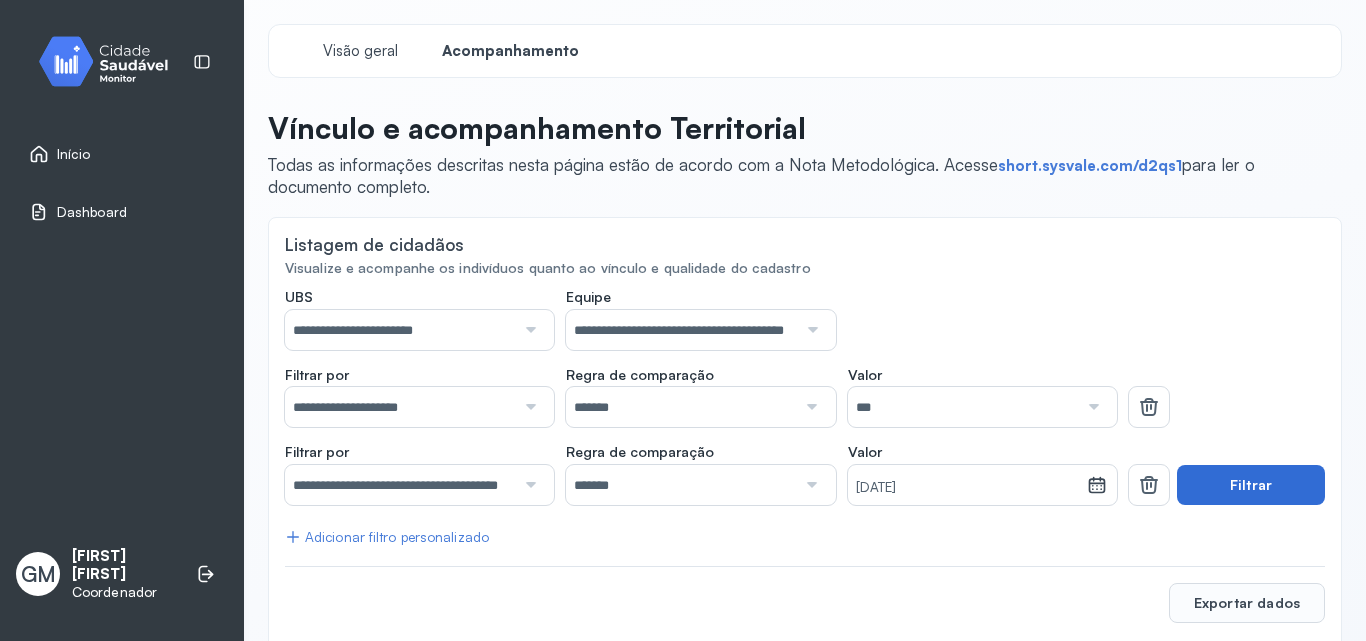 click on "Filtrar" at bounding box center [1251, 485] 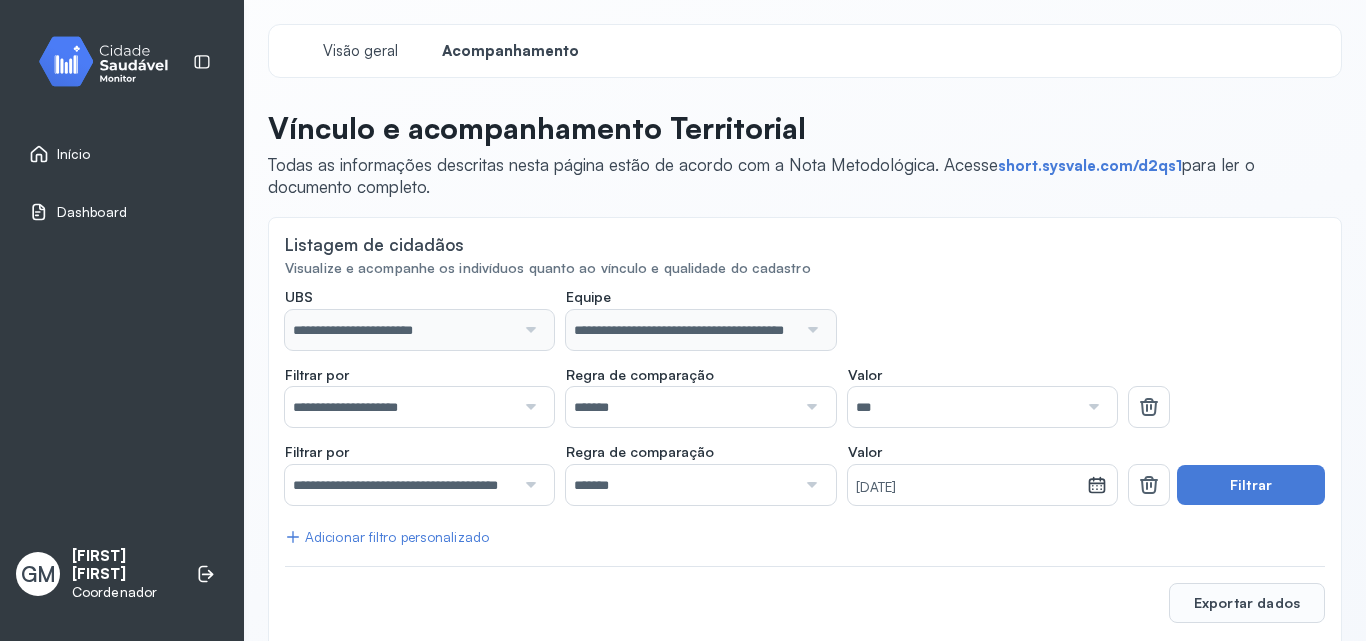 click at bounding box center [1091, 407] 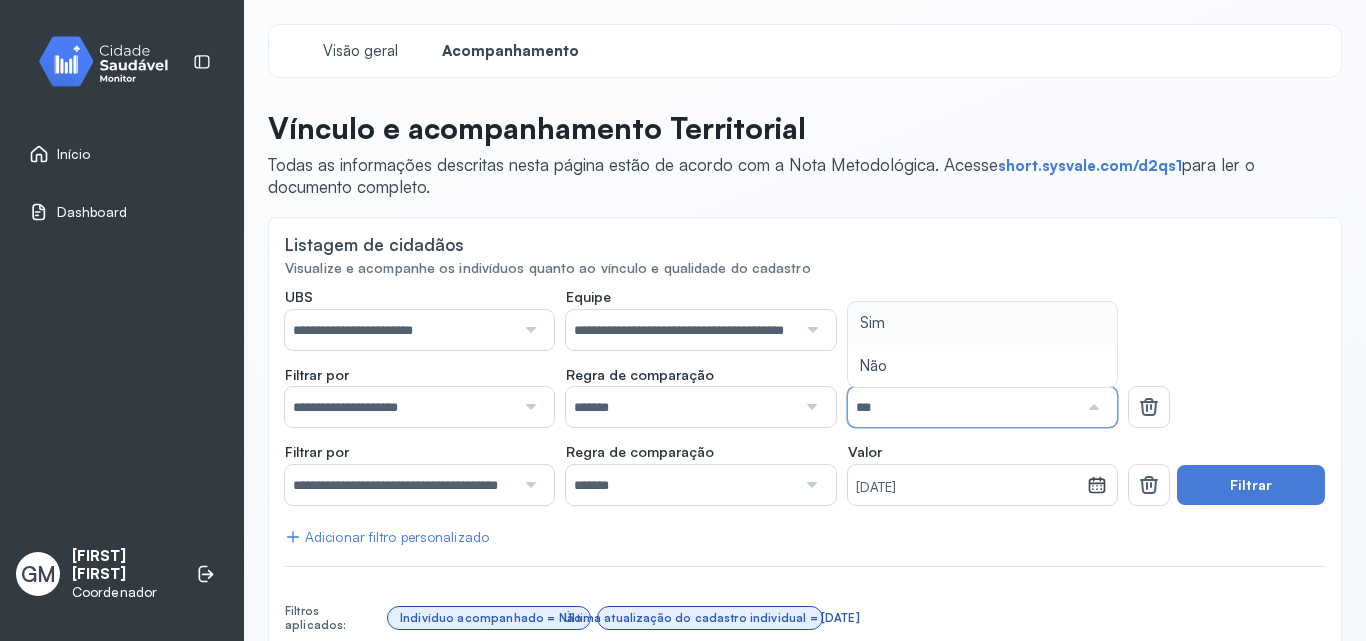 type on "***" 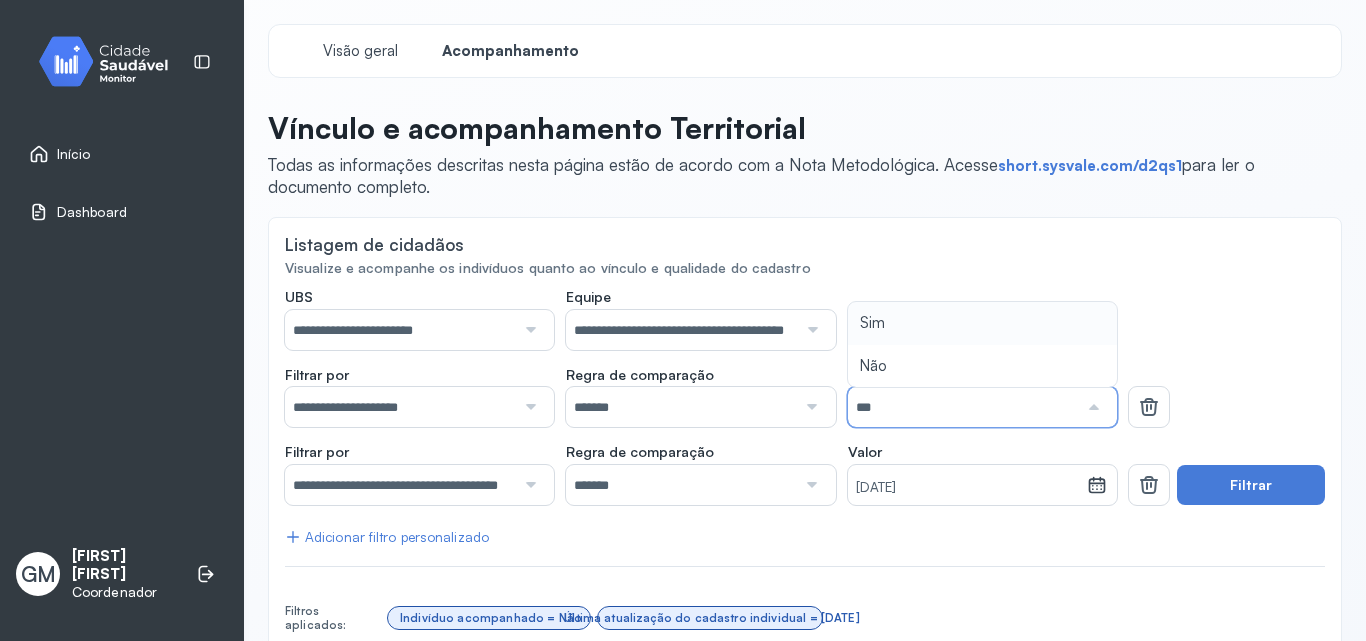 click on "**********" 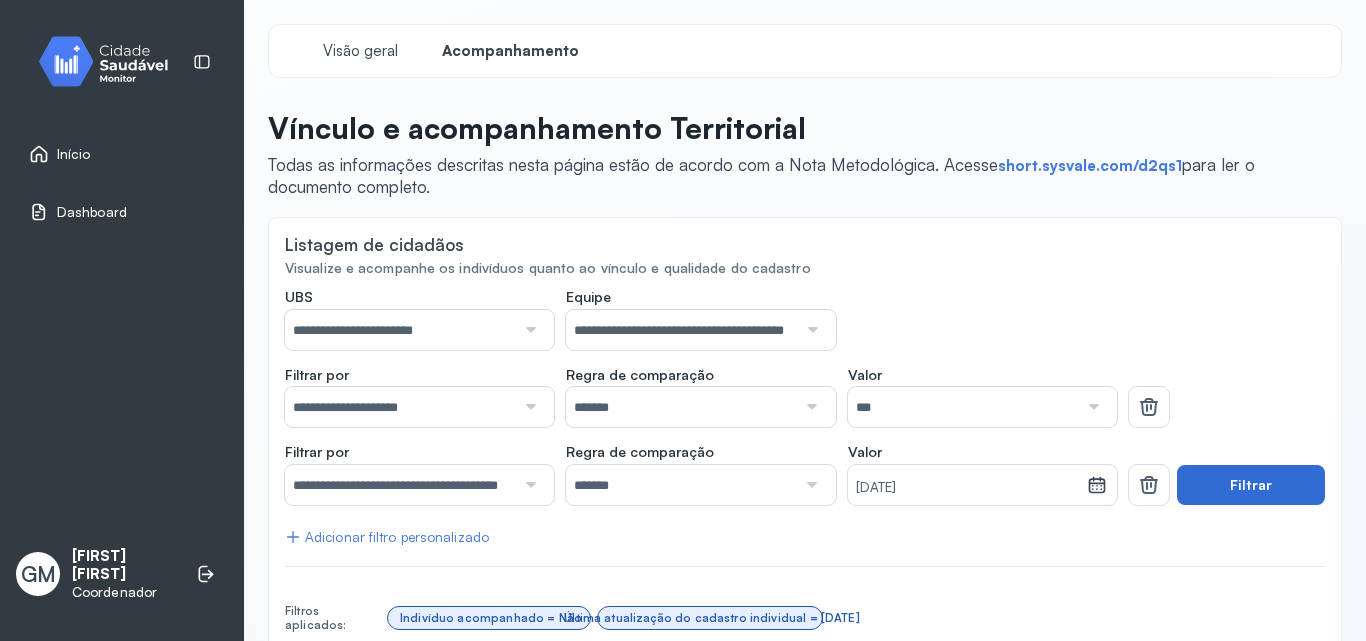 click on "Filtrar" at bounding box center (1251, 485) 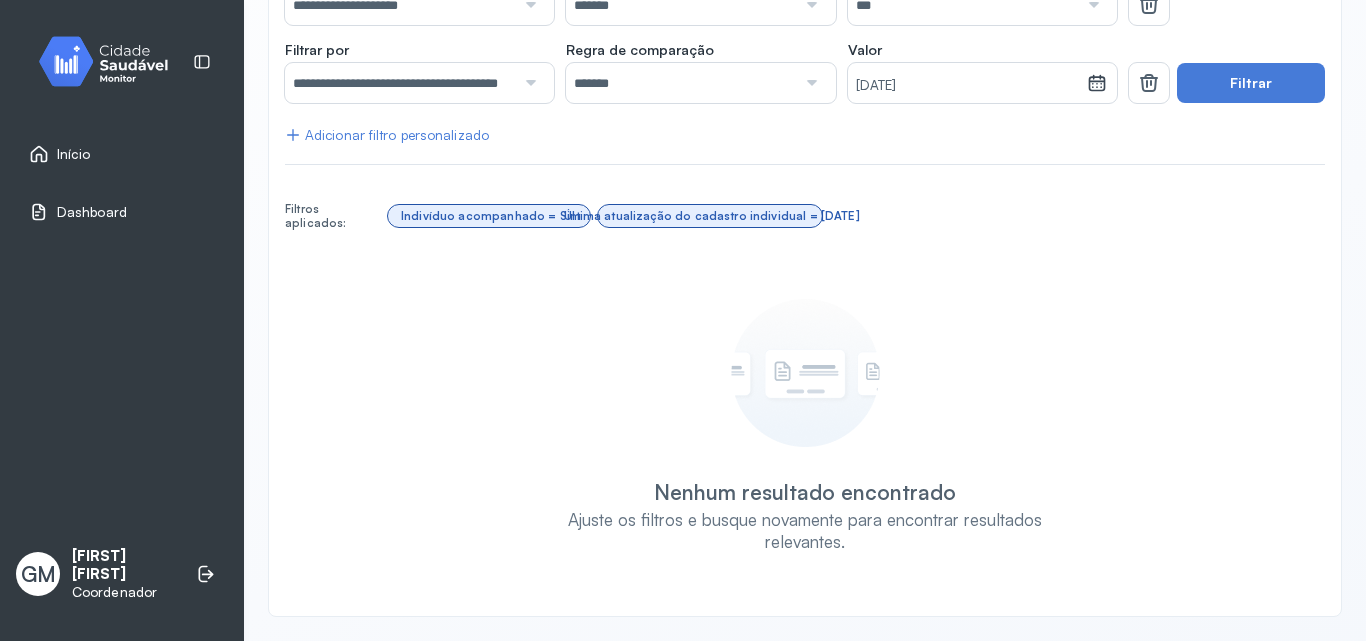 scroll, scrollTop: 0, scrollLeft: 0, axis: both 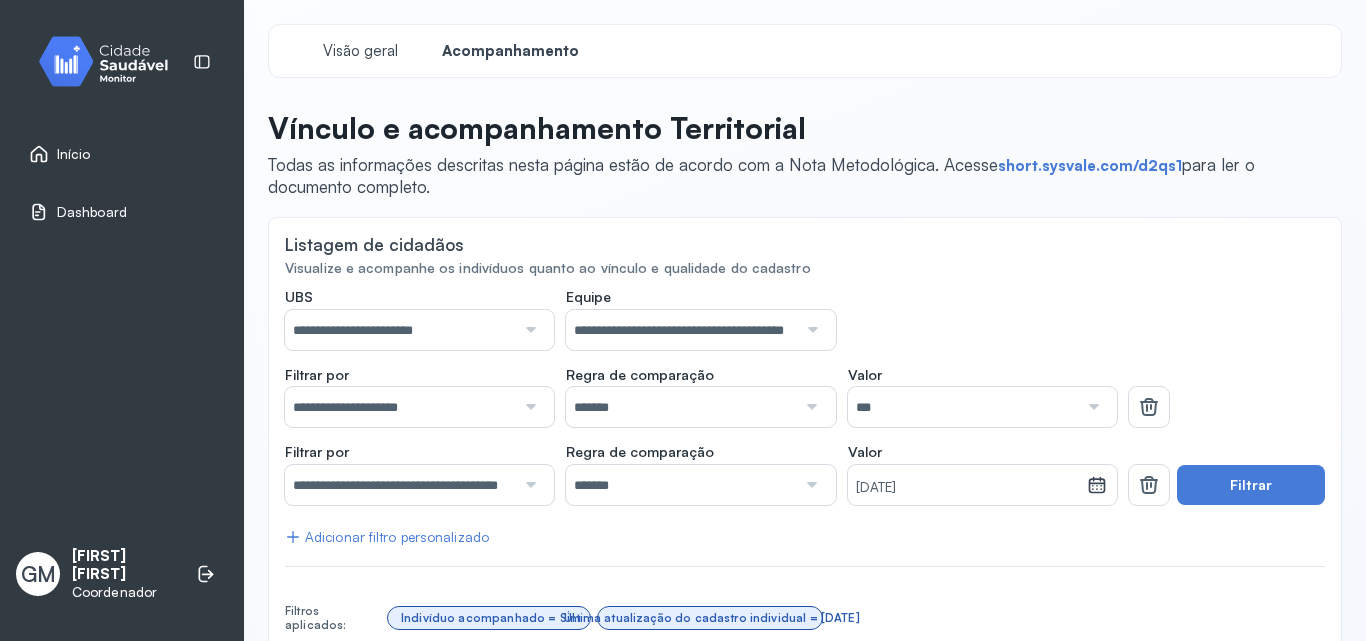 click on "Início" at bounding box center (74, 154) 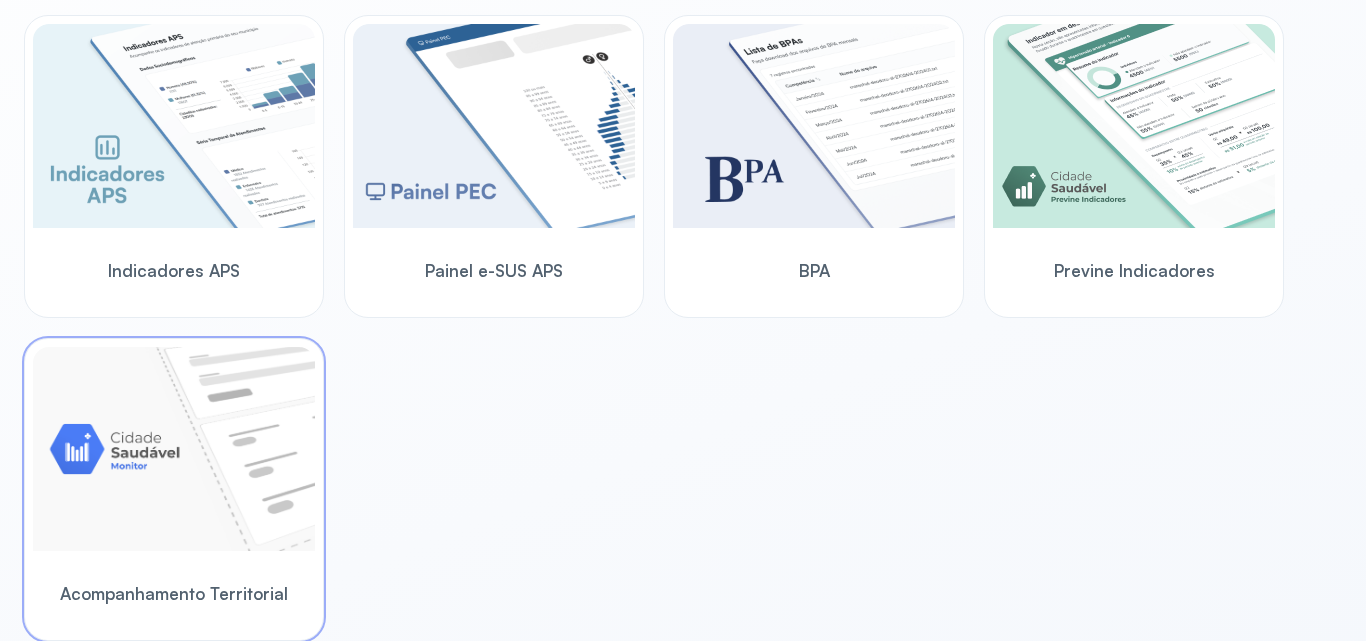 click at bounding box center (174, 449) 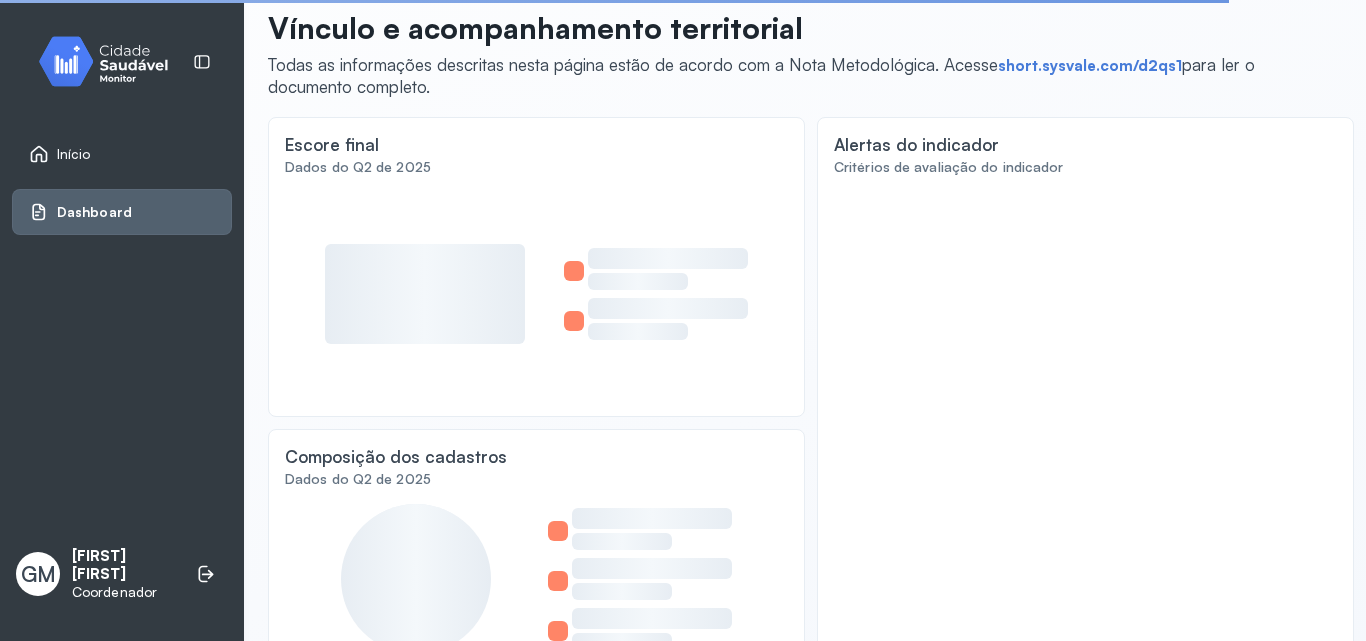 scroll, scrollTop: 0, scrollLeft: 0, axis: both 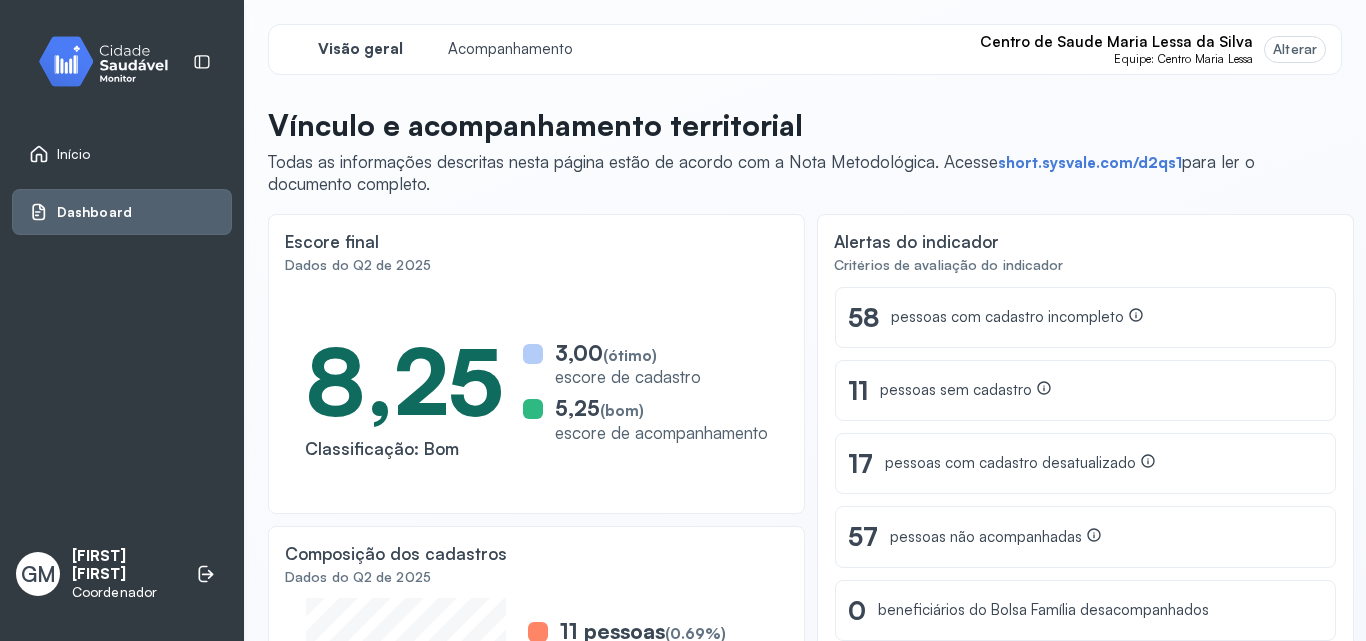 click on "Alterar" at bounding box center [1295, 49] 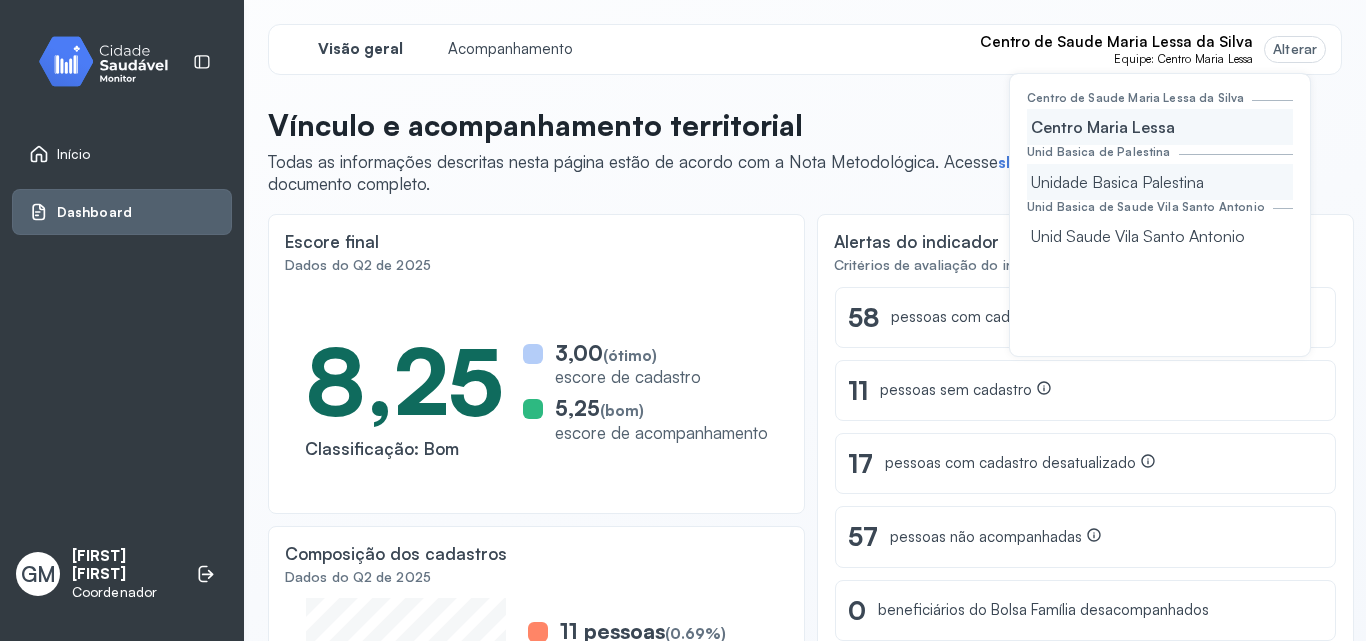 click on "Unidade Basica Palestina" 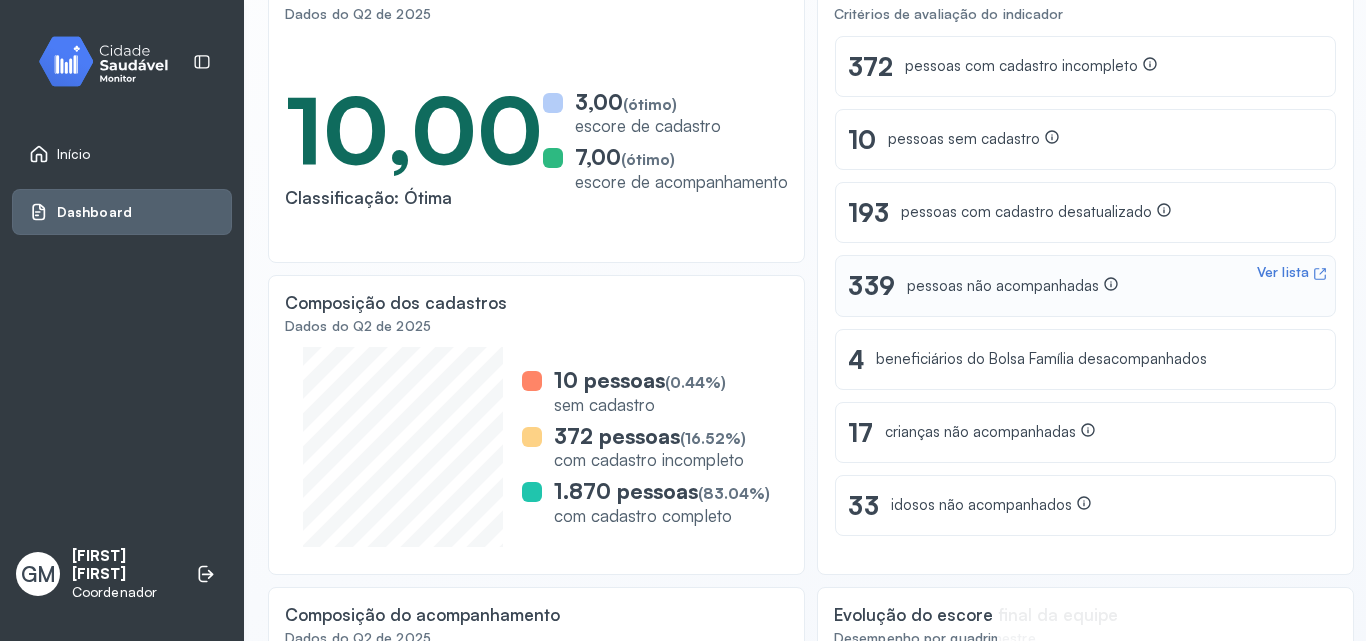 scroll, scrollTop: 300, scrollLeft: 0, axis: vertical 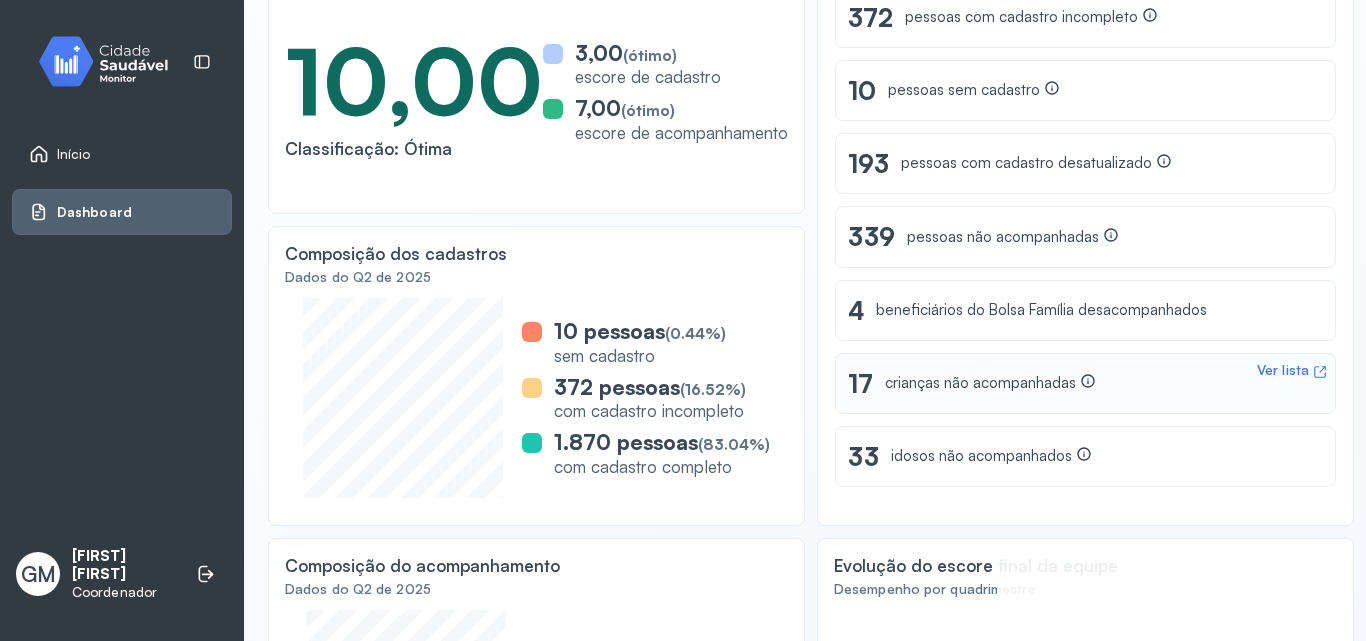 click on "crianças não acompanhadas" at bounding box center [990, 383] 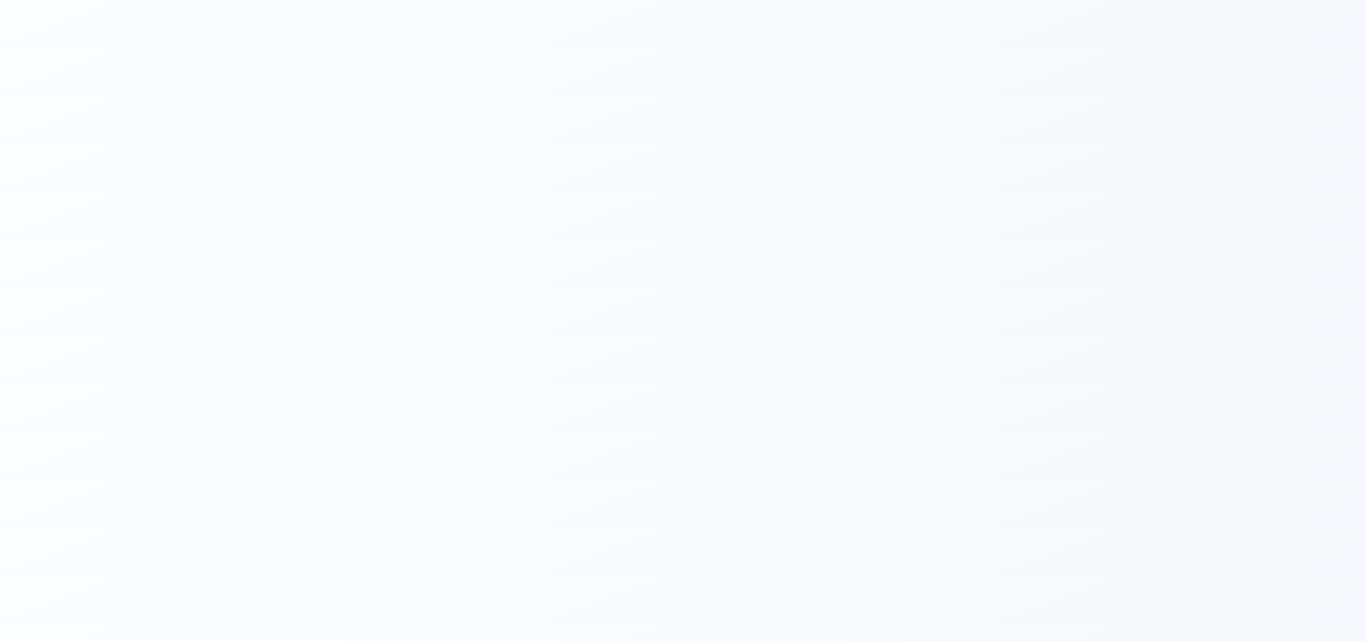 scroll, scrollTop: 0, scrollLeft: 0, axis: both 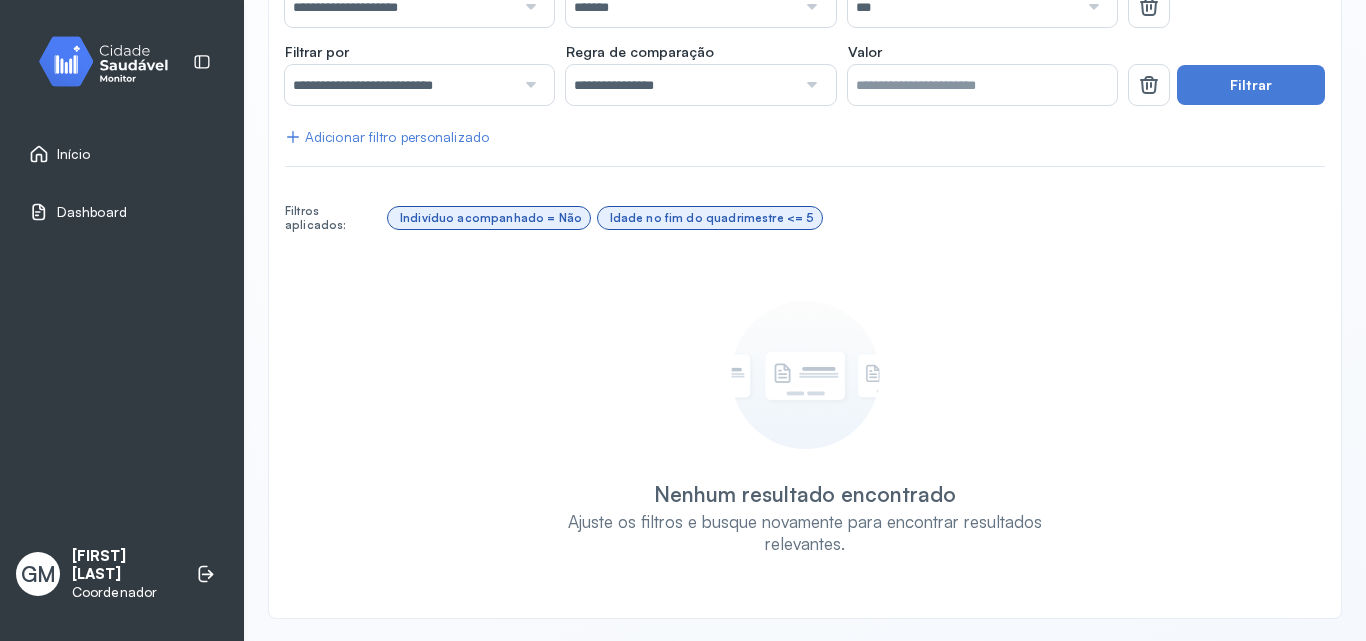 type on "**********" 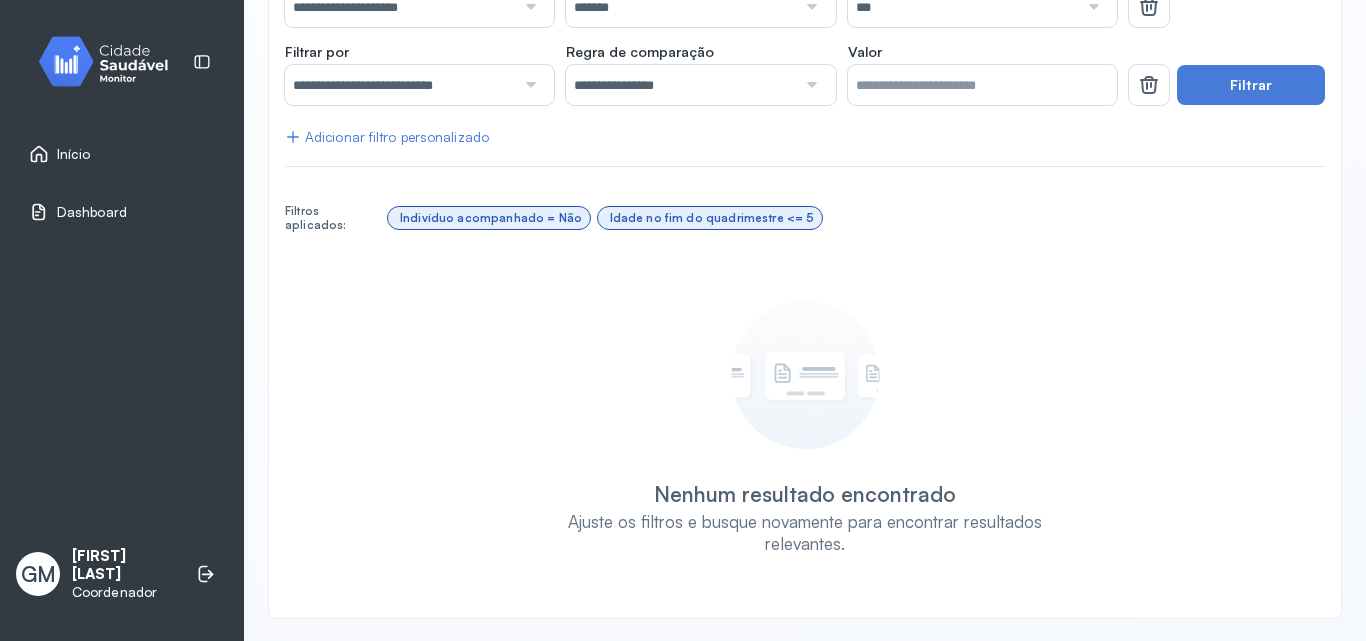 type on "**********" 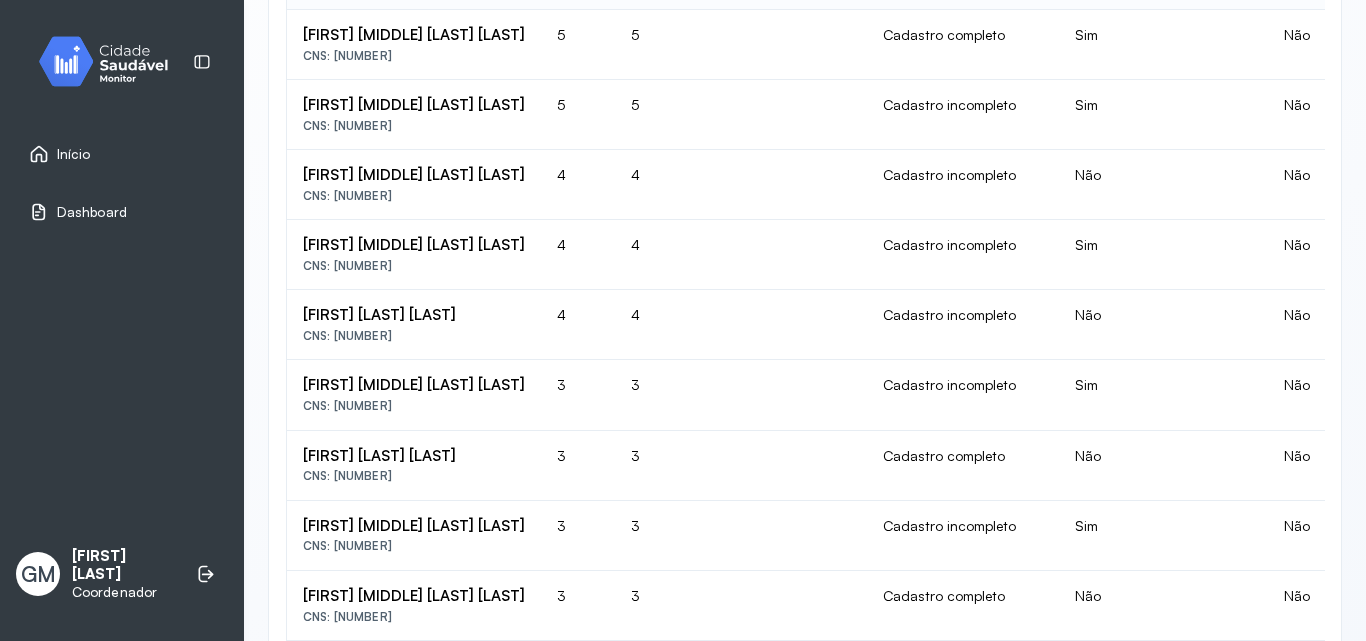 scroll, scrollTop: 682, scrollLeft: 0, axis: vertical 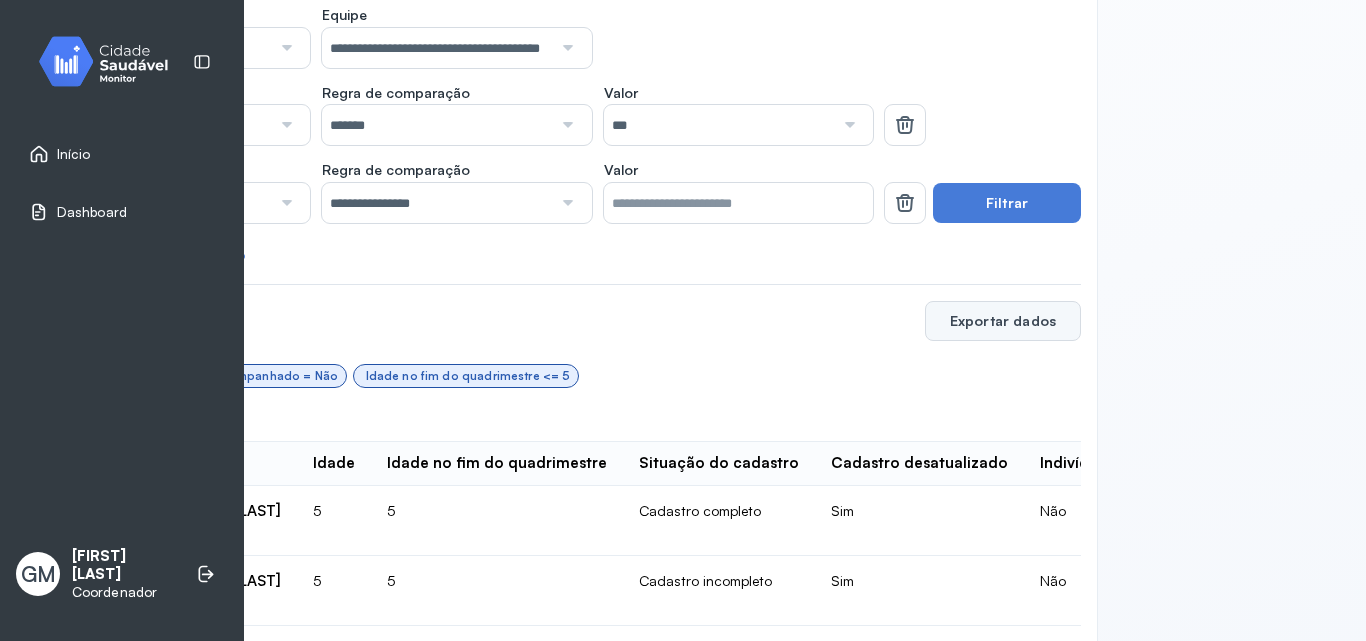 click on "Exportar dados" at bounding box center (1003, 321) 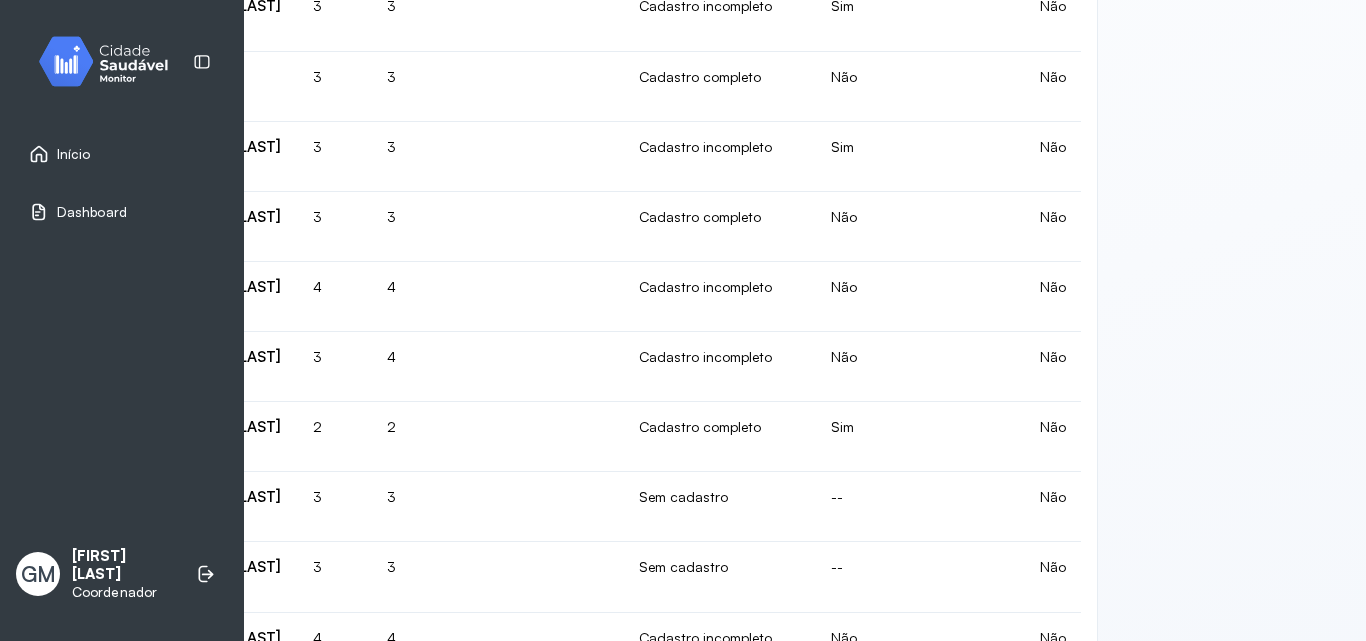 scroll, scrollTop: 1382, scrollLeft: 244, axis: both 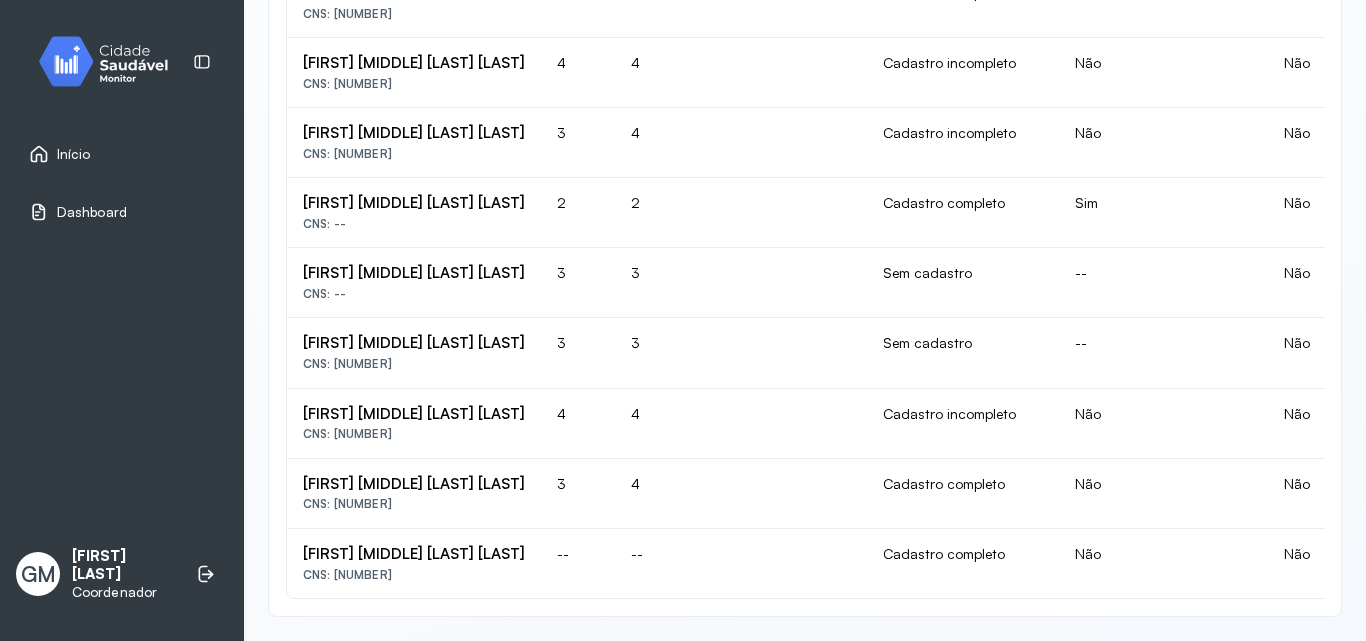 drag, startPoint x: 658, startPoint y: 577, endPoint x: 750, endPoint y: 588, distance: 92.65527 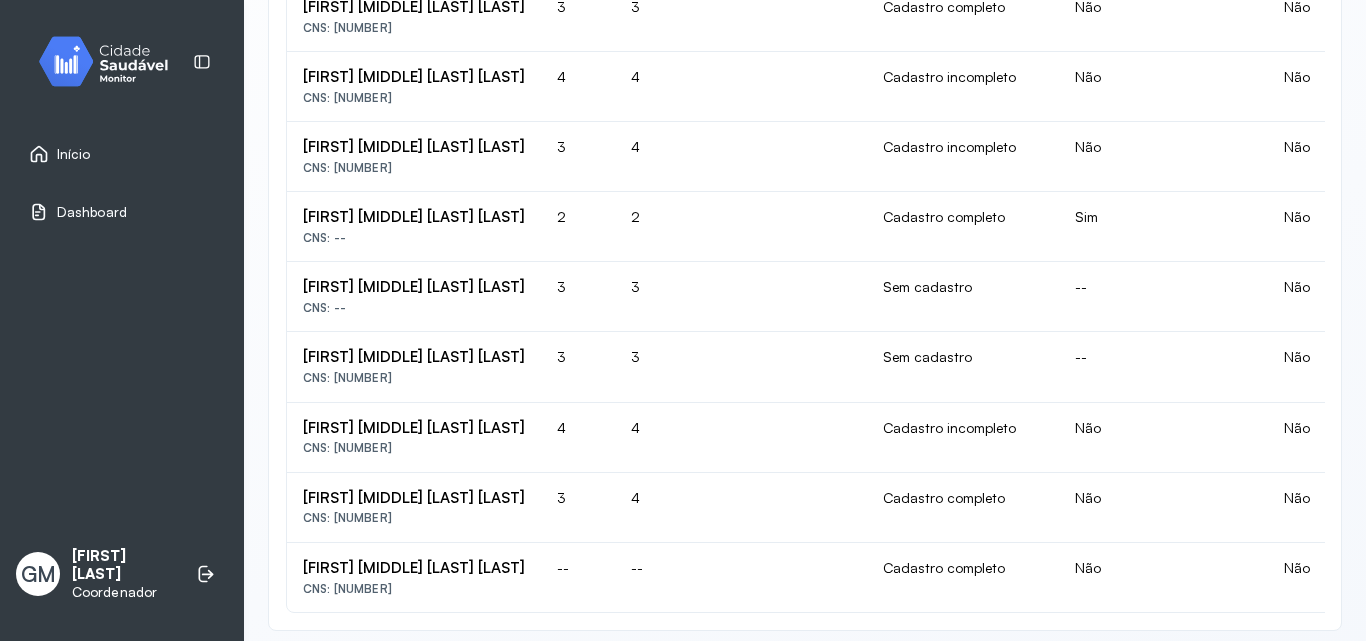 scroll, scrollTop: 1382, scrollLeft: 0, axis: vertical 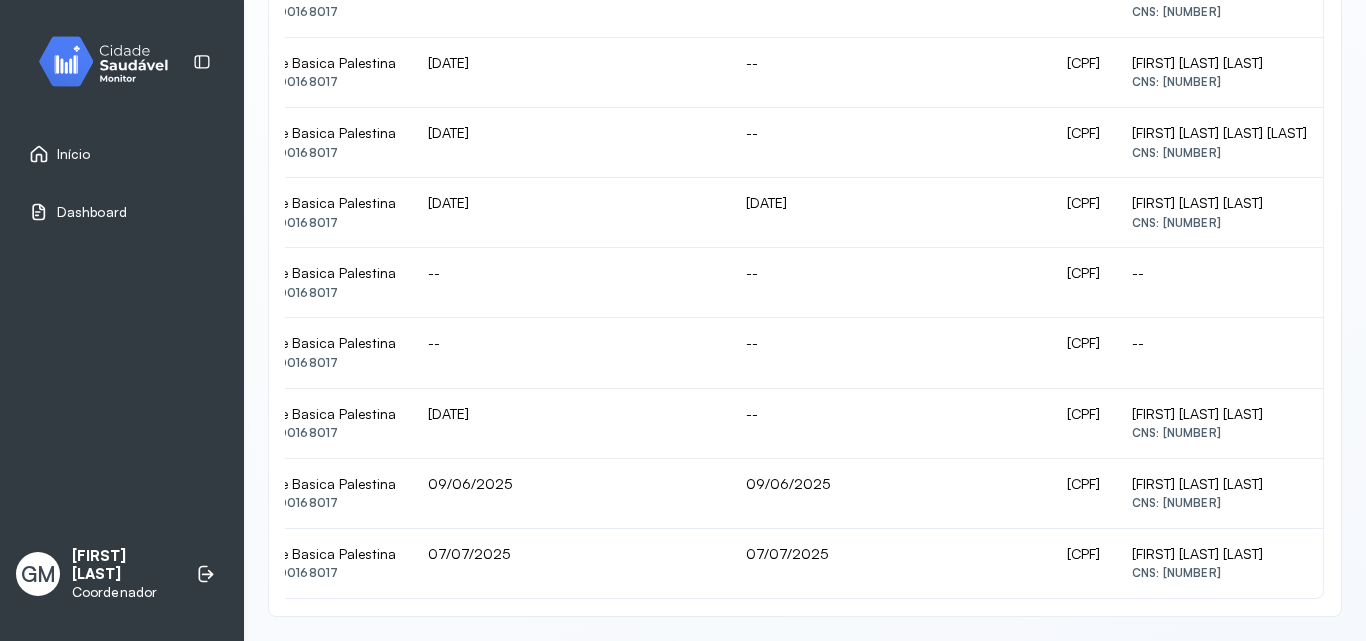 drag, startPoint x: 1078, startPoint y: 593, endPoint x: 1027, endPoint y: 594, distance: 51.009804 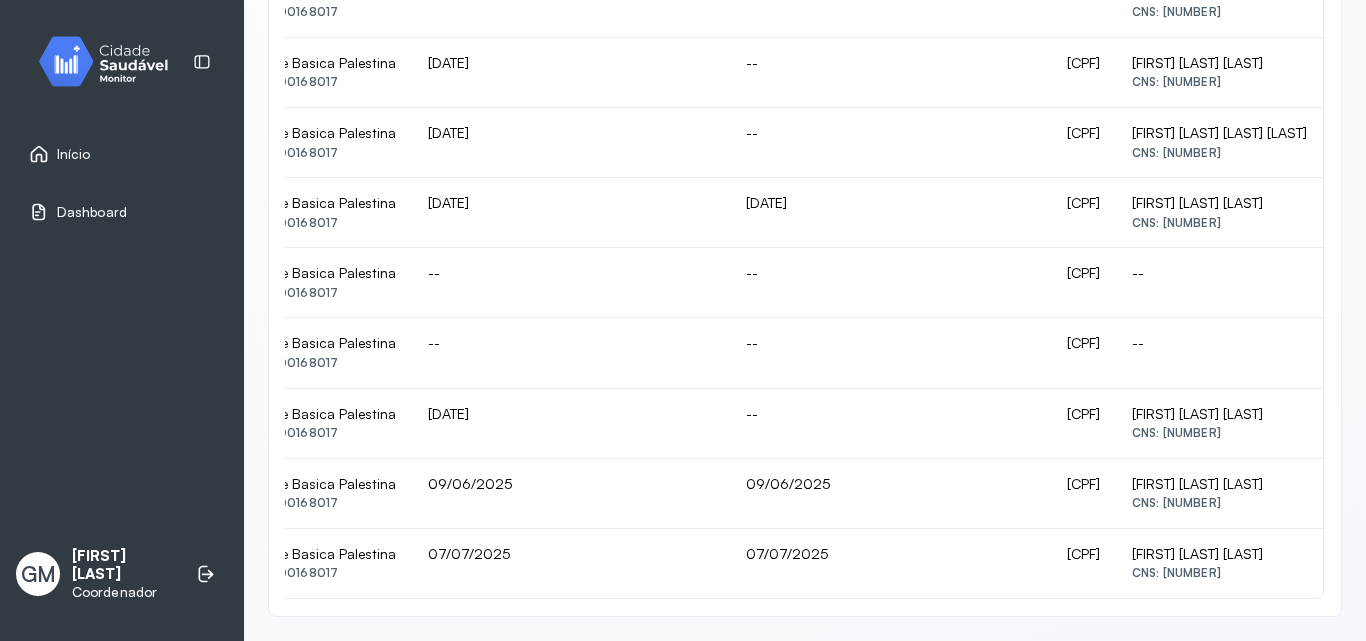 click on "Super dica!  Clique para mais informações  17 registros encontrados Indivíduo  Idade  Idade no fim do quadrimestre  Situação do cadastro  Cadastro desatualizado  Indivíduo acompanhado  Beneficiário do Bolsa Família  UBS  Equipe  Última atualização cadastral individual  Última atualização cadastral domiciliar  CPF  ACS Responsável  Icaro Emanoel Alves Ramos  CNS: 708 5000 1834 2480 5 5 Cadastro completo Sim Não Não Unid Basica De Palestina  CNES: 2721767 Unidade Basica Palestina  INE: 0000168017 10/08/2022 11/04/2022 167.388.084-37 Michele Dos Anjos Nascimento  CNS: 980 0160 0136 0257 Evillyn Layane Silva Barbosa  CNS: 706 4081 4689 2183 5 5 Cadastro incompleto Sim Não Não Unid Basica De Palestina  CNES: 2721767 Unidade Basica Palestina  INE: 0000168017 26/03/2021 -- 168.677.284-05 Lea Silvino Ferreira  CNS: 704 5056 2941 4820 Arthur Gabriel Da Silva Carvalho  CNS: 706 3097 0732 2978 4 4 Cadastro incompleto Não Não Não Unid Basica De Palestina  CNES: 2721767 Unidade Basica Palestina -- 4" at bounding box center [805, -34] 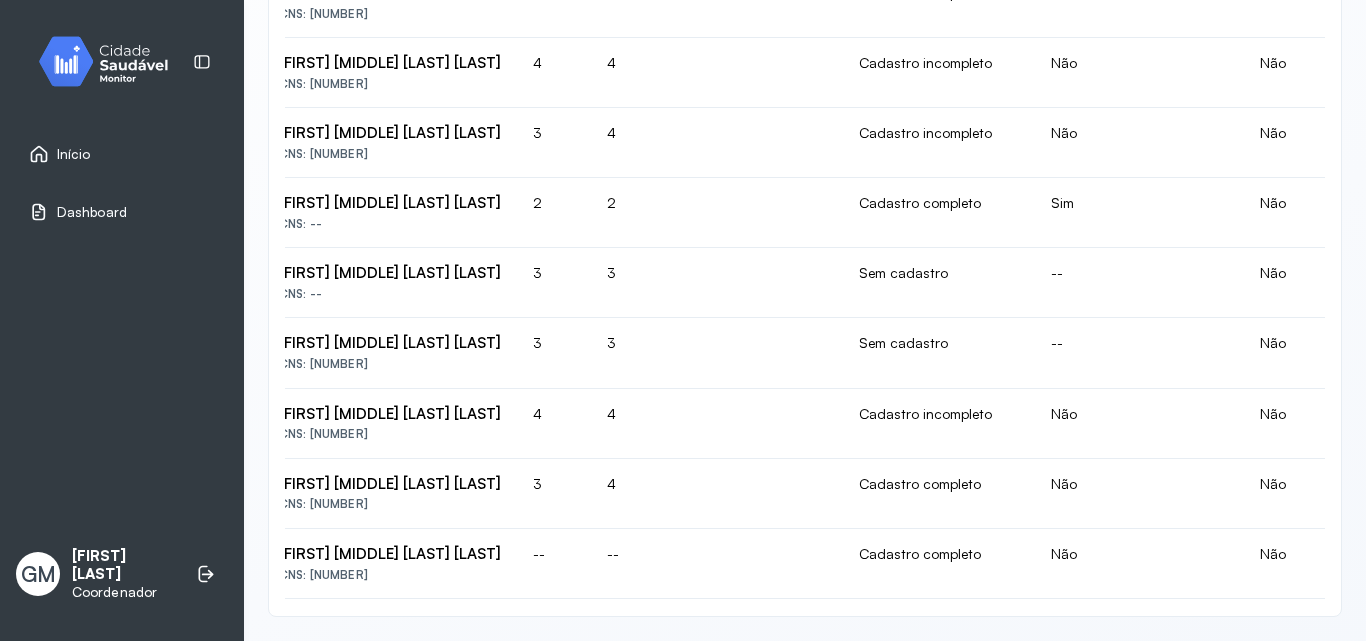 scroll, scrollTop: 0, scrollLeft: 0, axis: both 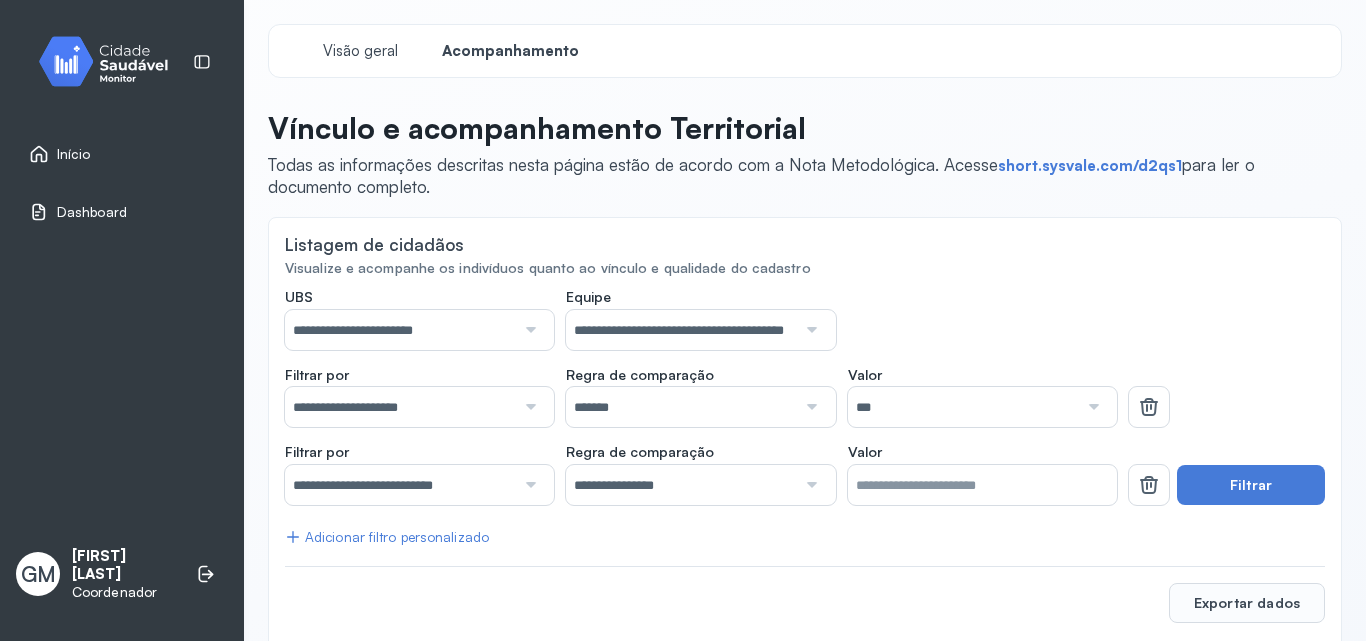 click at bounding box center (528, 407) 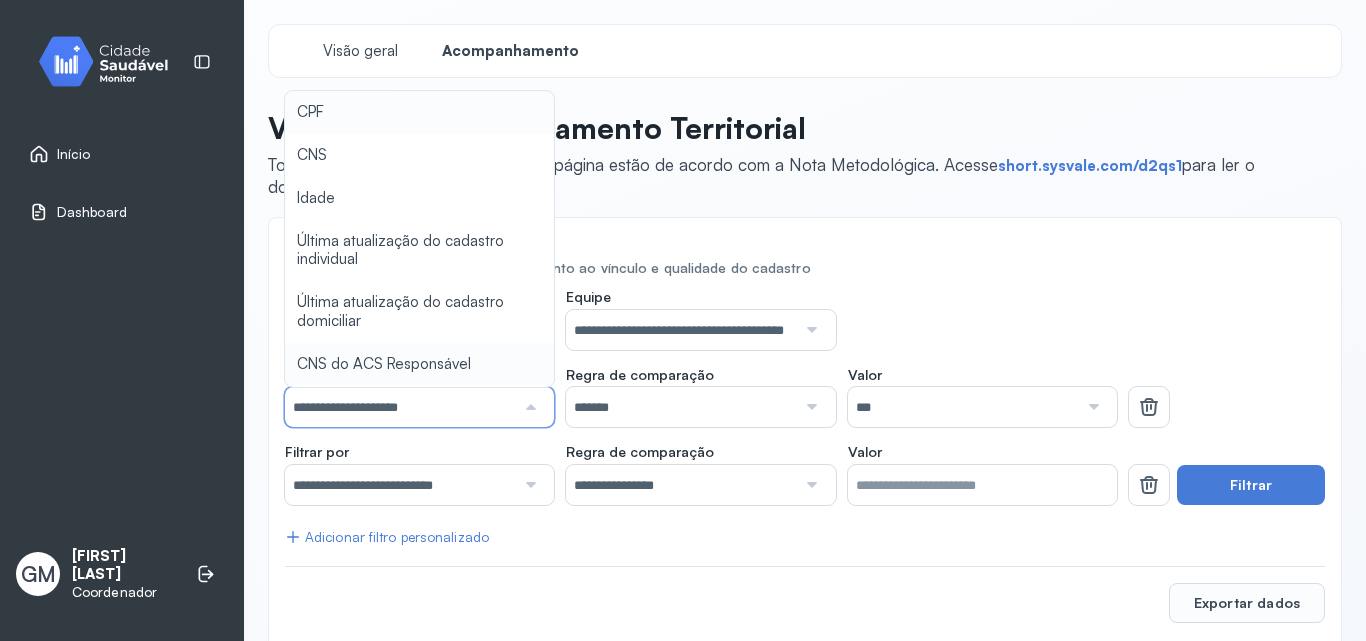 type on "**********" 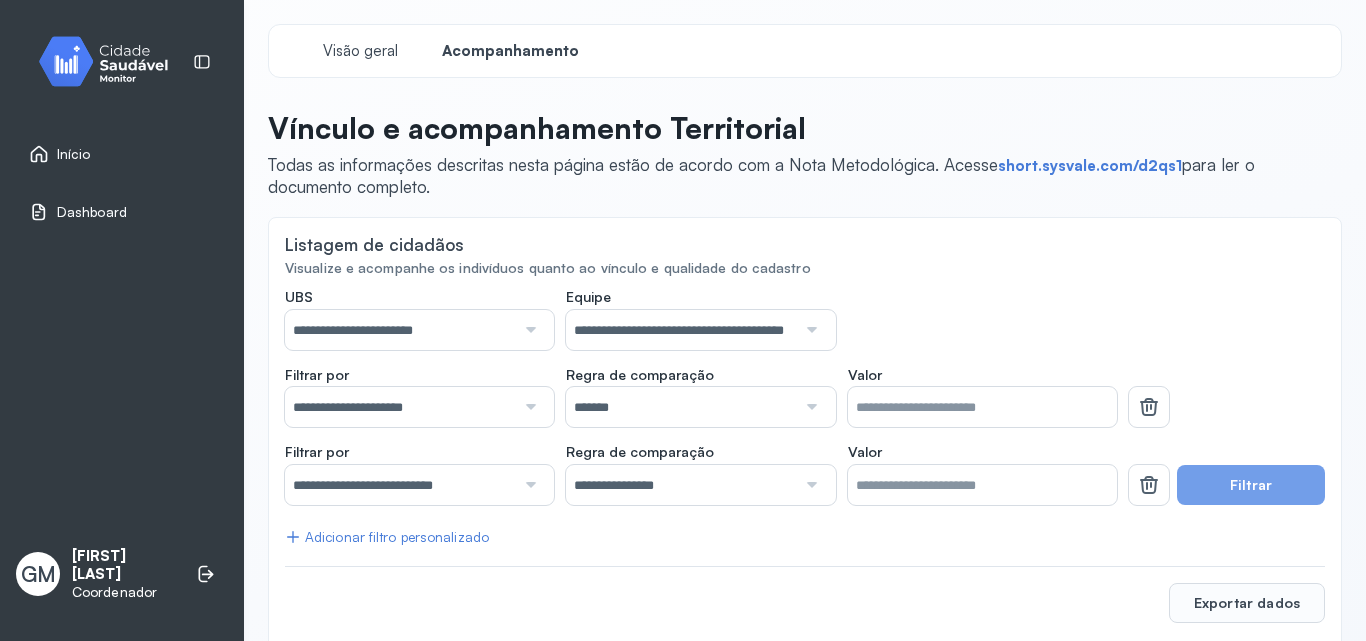 click on "**********" at bounding box center [419, 397] 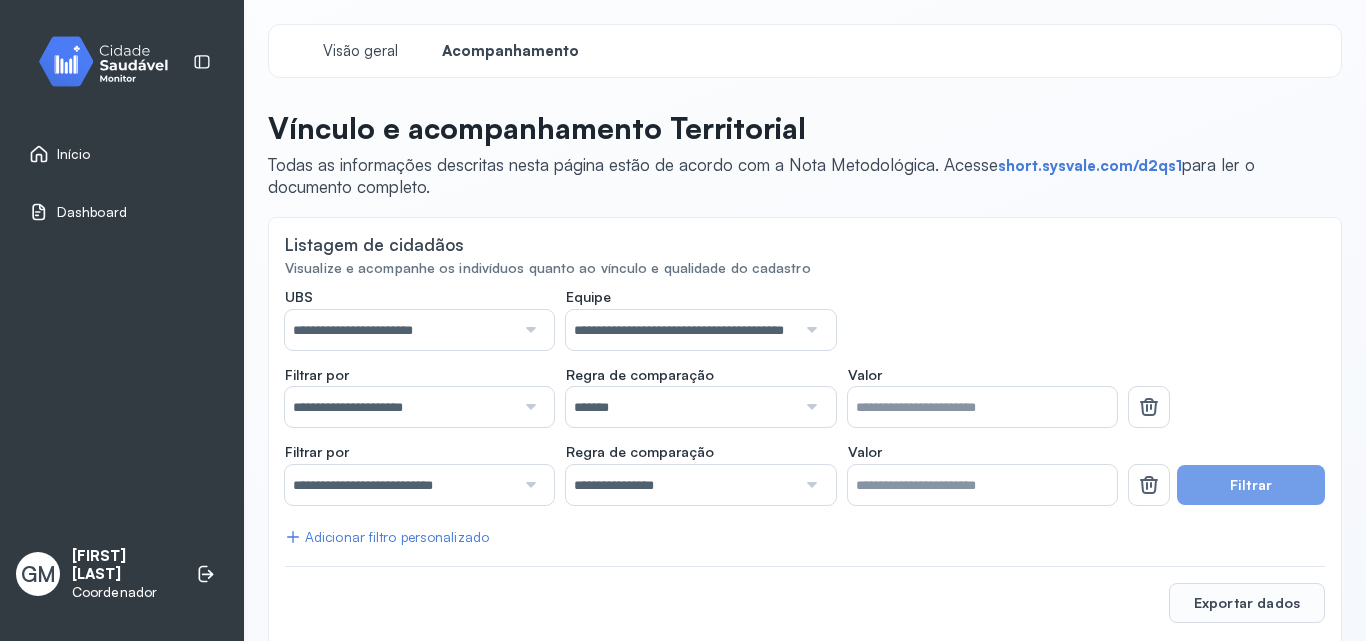 click on "*******" at bounding box center (681, 407) 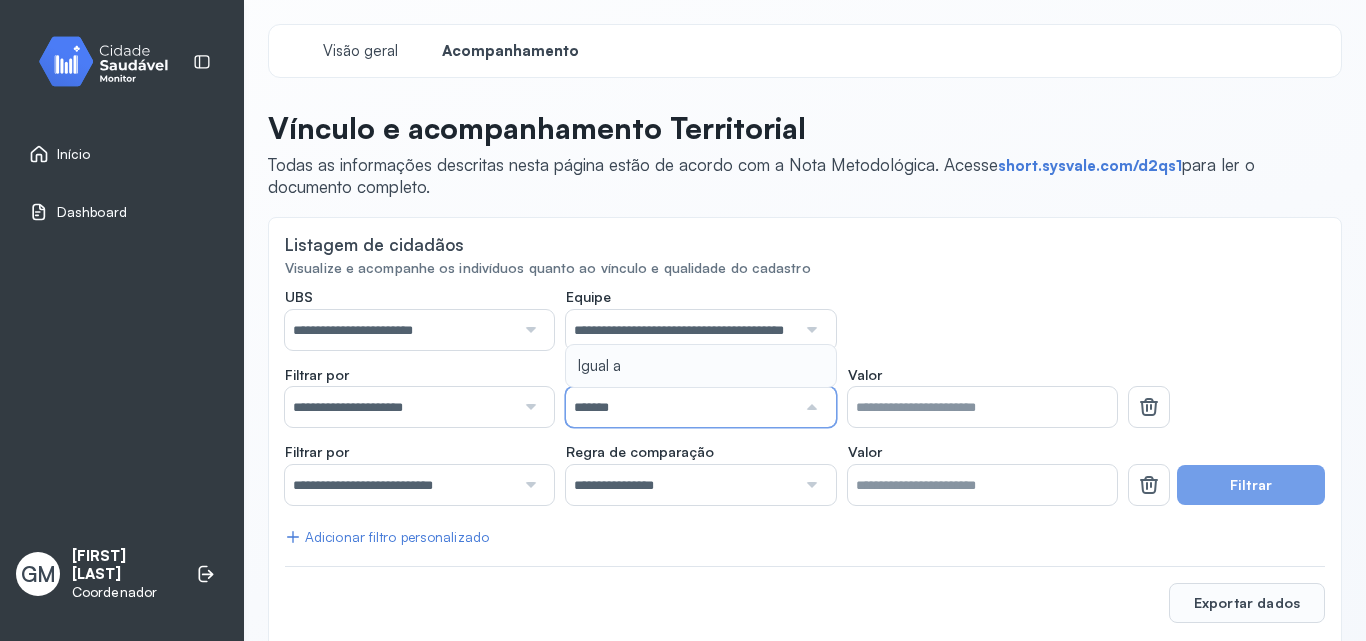 click on "*******" at bounding box center [681, 407] 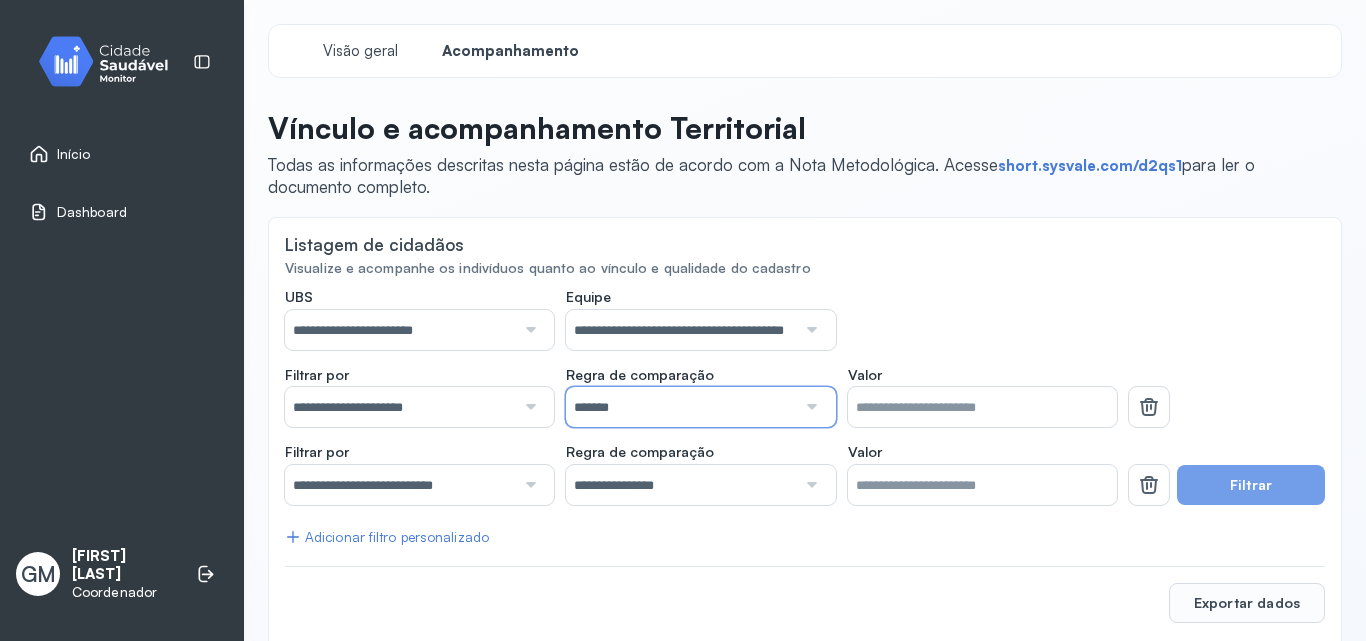 click on "Filtrar" at bounding box center (1251, 485) 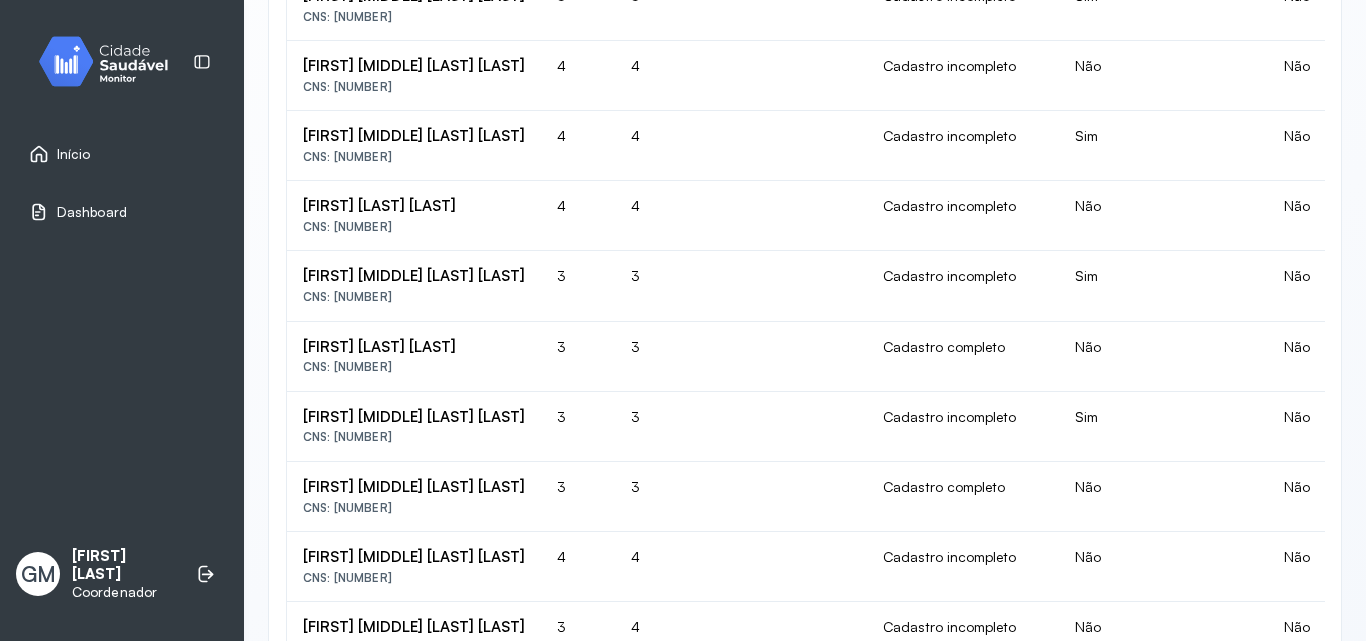 scroll, scrollTop: 900, scrollLeft: 0, axis: vertical 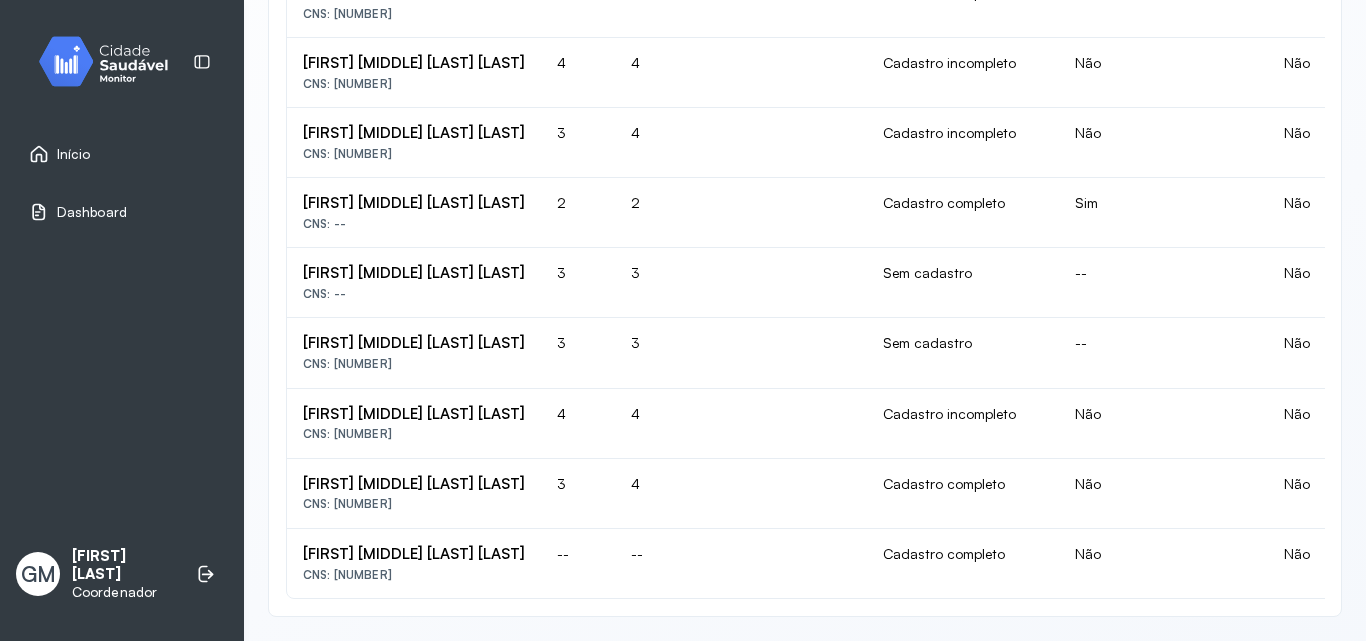 drag, startPoint x: 503, startPoint y: 593, endPoint x: 591, endPoint y: 607, distance: 89.106674 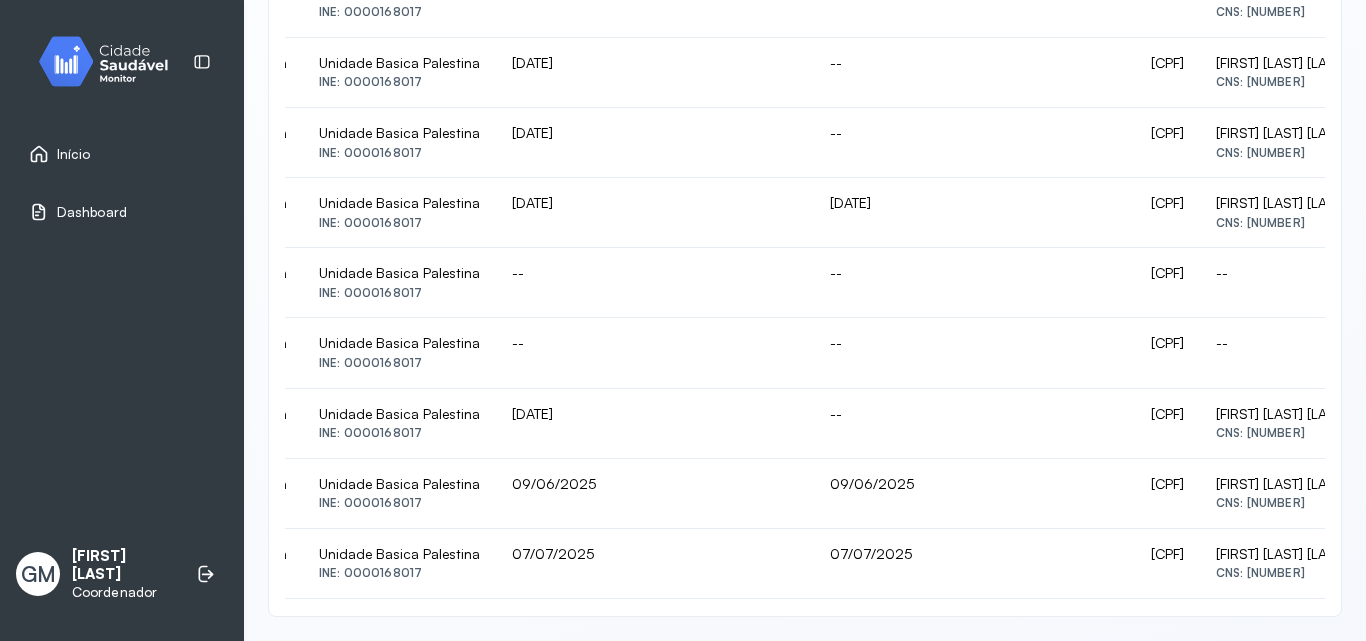 scroll, scrollTop: 0, scrollLeft: 1741, axis: horizontal 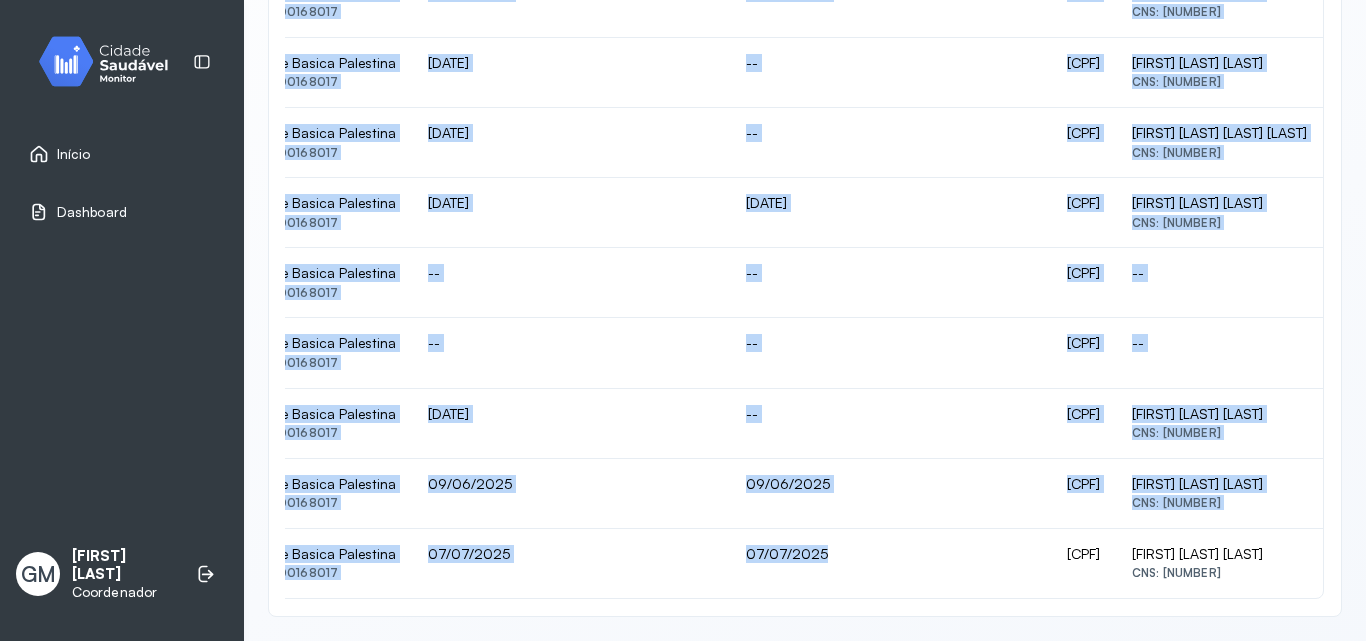 drag, startPoint x: 1068, startPoint y: 600, endPoint x: 885, endPoint y: 571, distance: 185.28357 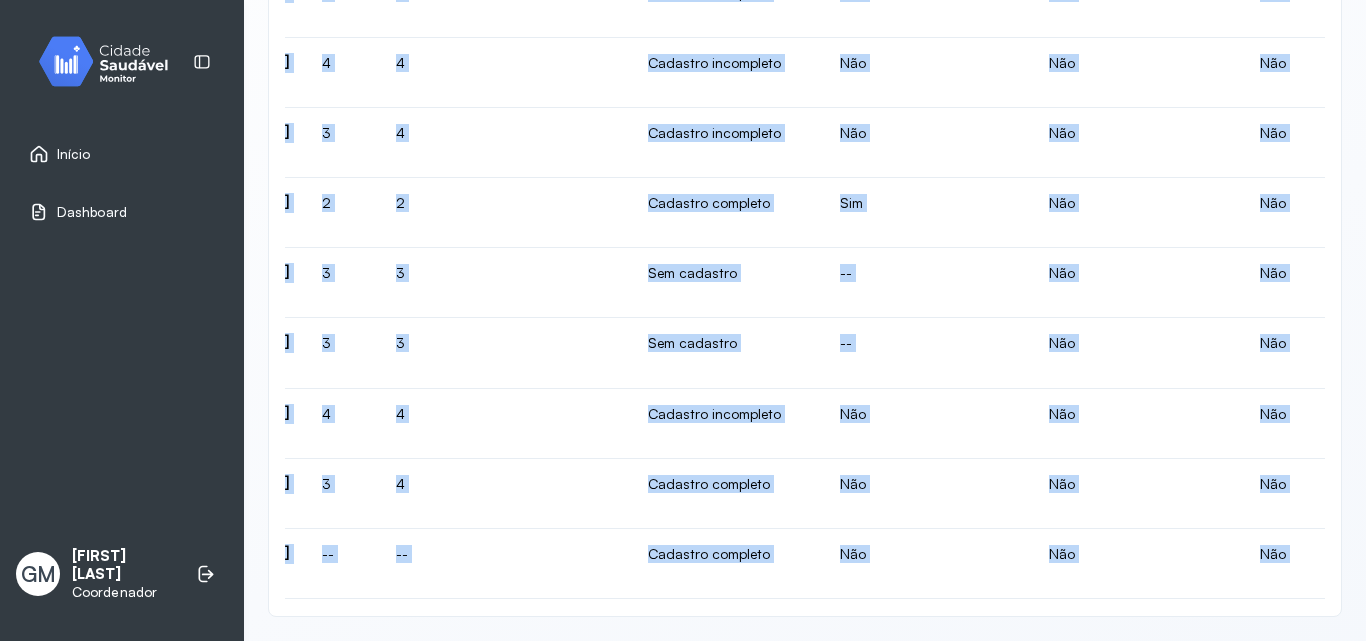 scroll, scrollTop: 0, scrollLeft: 0, axis: both 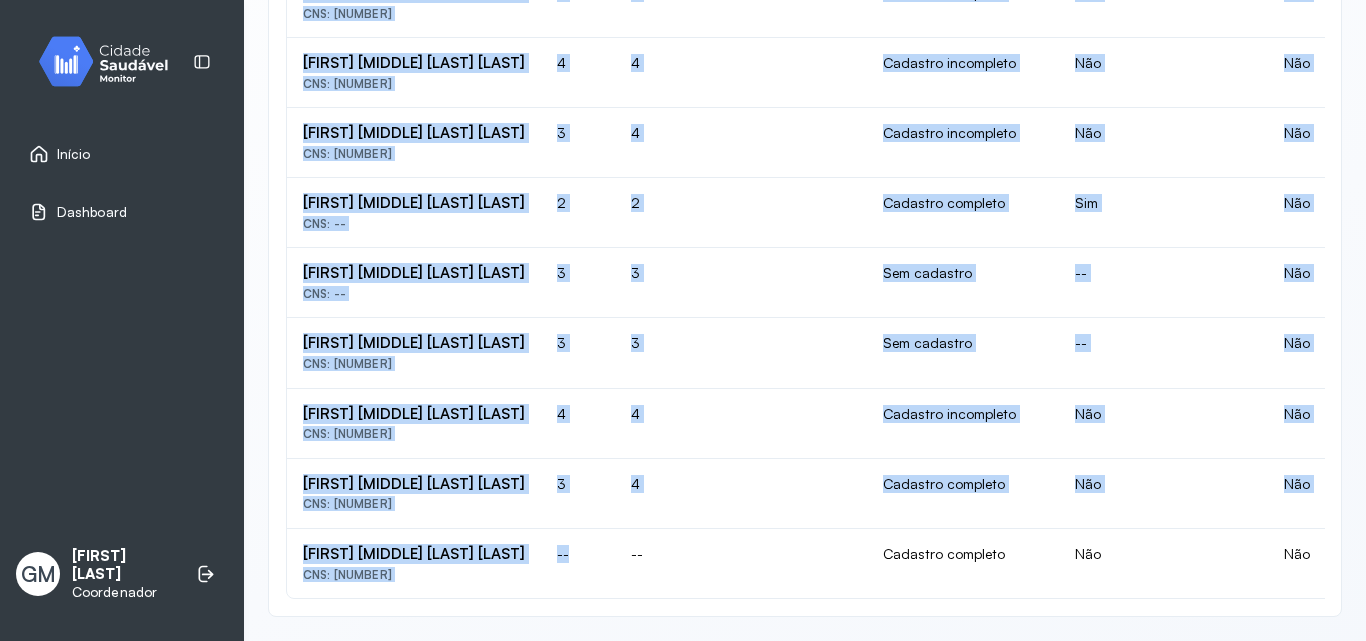 drag, startPoint x: 613, startPoint y: 575, endPoint x: 720, endPoint y: 598, distance: 109.444046 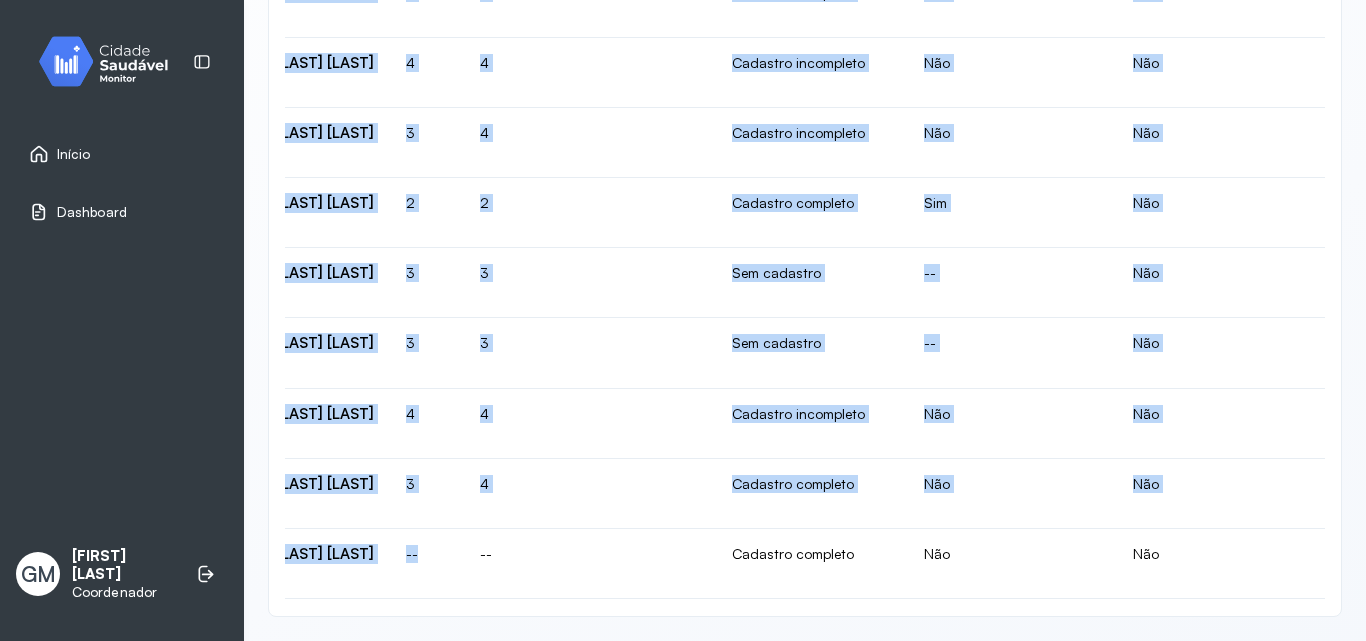 scroll, scrollTop: 0, scrollLeft: 769, axis: horizontal 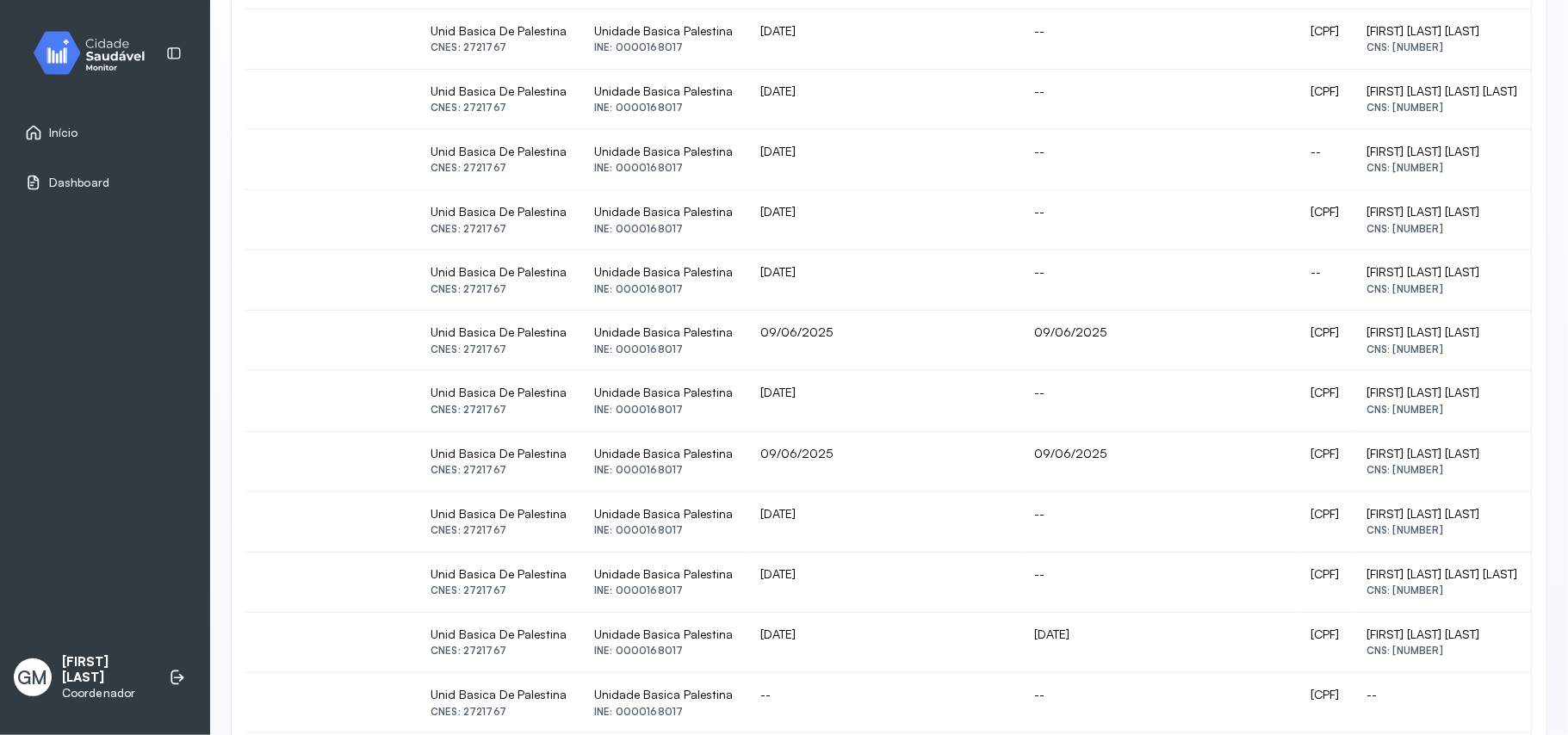 drag, startPoint x: 1175, startPoint y: 0, endPoint x: 88, endPoint y: 391, distance: 1155.184 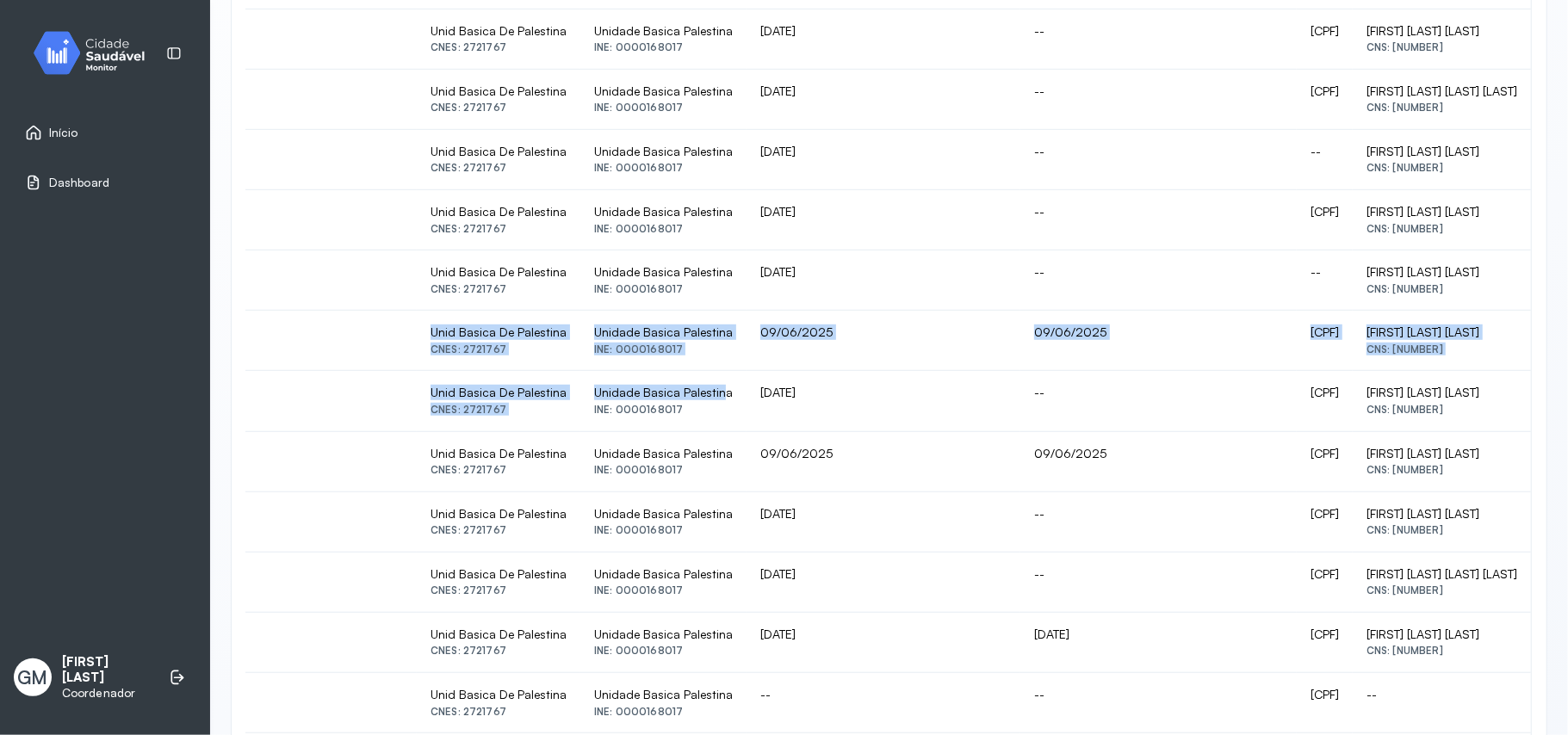 drag, startPoint x: 317, startPoint y: 334, endPoint x: 641, endPoint y: 386, distance: 328.14631 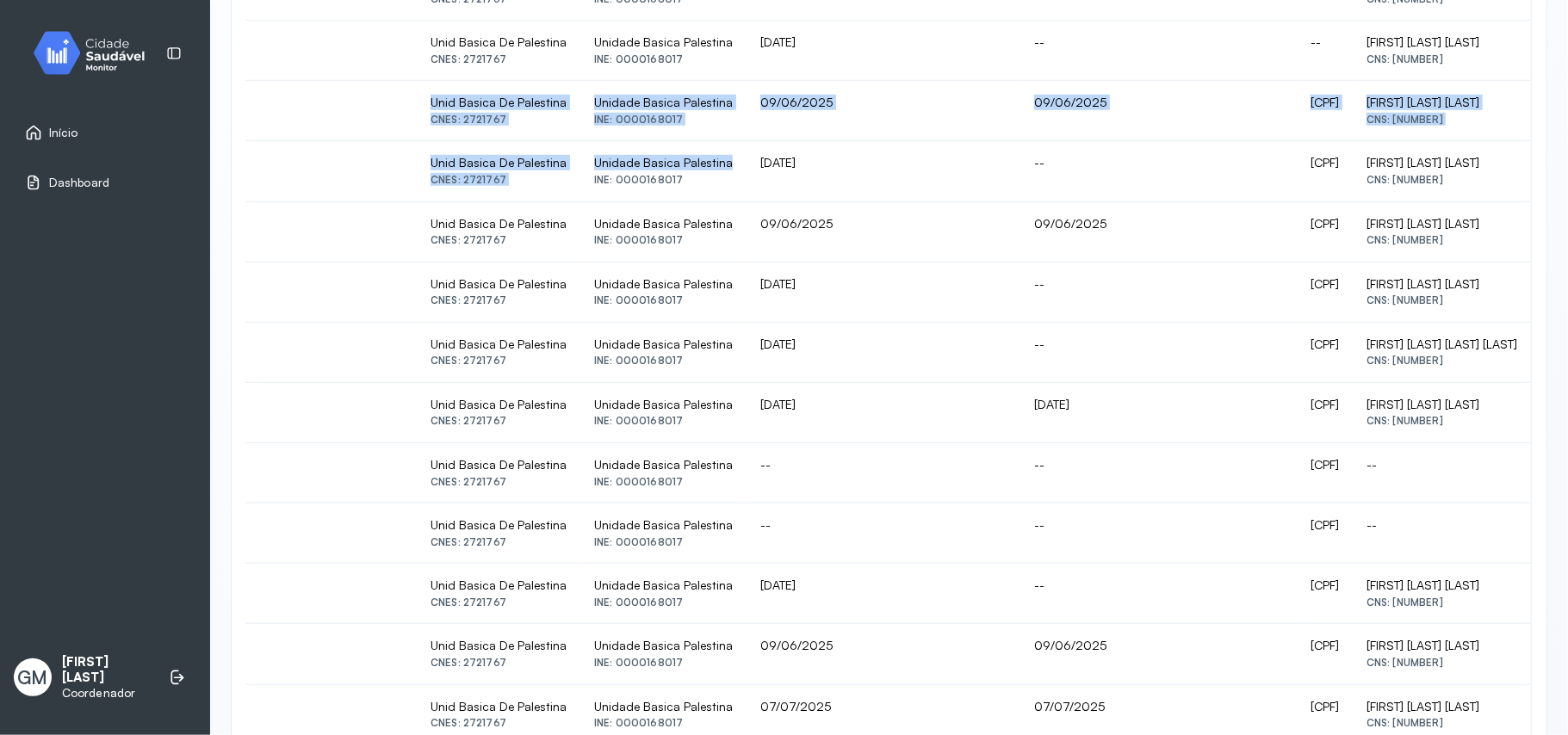 scroll, scrollTop: 979, scrollLeft: 0, axis: vertical 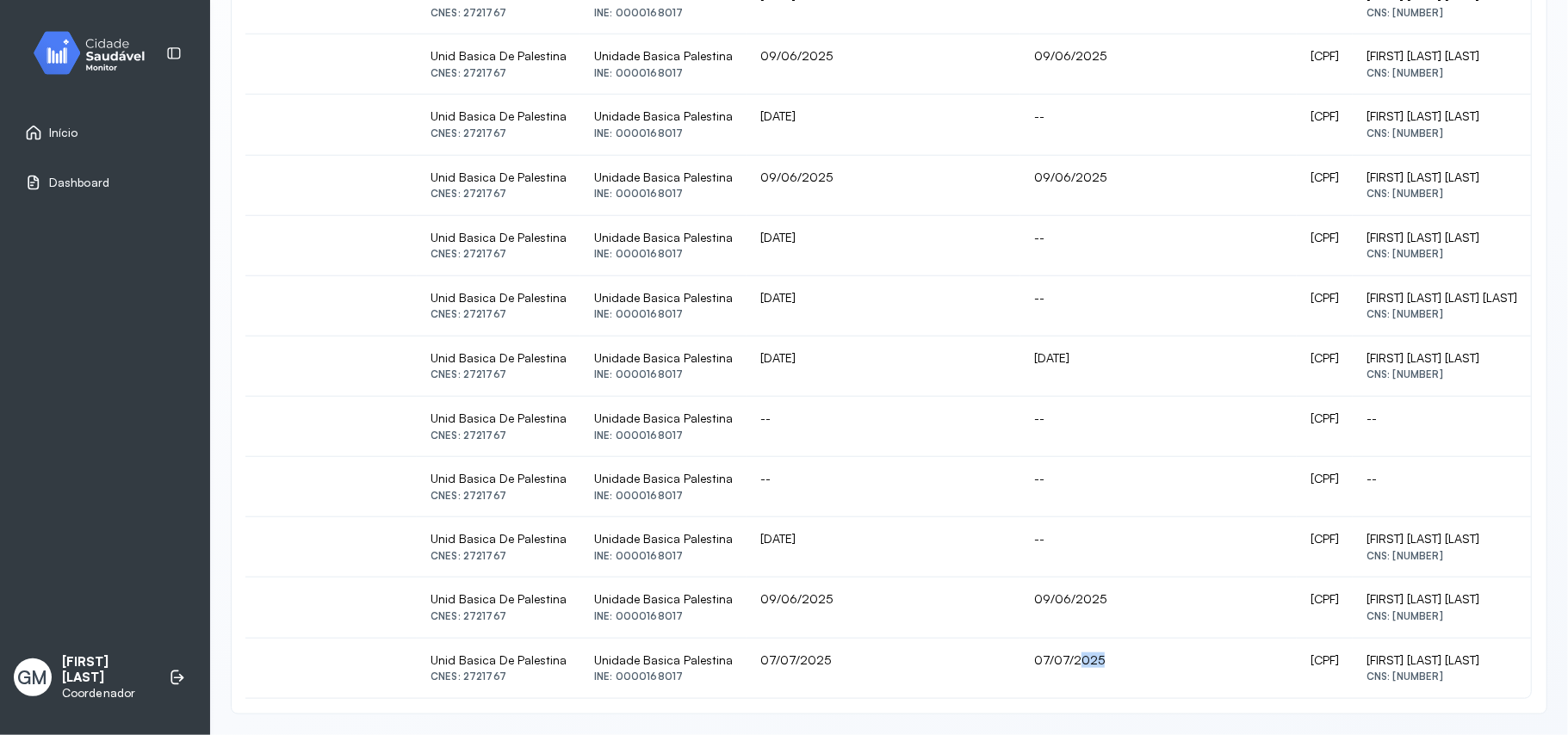 drag, startPoint x: 1051, startPoint y: 693, endPoint x: 958, endPoint y: 679, distance: 94.04786 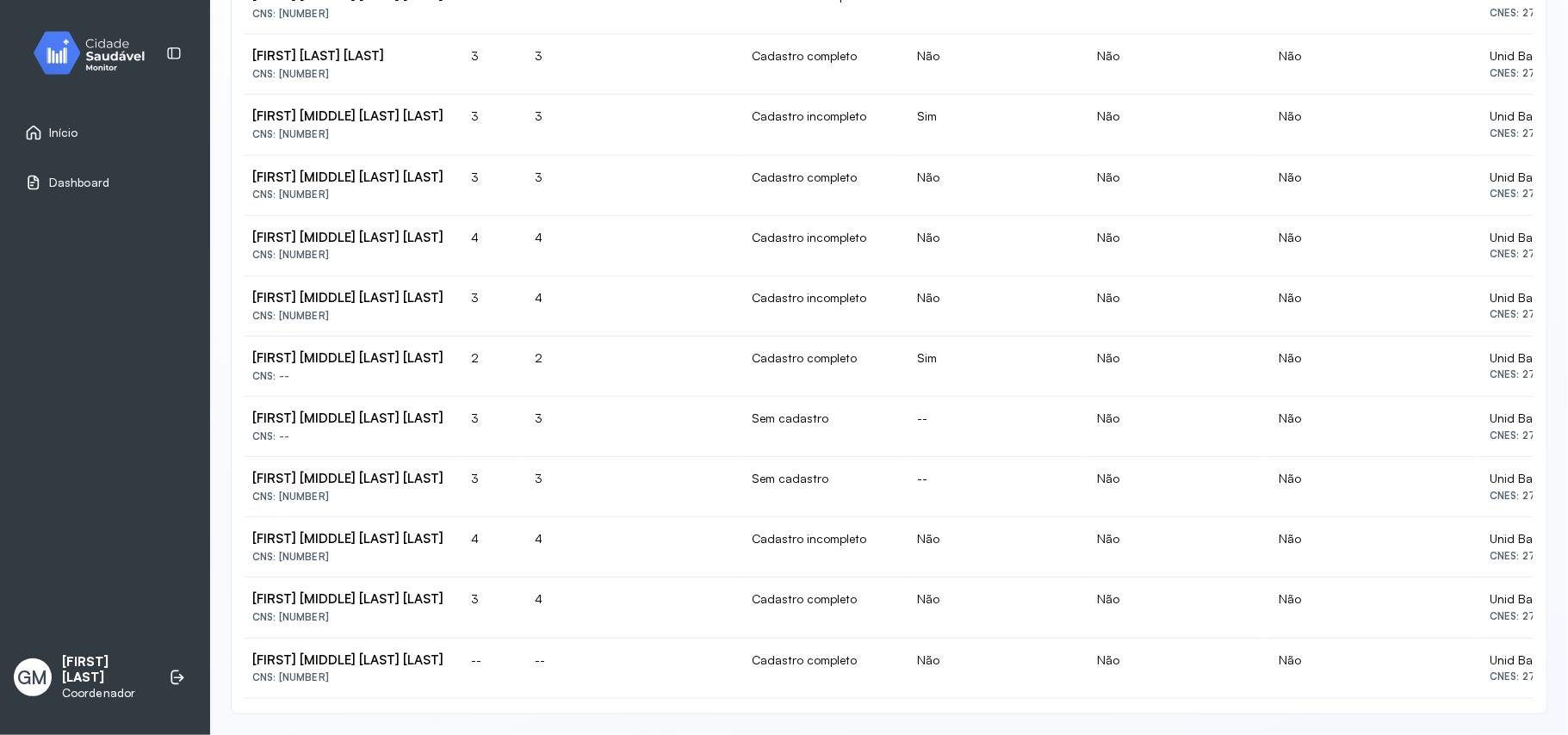 scroll, scrollTop: 0, scrollLeft: 0, axis: both 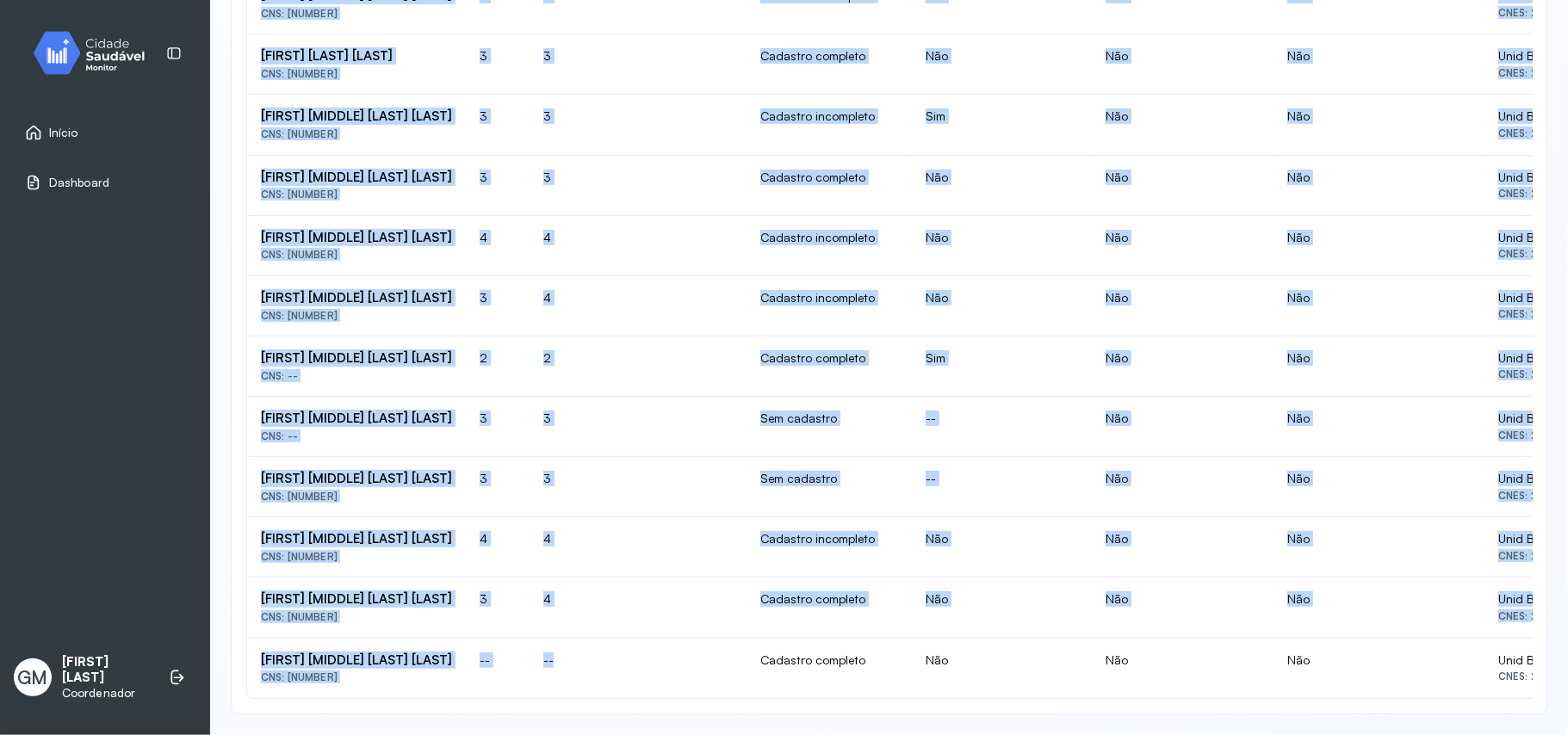 drag, startPoint x: 734, startPoint y: 676, endPoint x: 997, endPoint y: 690, distance: 263.37236 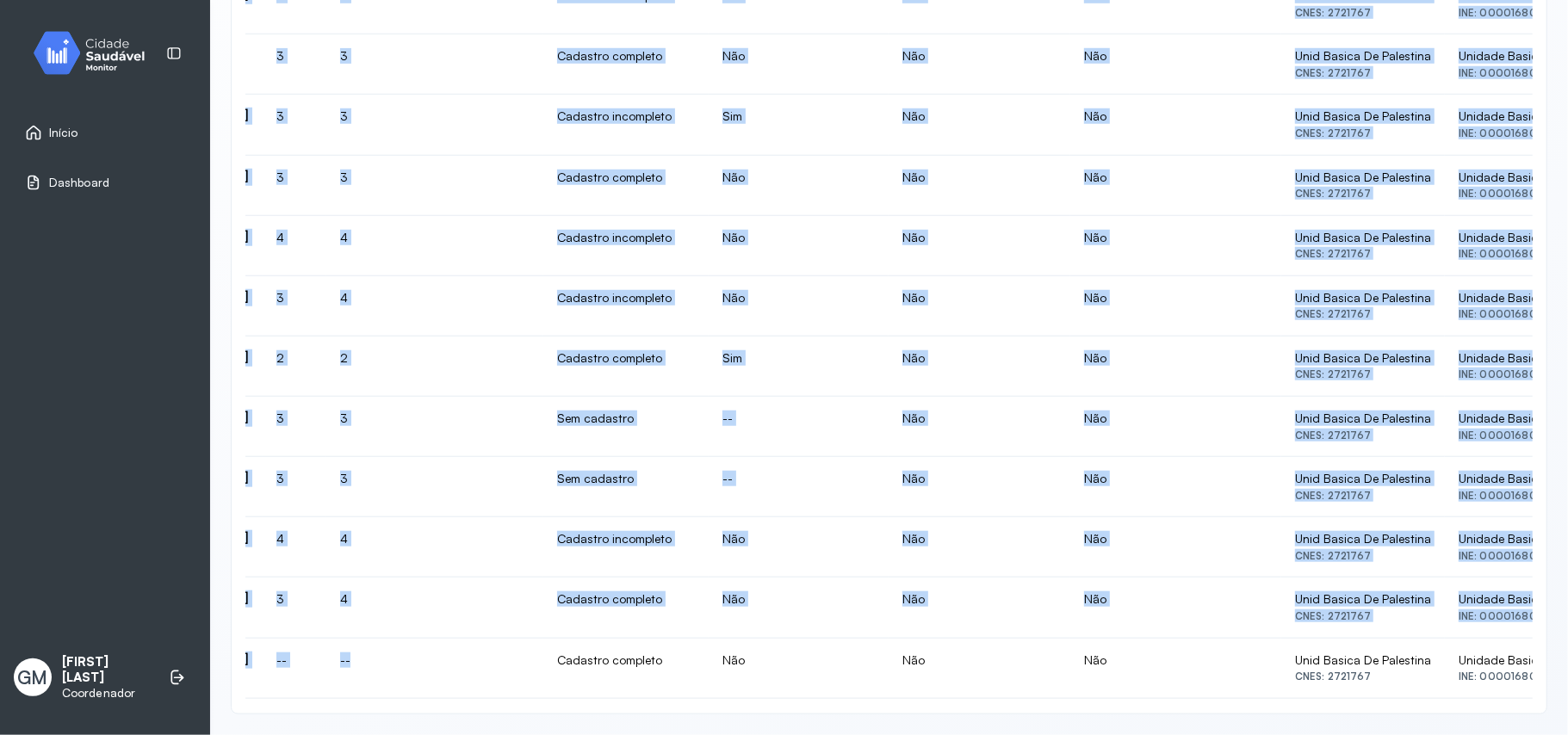 scroll, scrollTop: 0, scrollLeft: 474, axis: horizontal 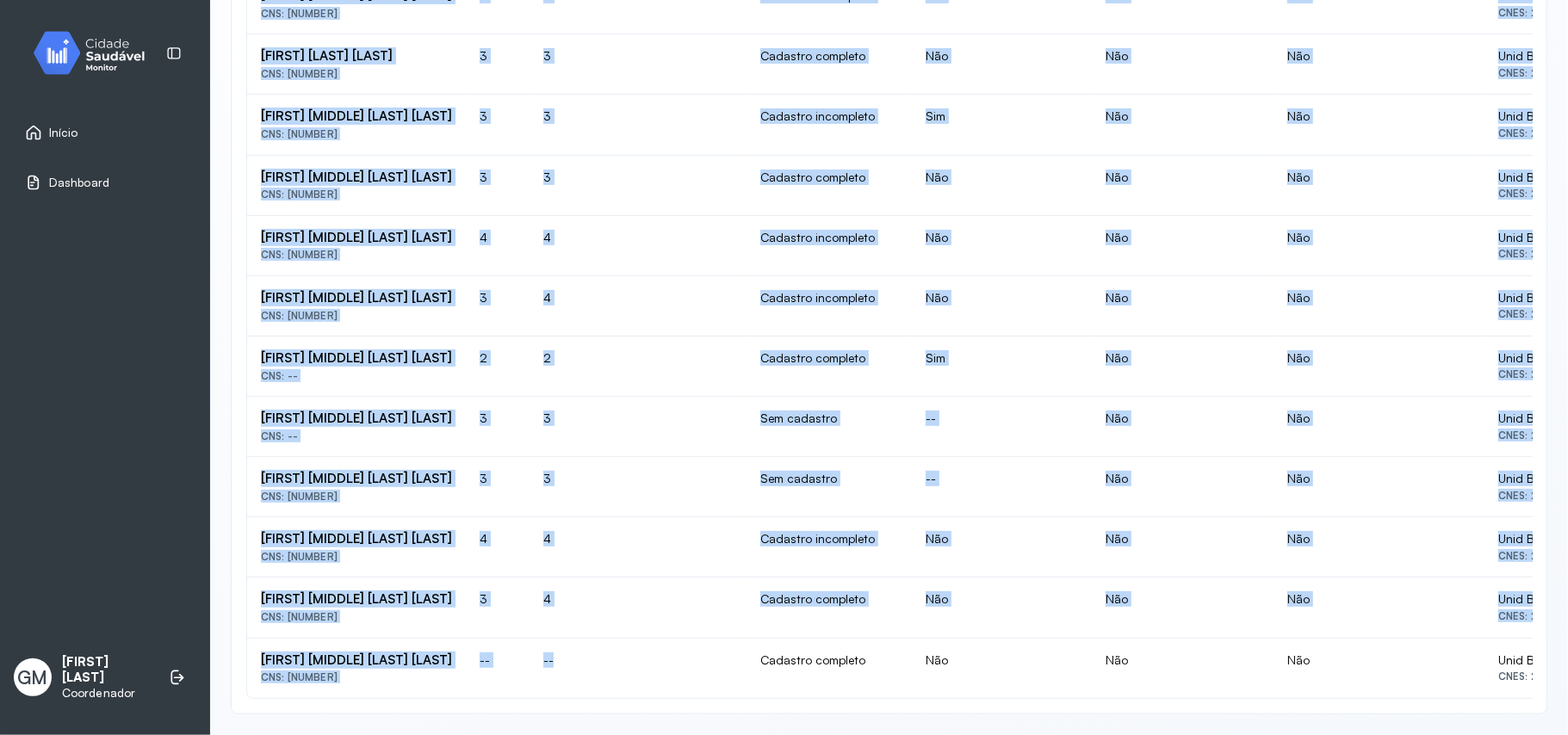click on "Maria Elis Silva Cordeiro  CNS: 706 2025 5519 1765" 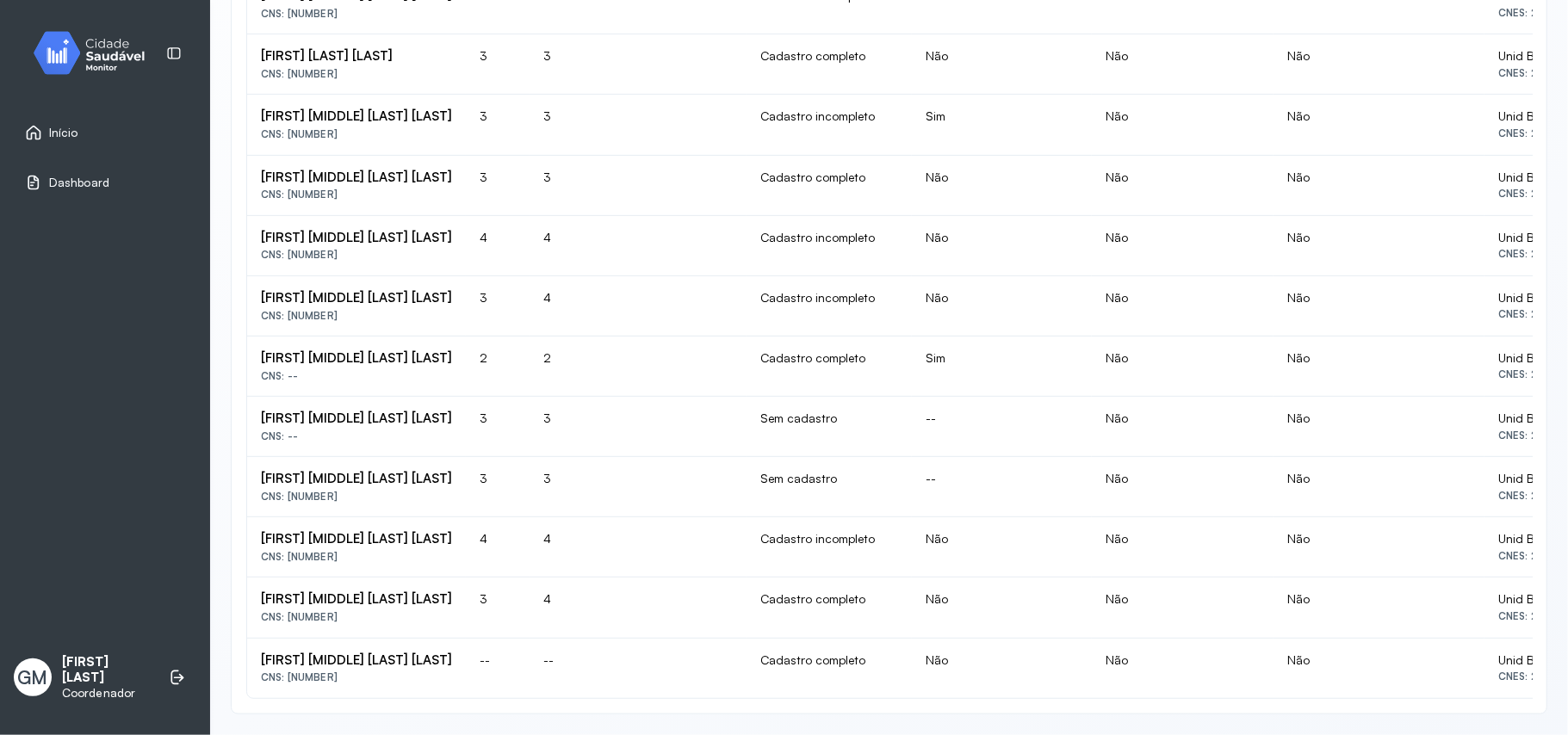 click on "Jose Kalel Medeiros Da Silva  CNS: 700 2014 0490 3529" 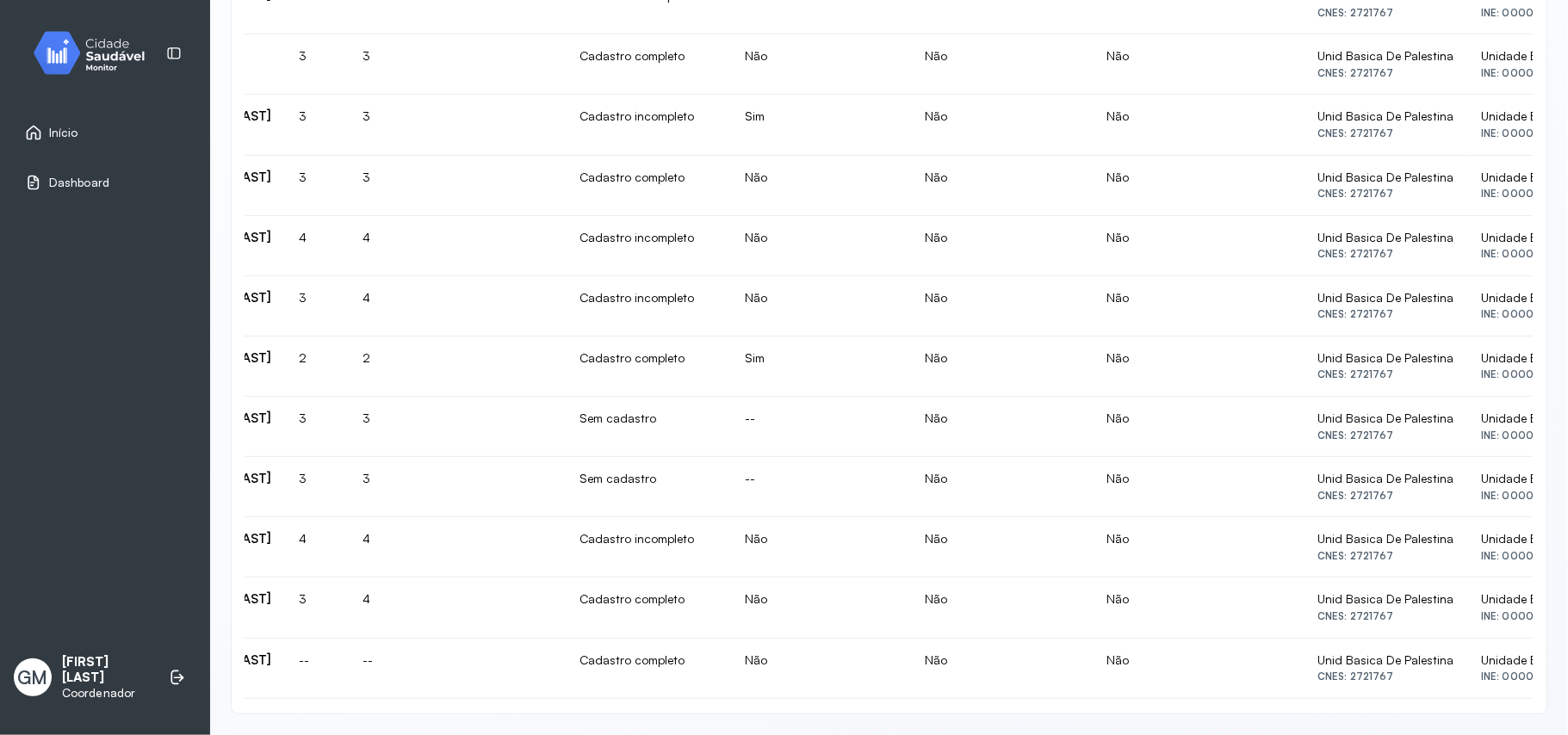 scroll, scrollTop: 0, scrollLeft: 294, axis: horizontal 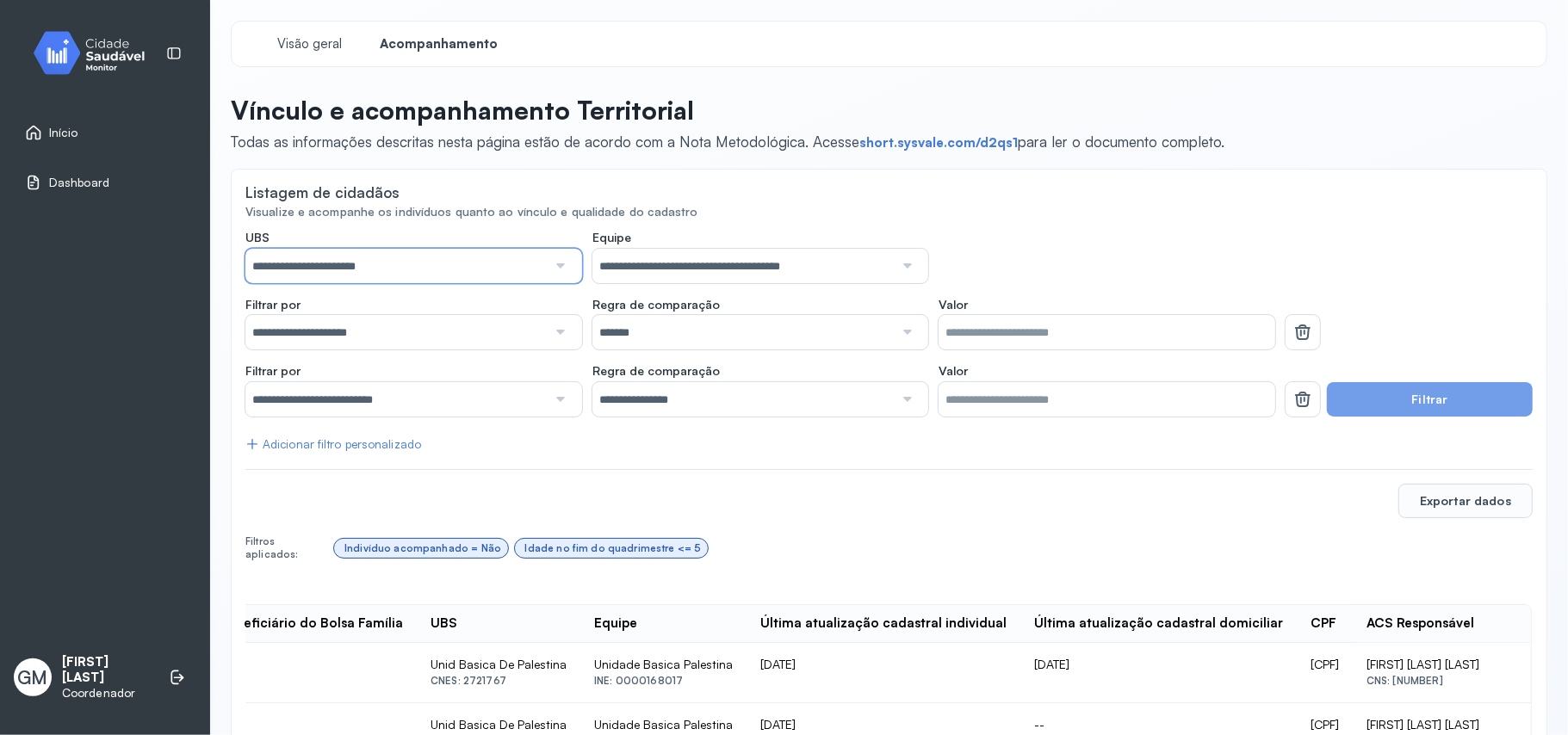 click on "**********" at bounding box center [396, 266] 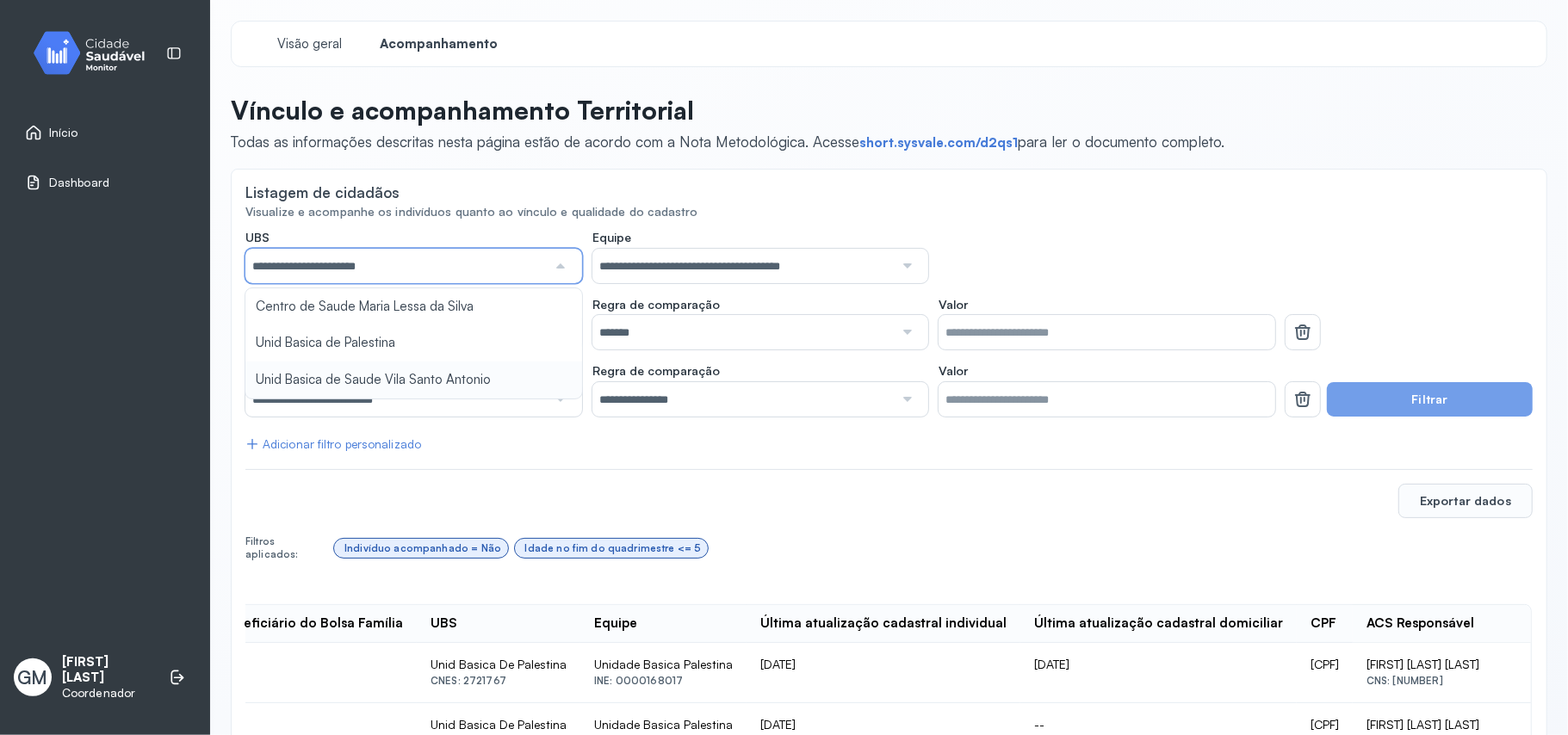 type on "**********" 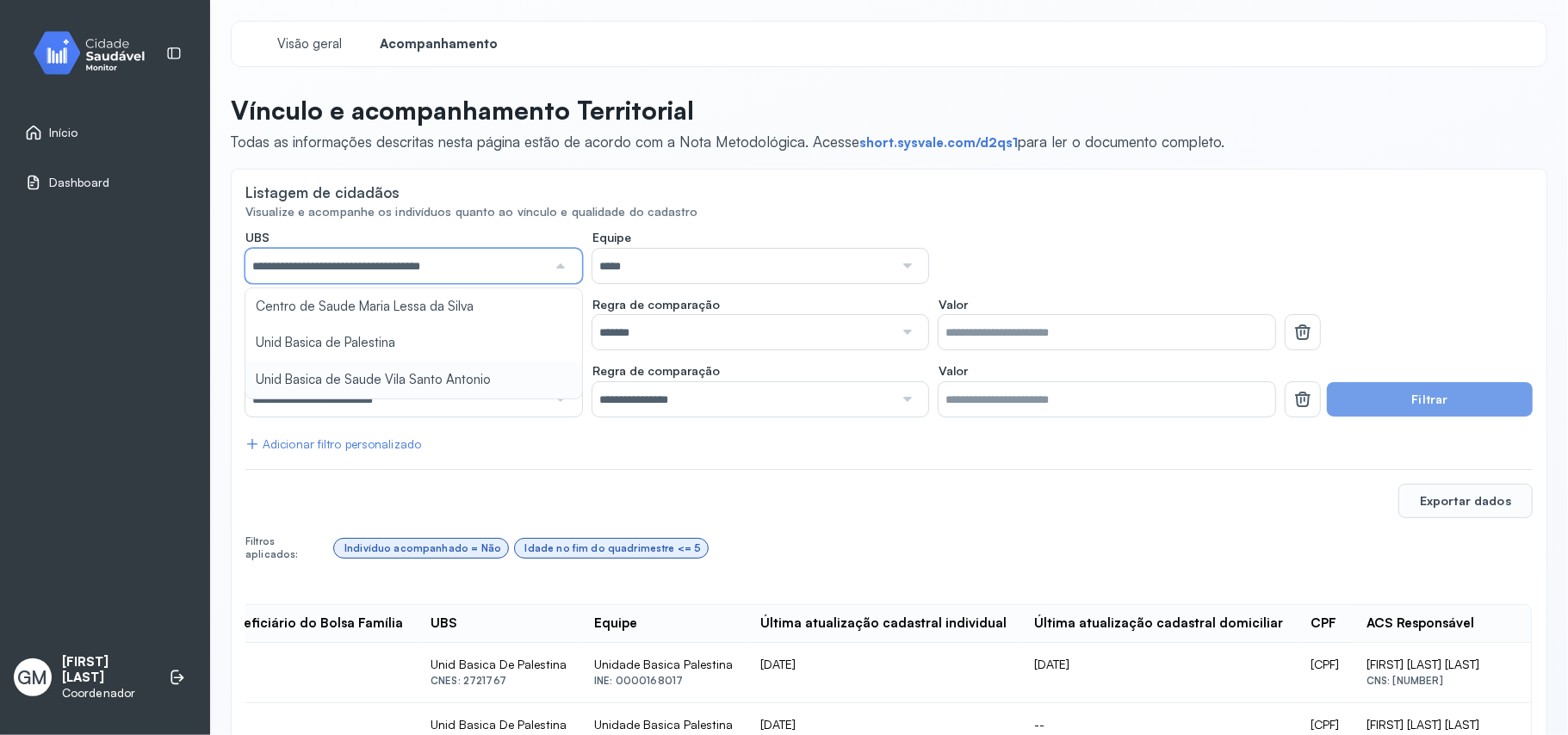 click on "**********" 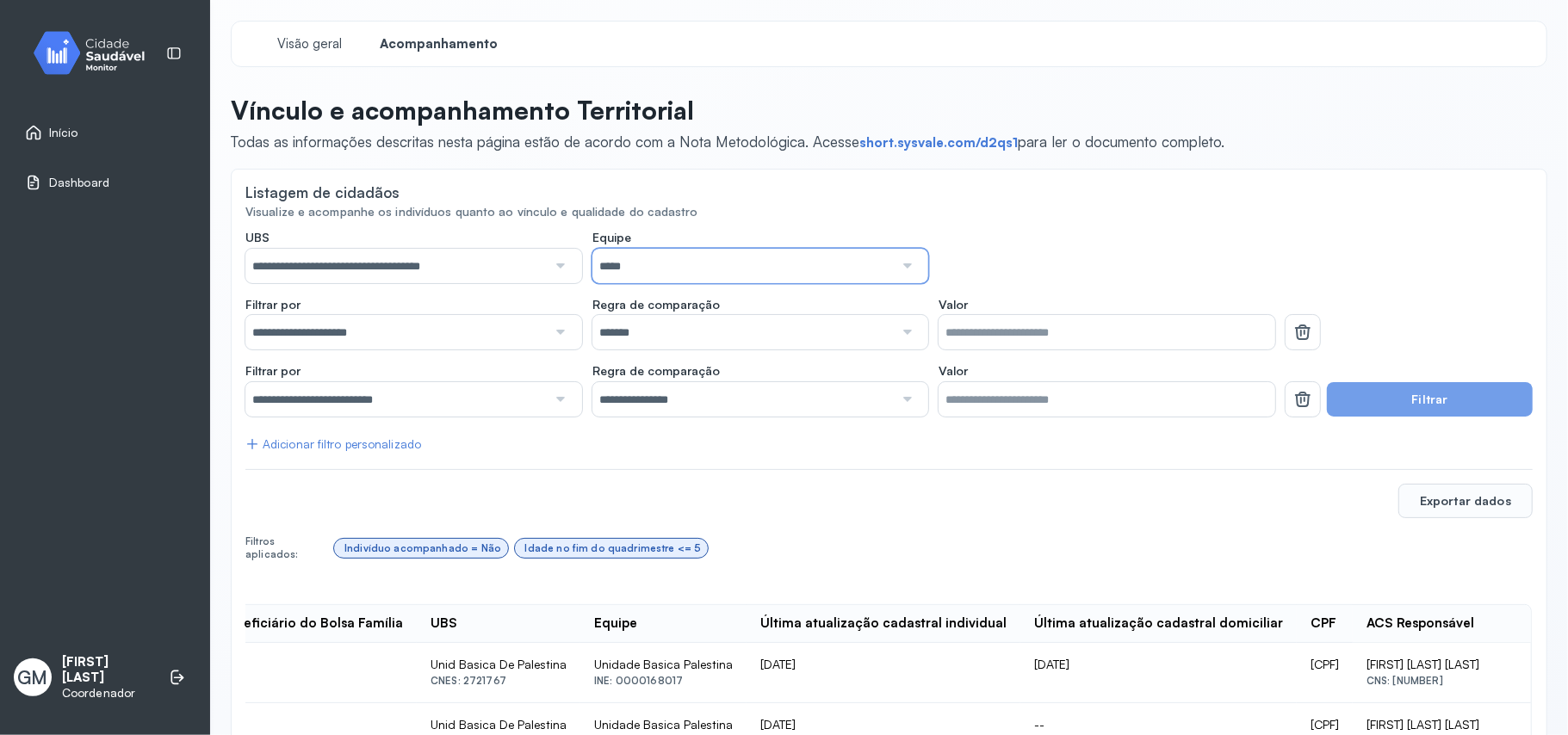 click on "*****" at bounding box center [743, 266] 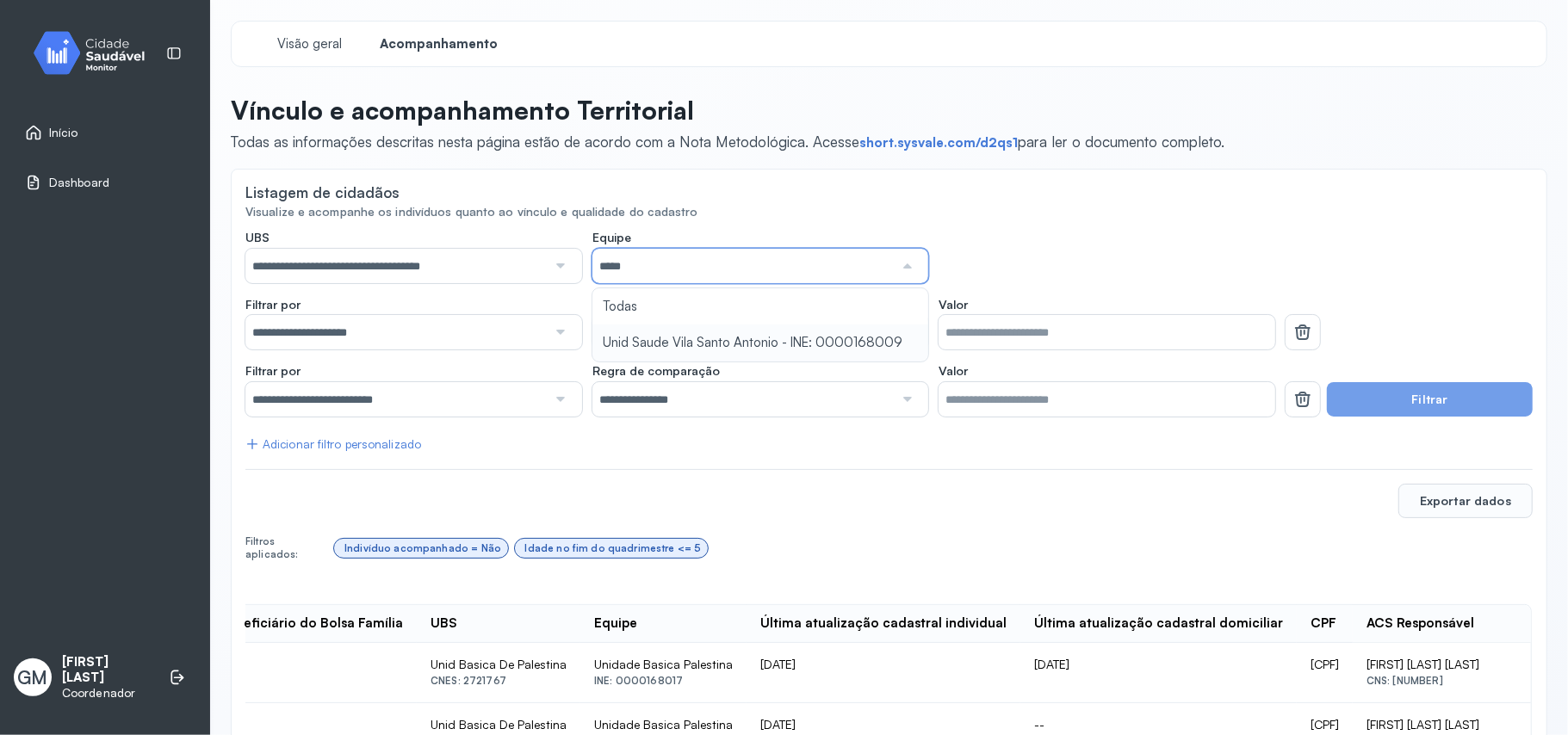 type on "**********" 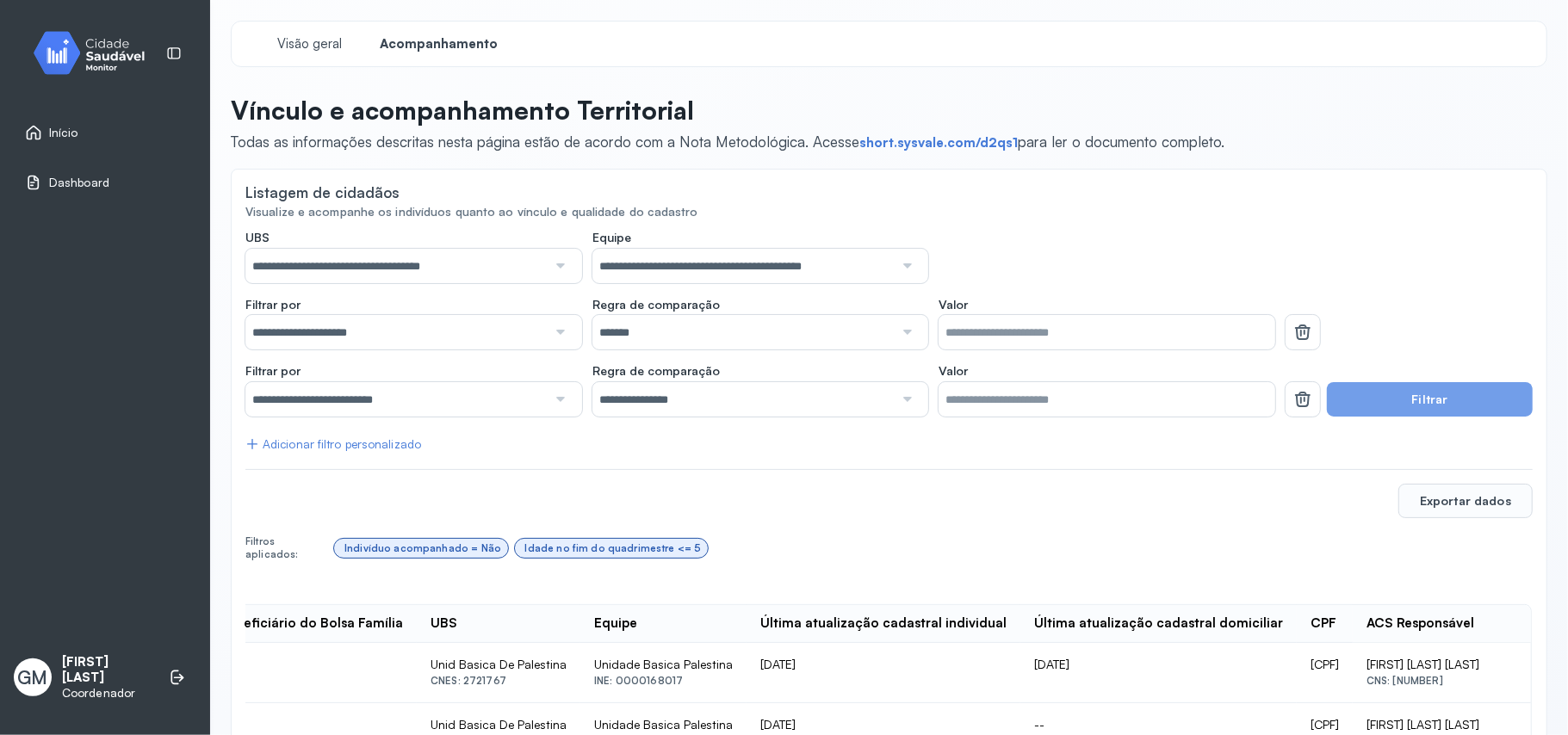 click on "**********" 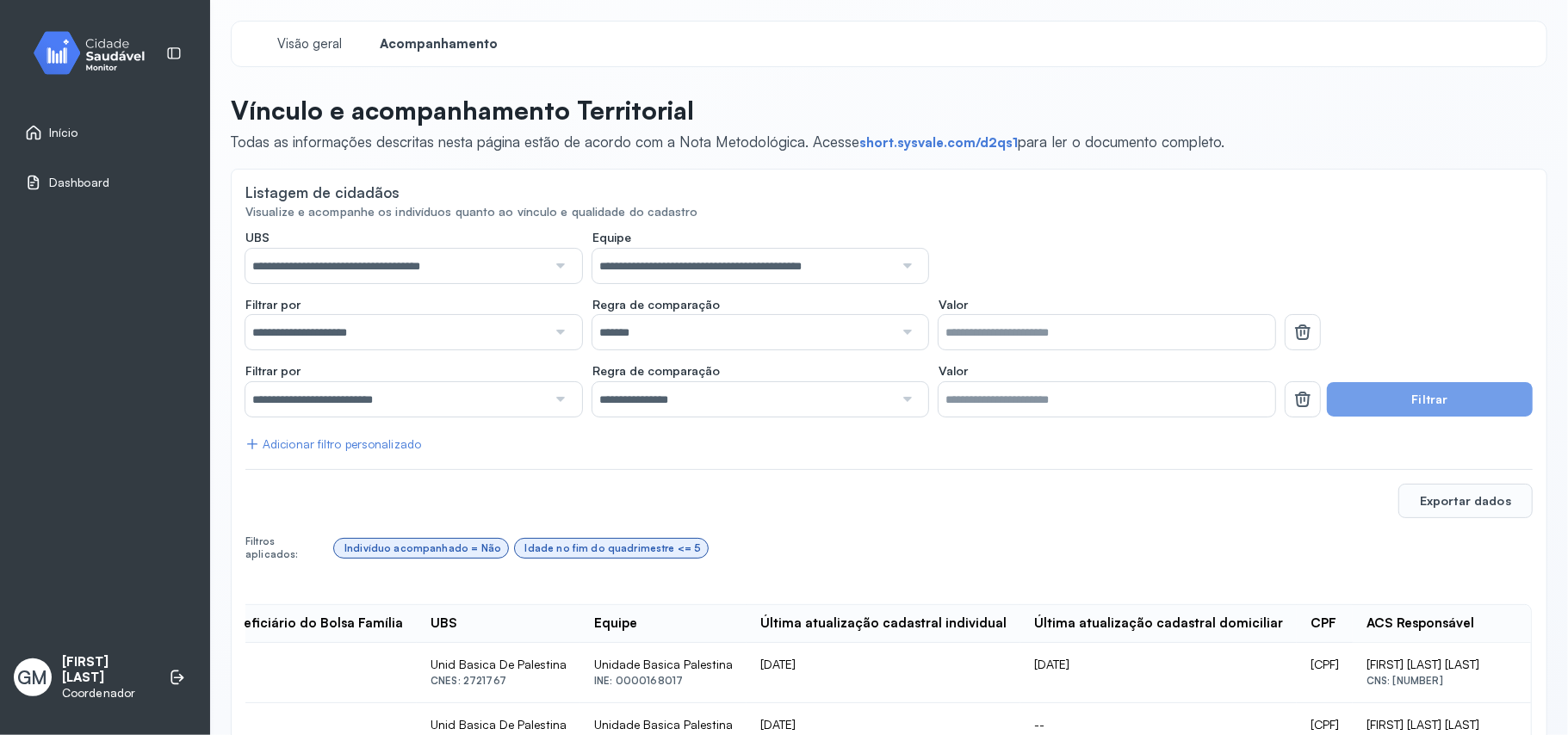 click on "Filtrar" at bounding box center [1429, 399] 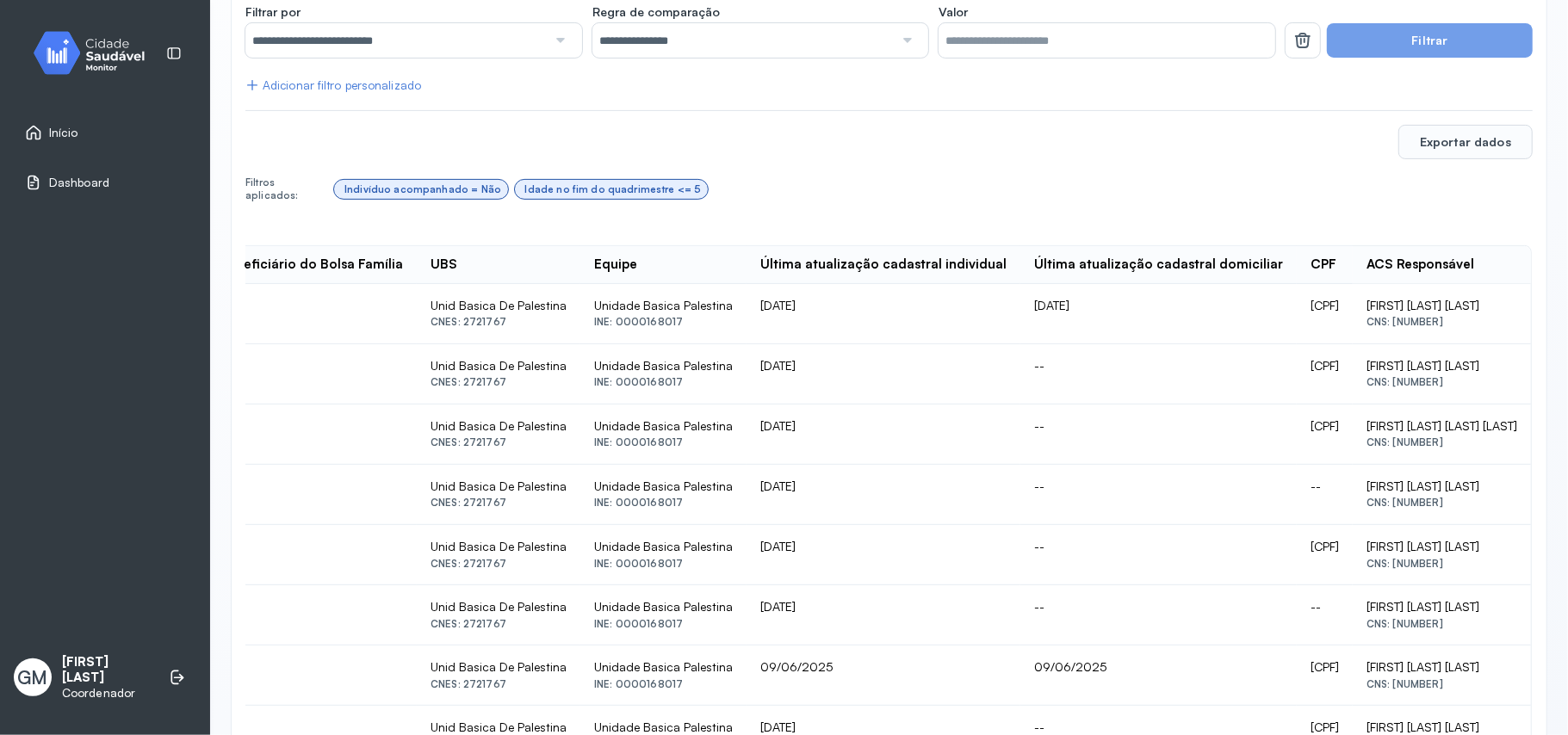 scroll, scrollTop: 0, scrollLeft: 0, axis: both 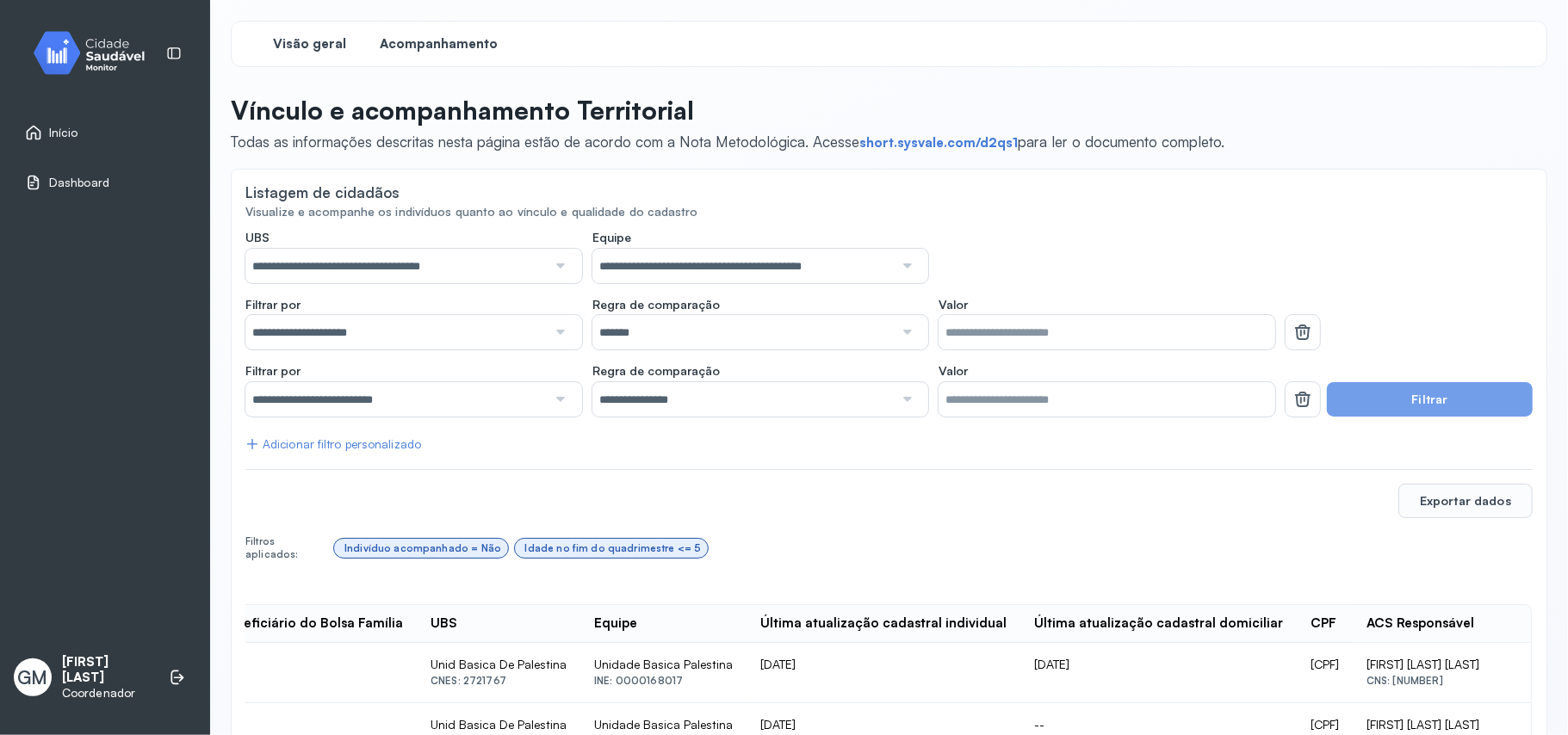 click on "Visão geral" at bounding box center (310, 44) 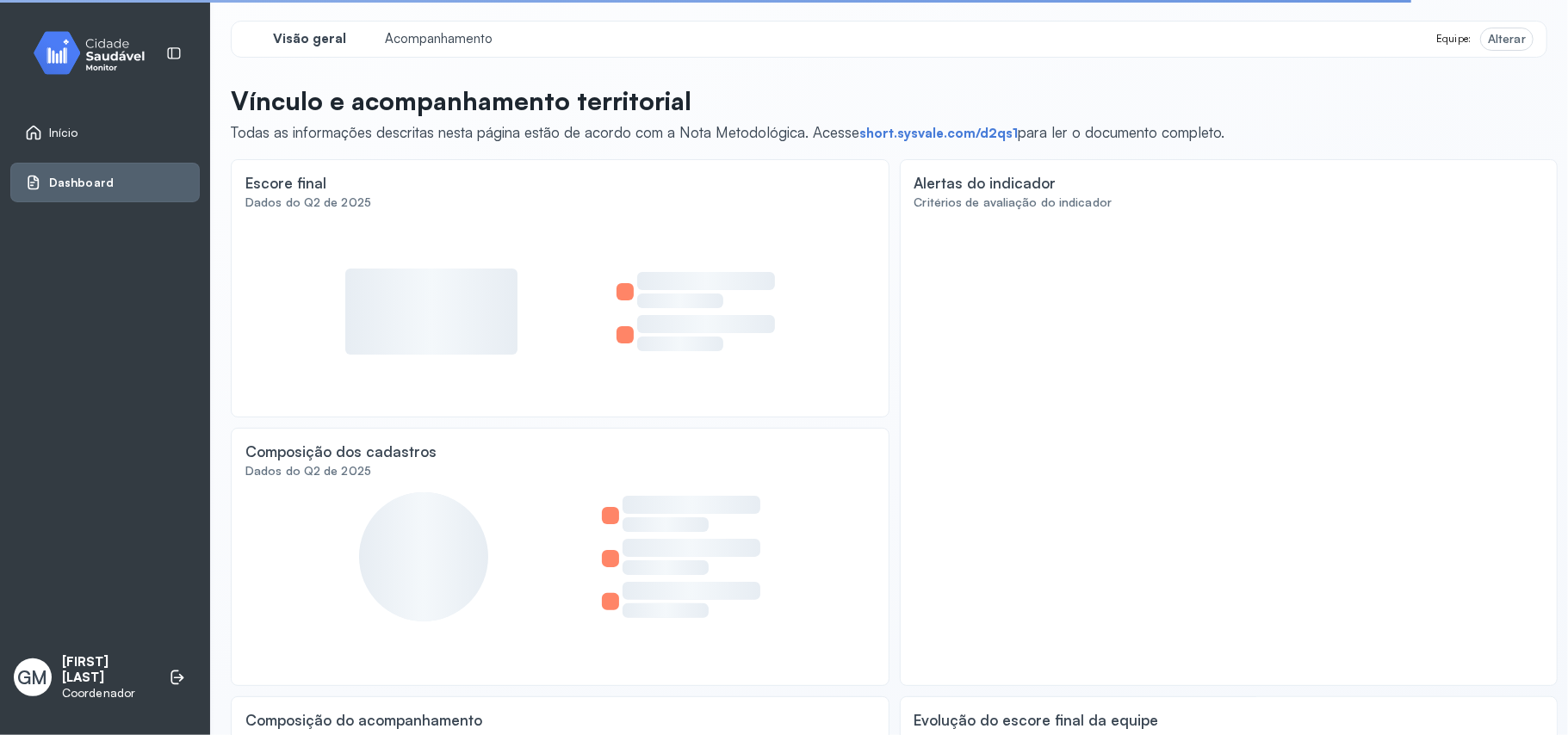 click on "Alterar" at bounding box center [1507, 39] 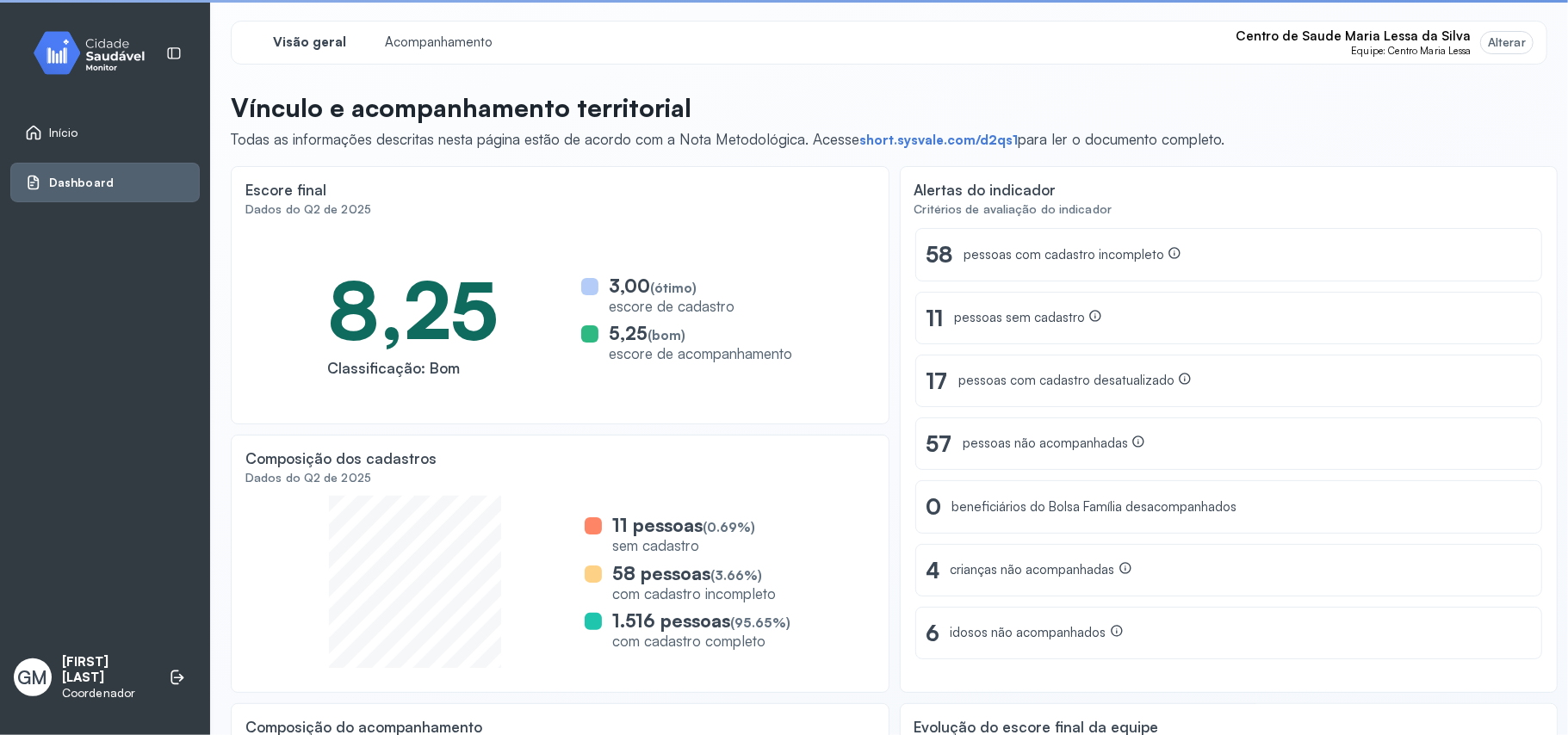 click on "Alterar" at bounding box center (1507, 42) 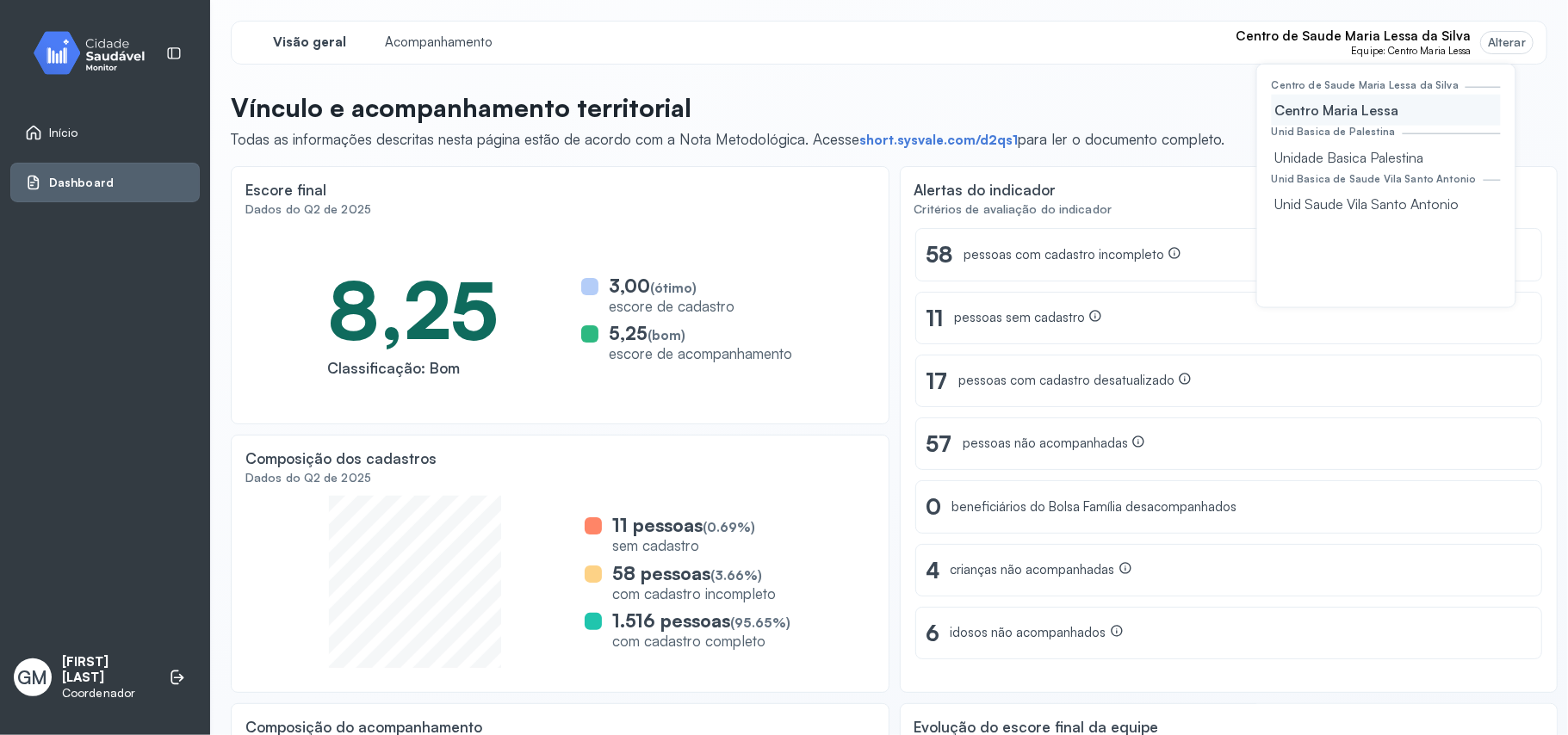 click on "Unid Saude Vila Santo Antonio" 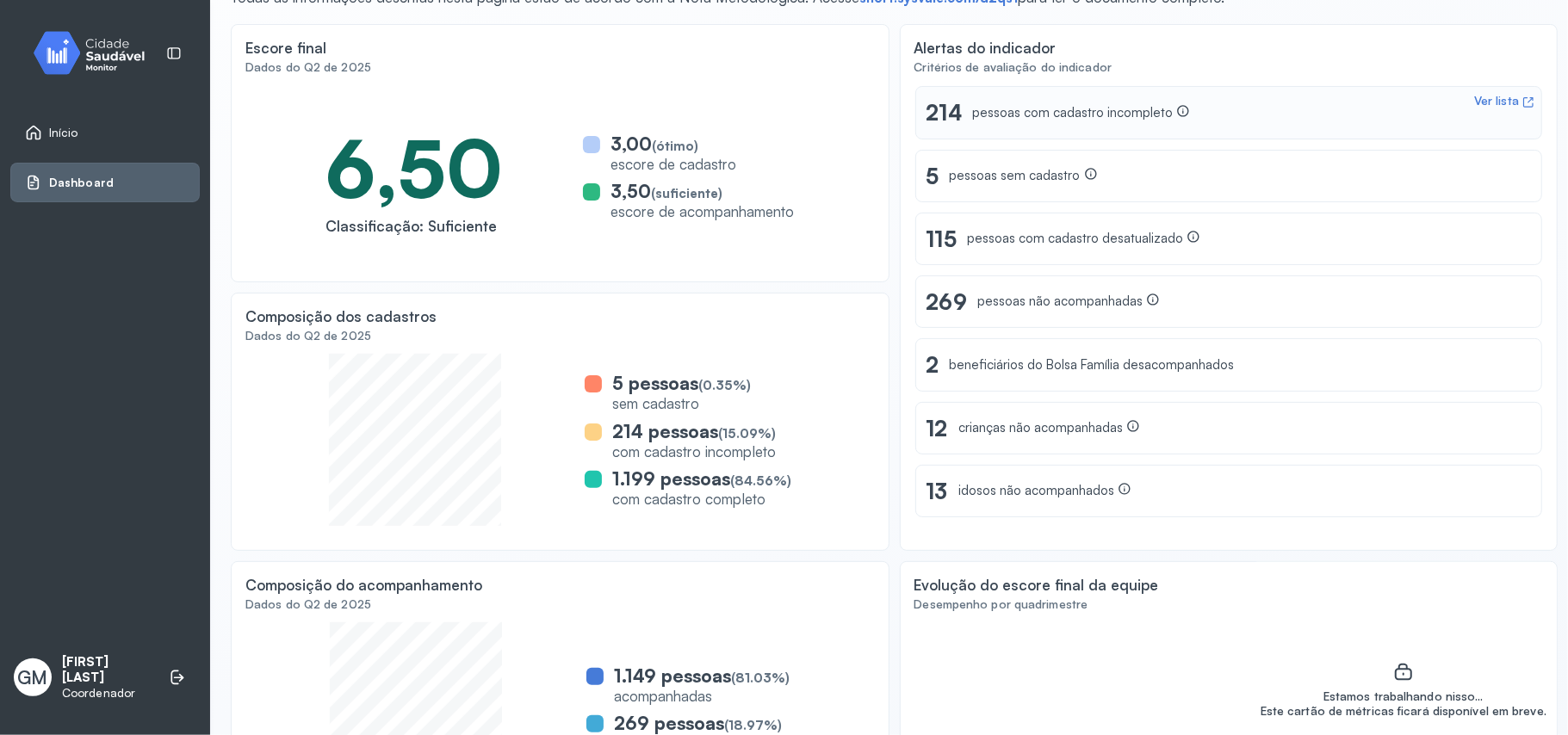 scroll, scrollTop: 225, scrollLeft: 0, axis: vertical 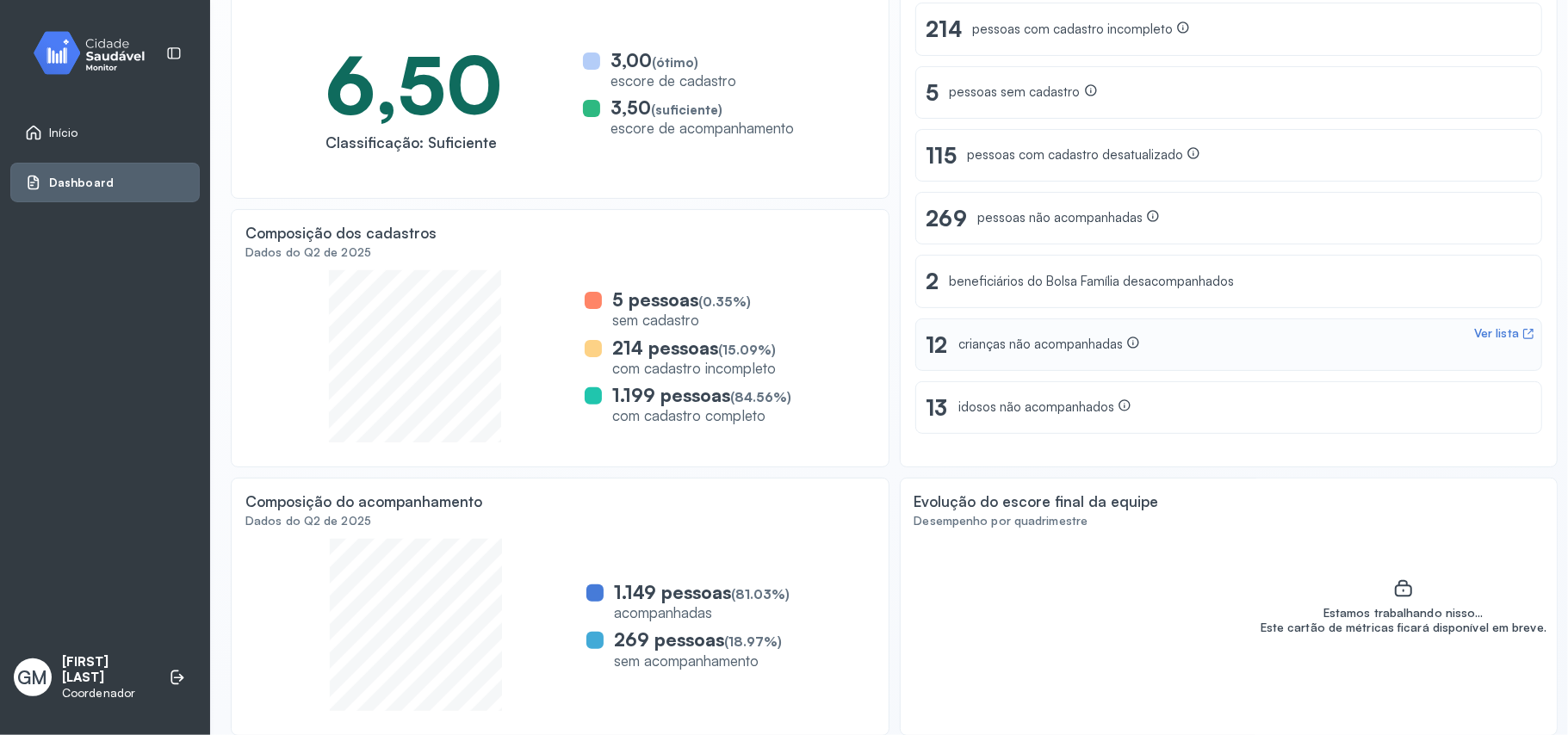click on "Ver lista  12 crianças não acompanhadas" at bounding box center (1229, 344) 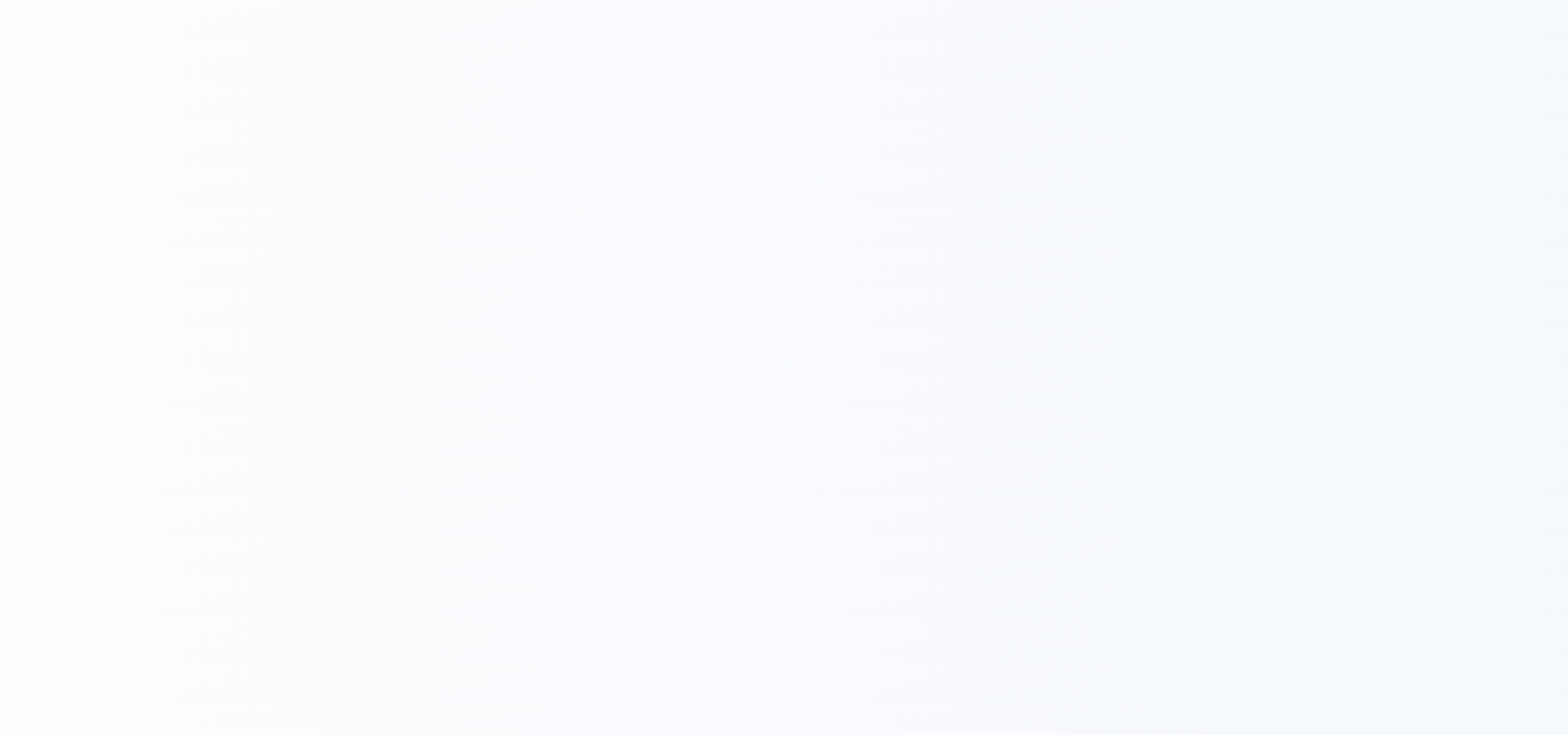 scroll, scrollTop: 0, scrollLeft: 0, axis: both 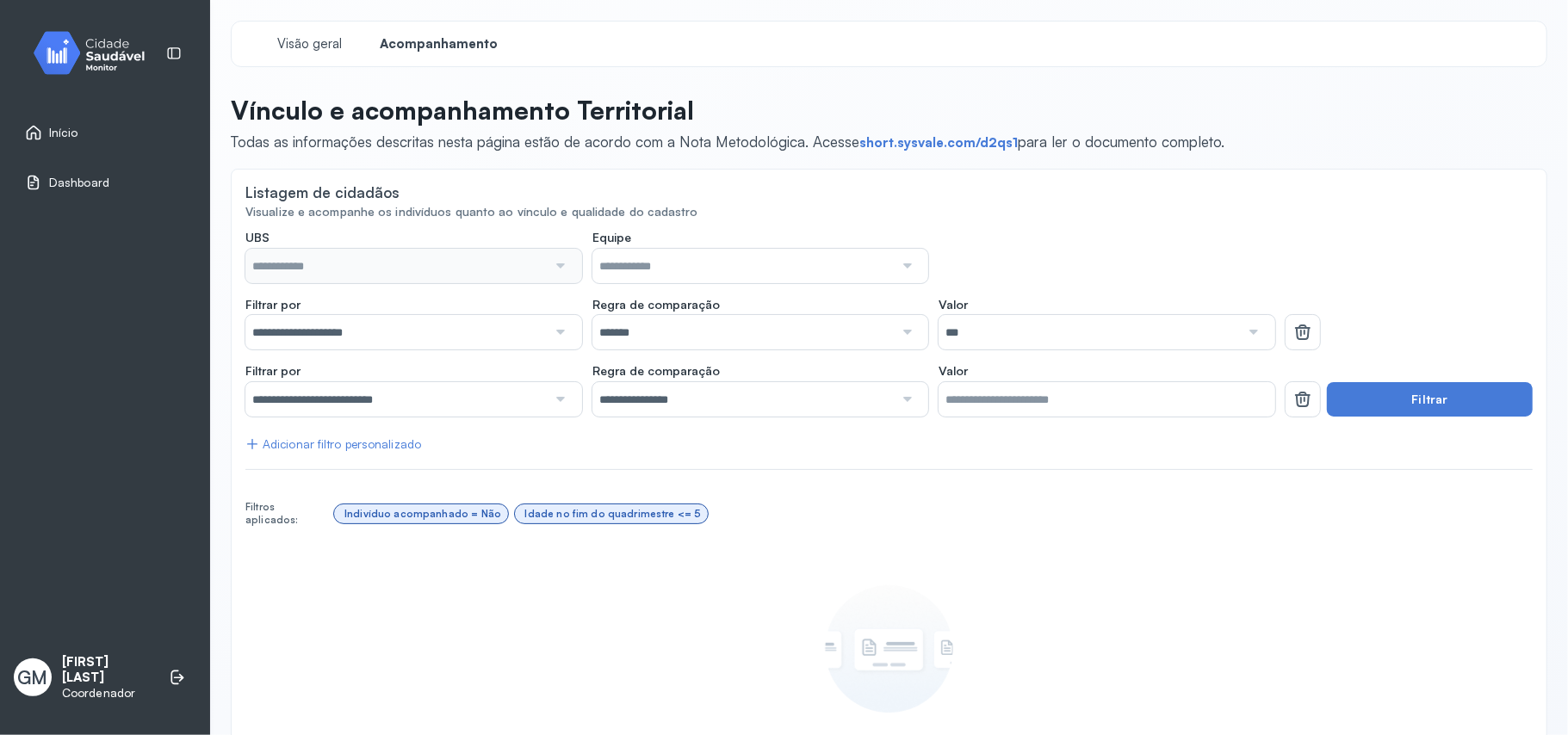 type on "**********" 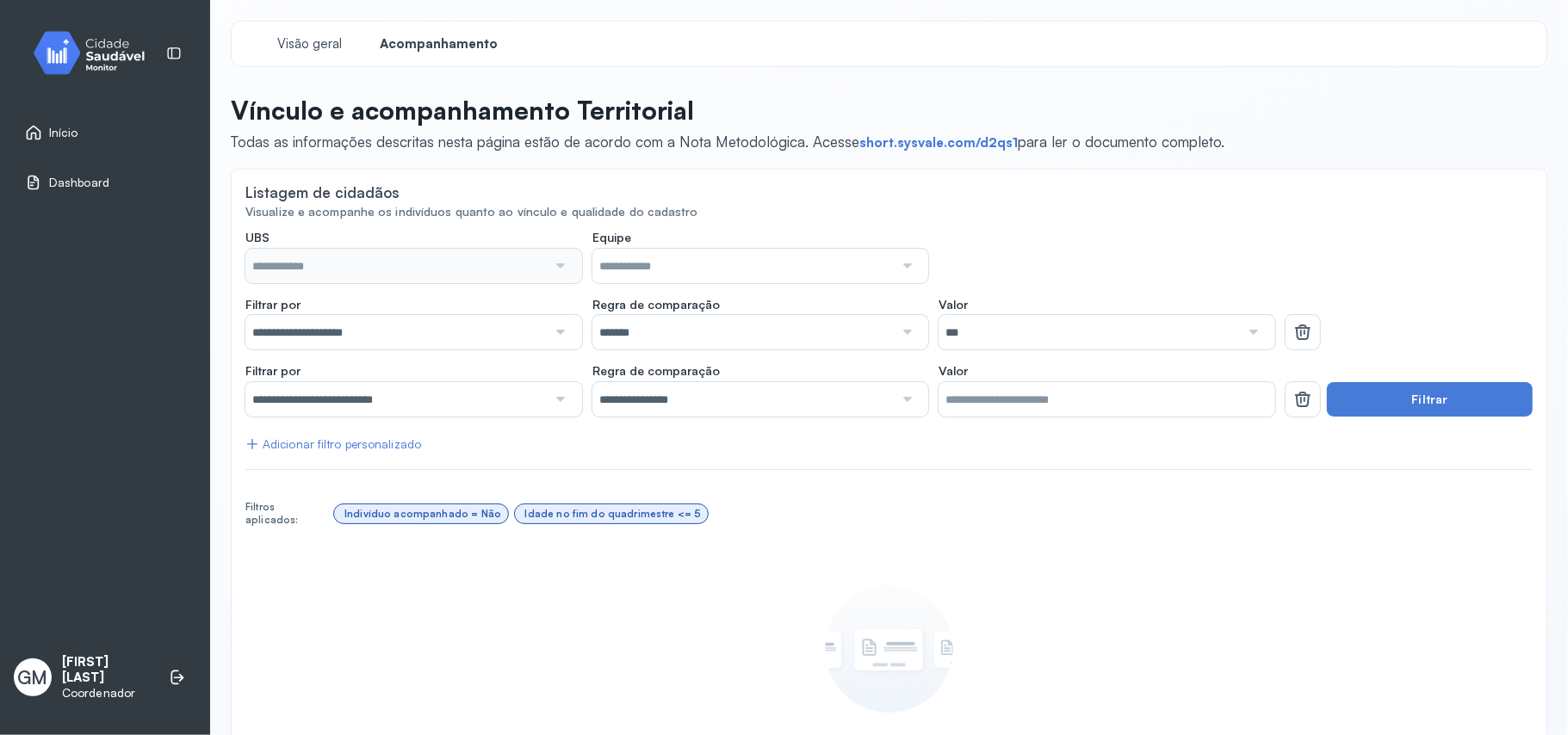 type on "**********" 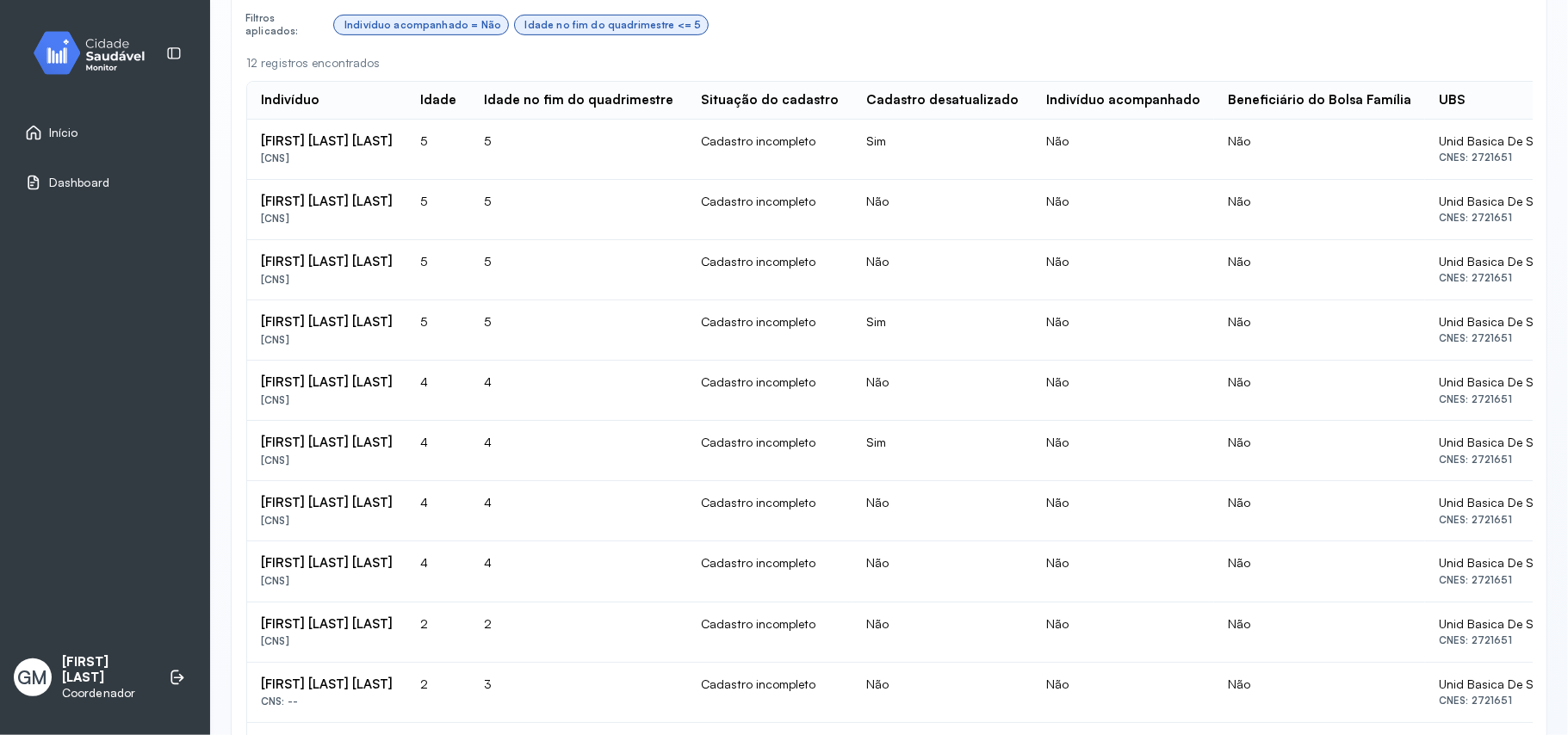 scroll, scrollTop: 693, scrollLeft: 0, axis: vertical 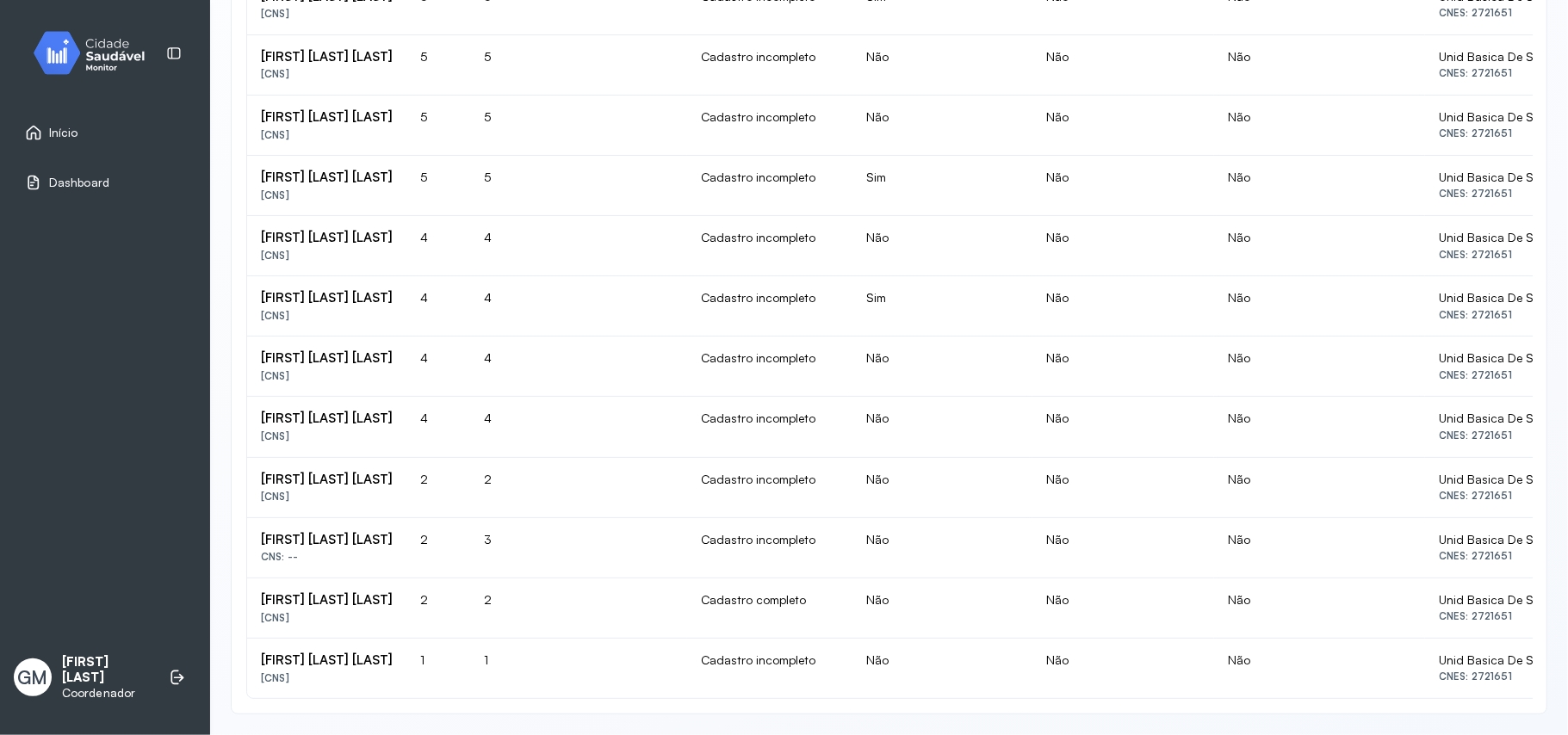 drag, startPoint x: 831, startPoint y: 682, endPoint x: 892, endPoint y: 689, distance: 61.40033 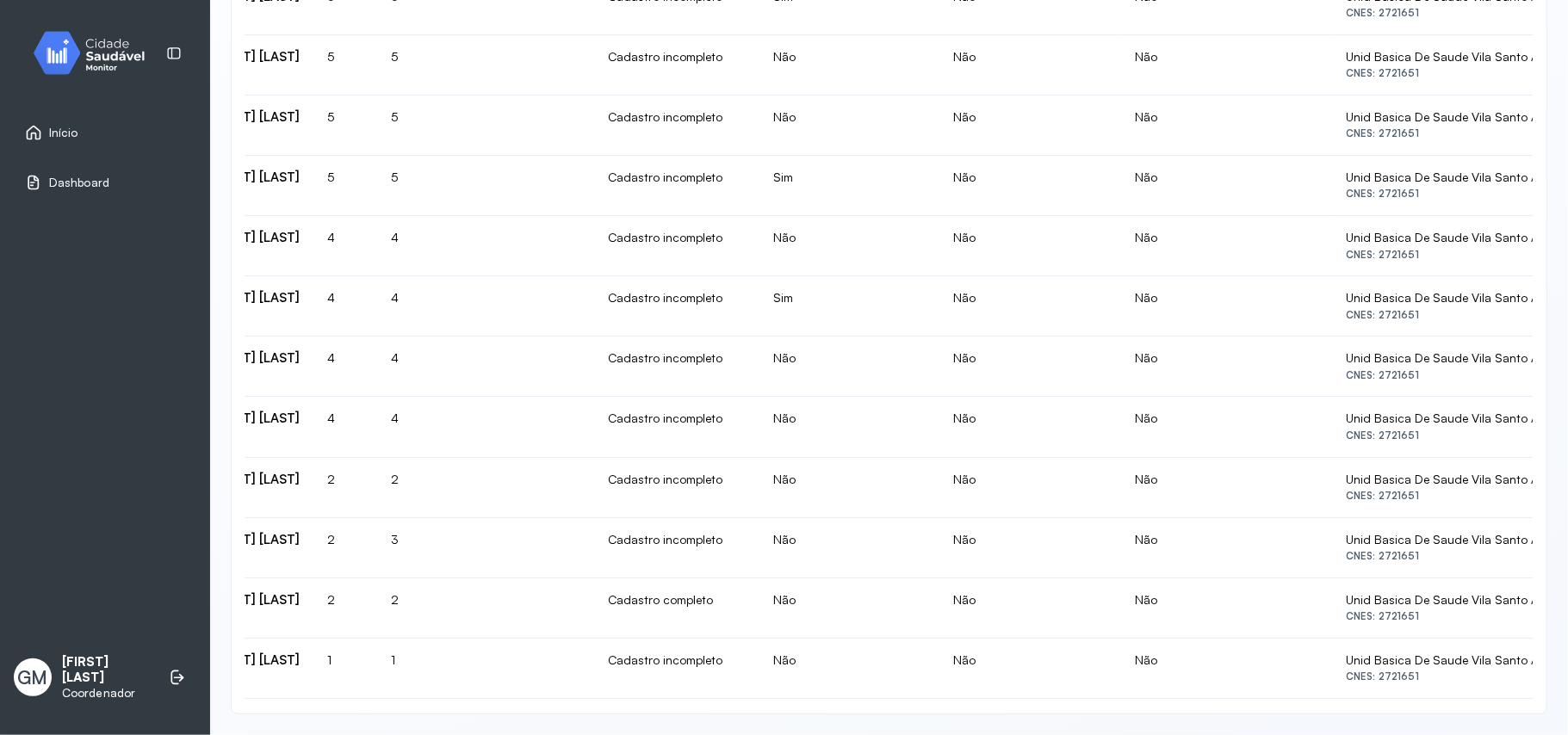scroll, scrollTop: 0, scrollLeft: 262, axis: horizontal 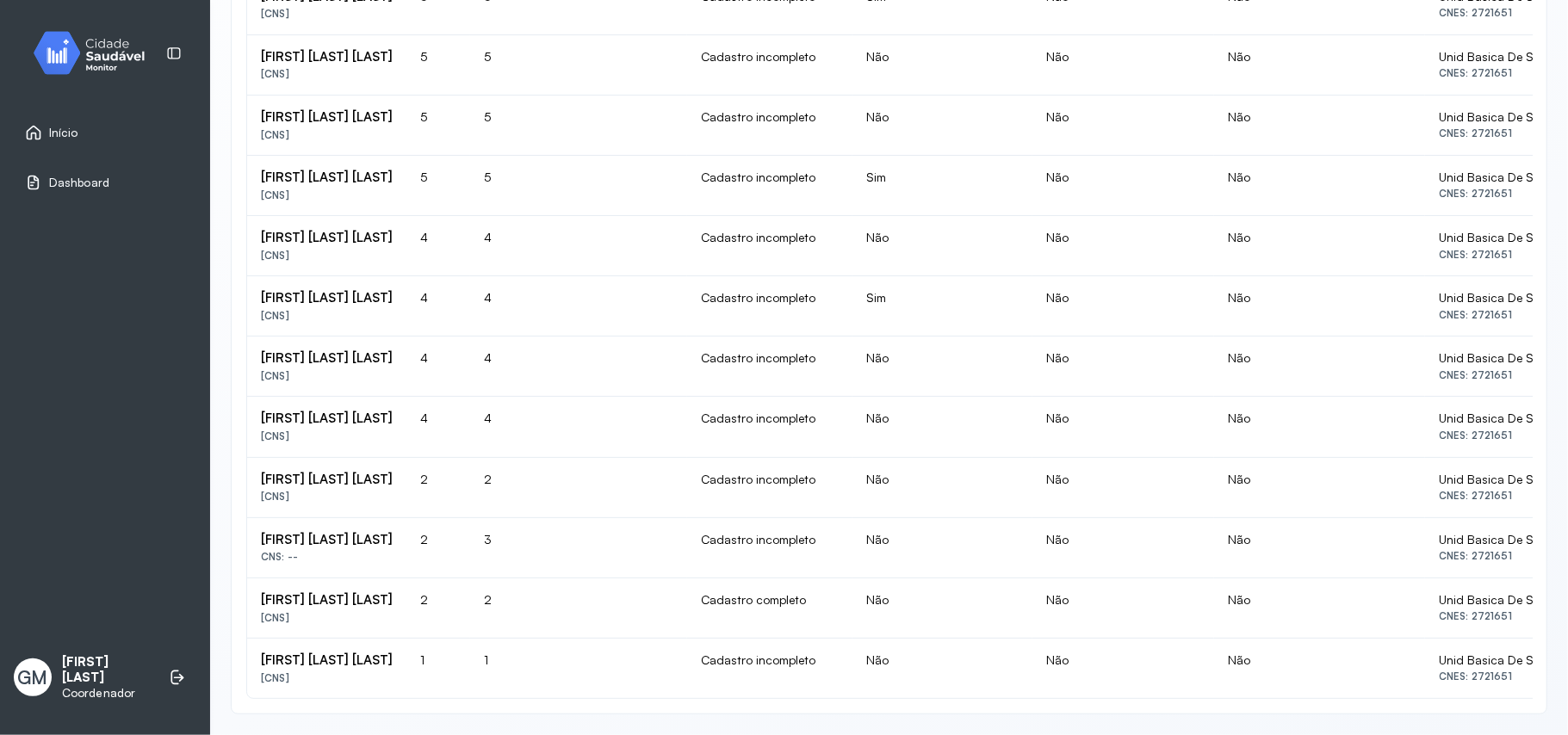 drag, startPoint x: 863, startPoint y: 682, endPoint x: 982, endPoint y: 679, distance: 119.03781 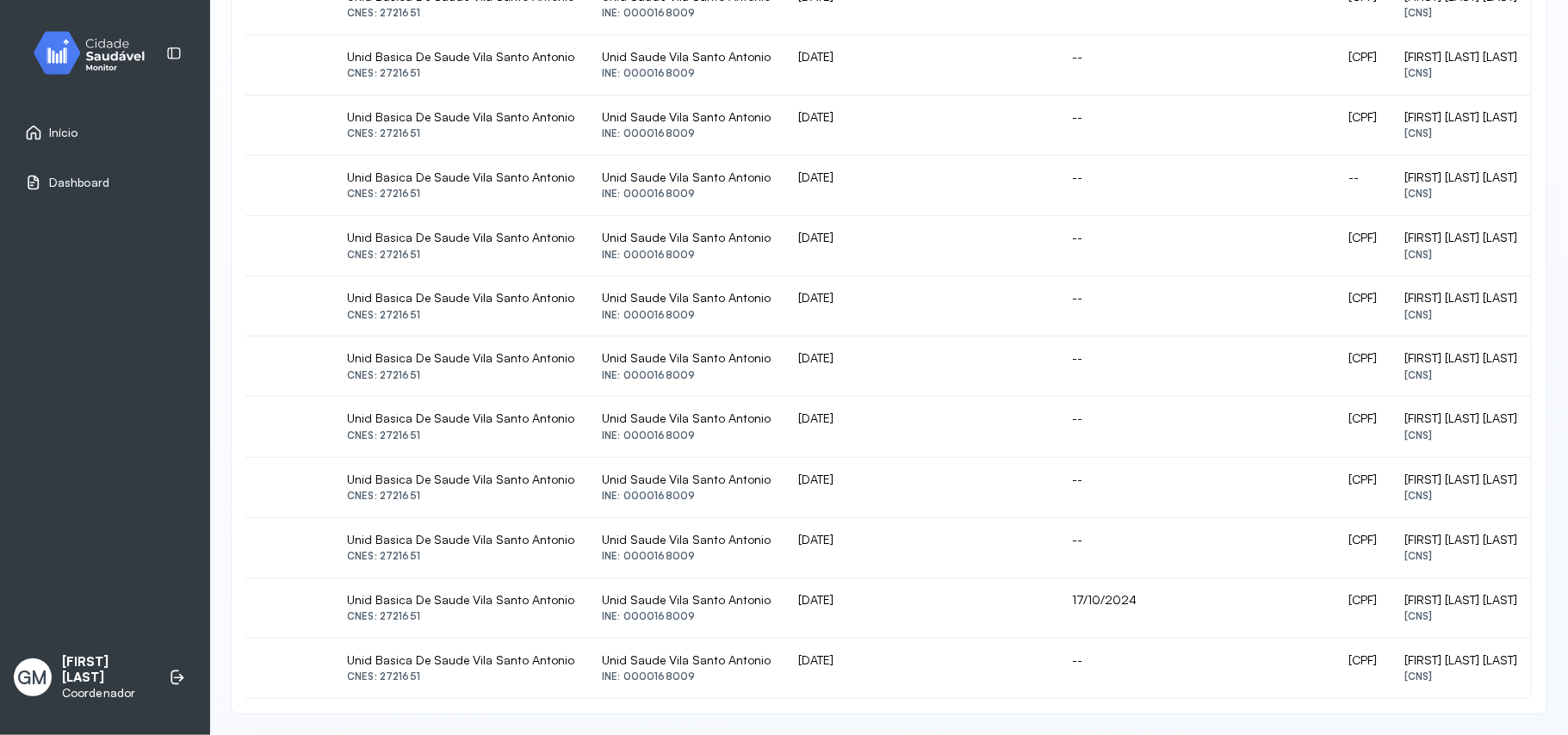 drag, startPoint x: 1065, startPoint y: 700, endPoint x: 1183, endPoint y: 704, distance: 118.06778 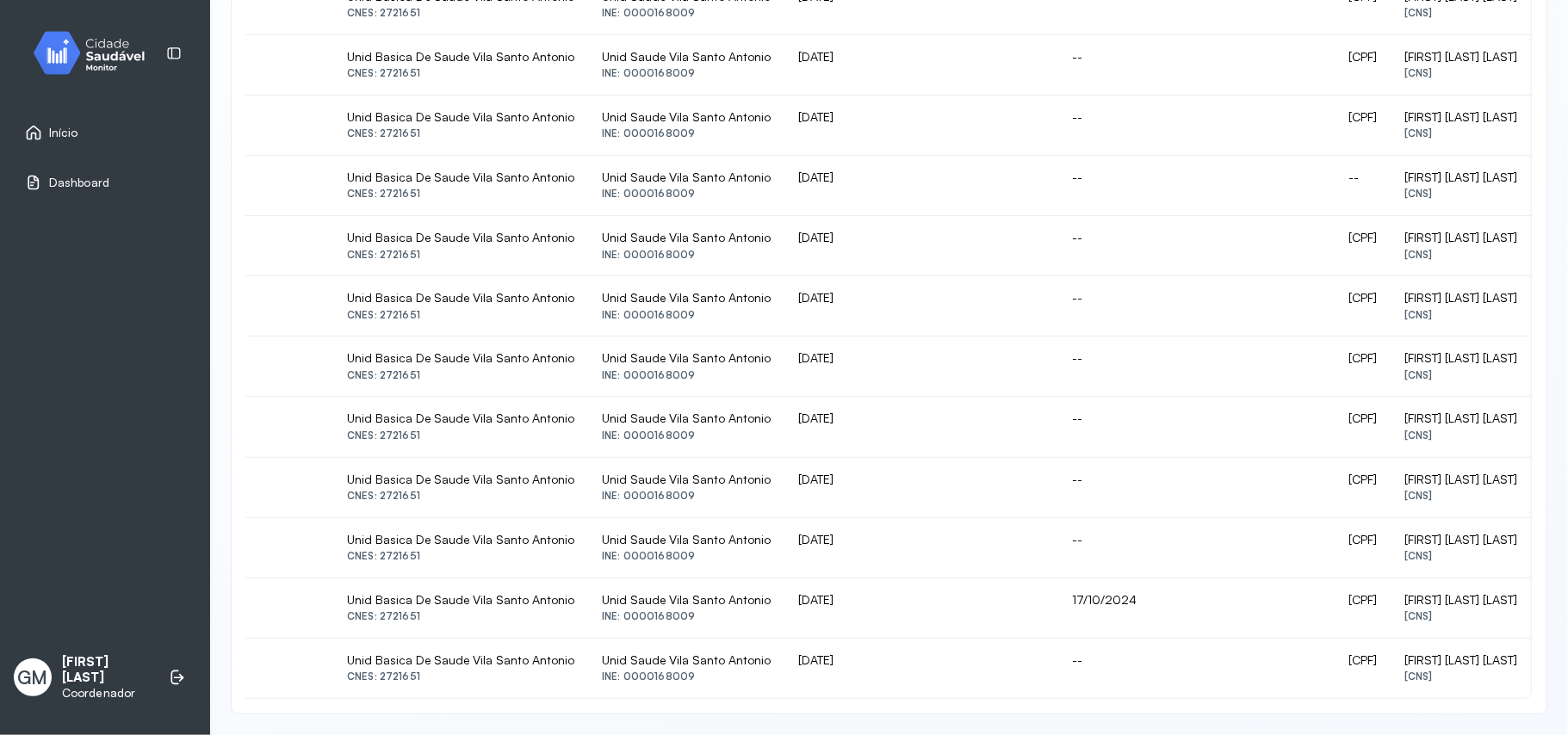 scroll, scrollTop: 0, scrollLeft: 1247, axis: horizontal 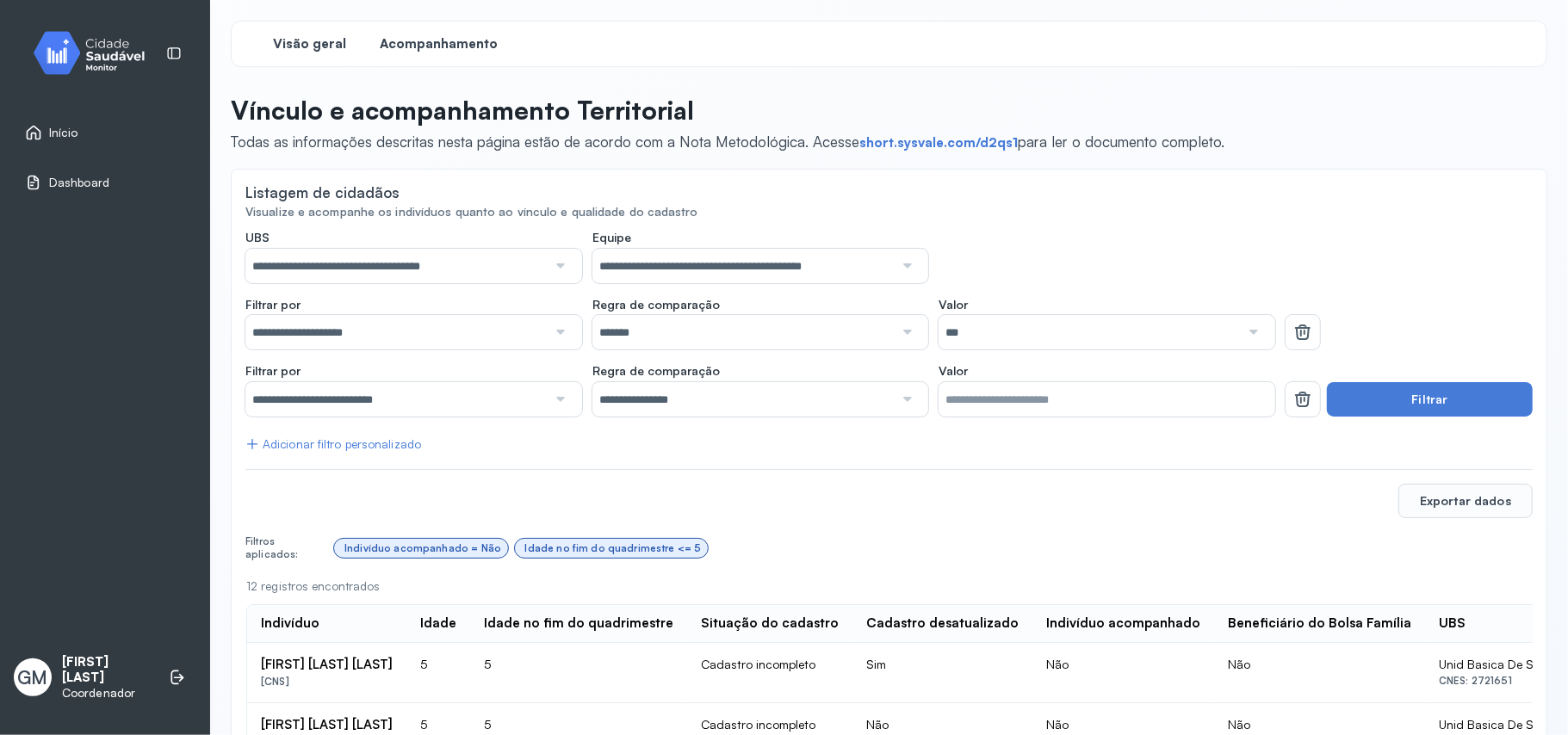 click on "Visão geral" 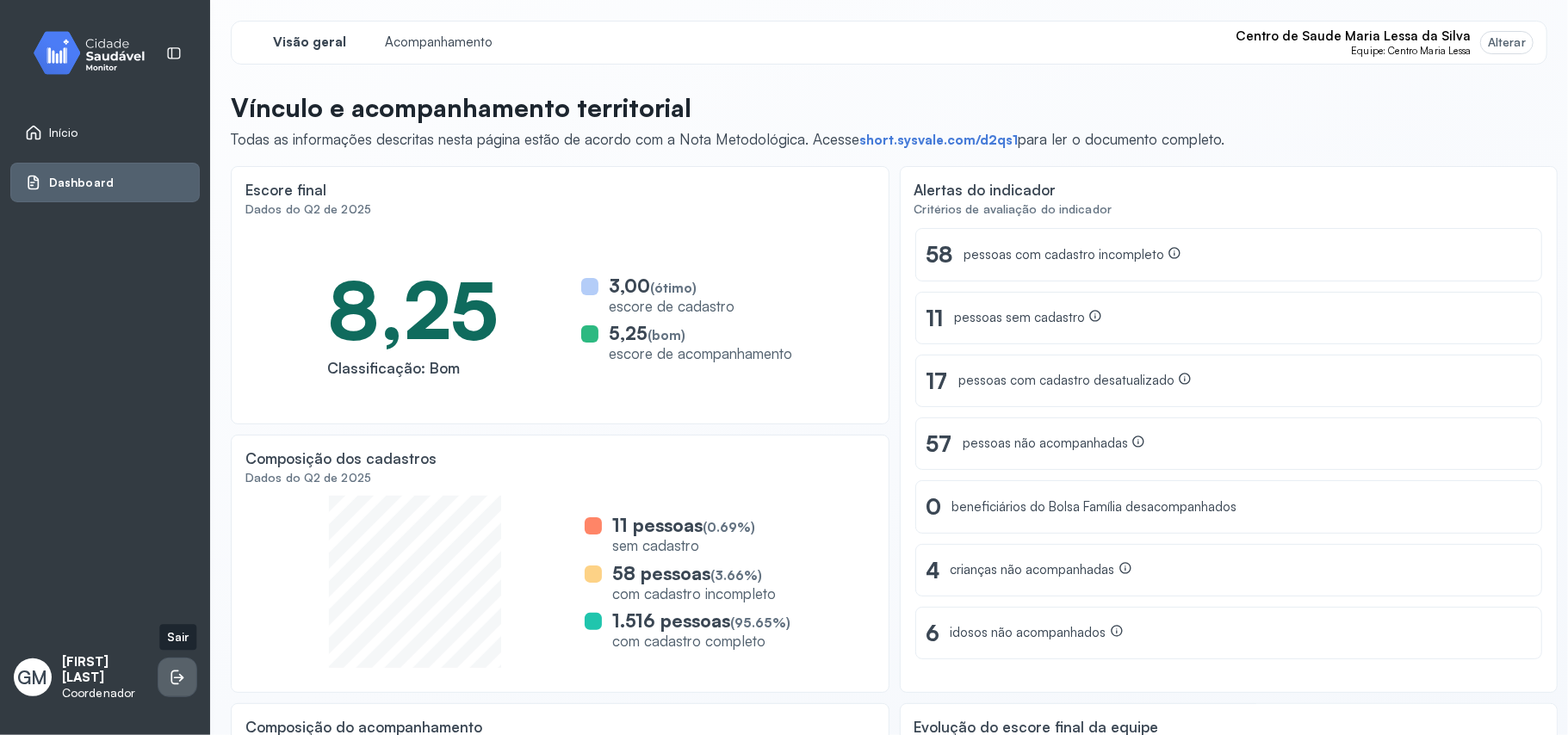 click 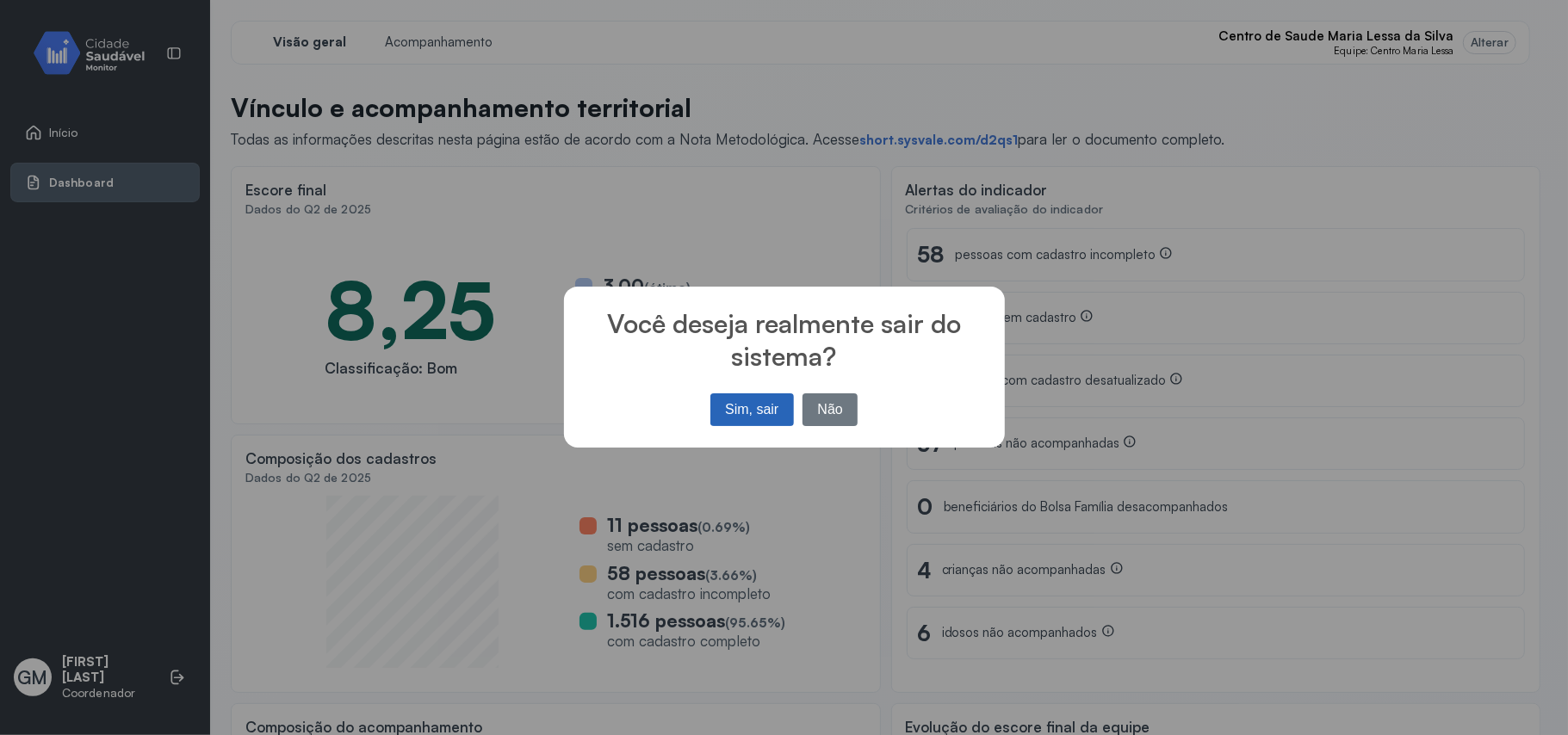 click on "Sim, sair" at bounding box center (752, 410) 